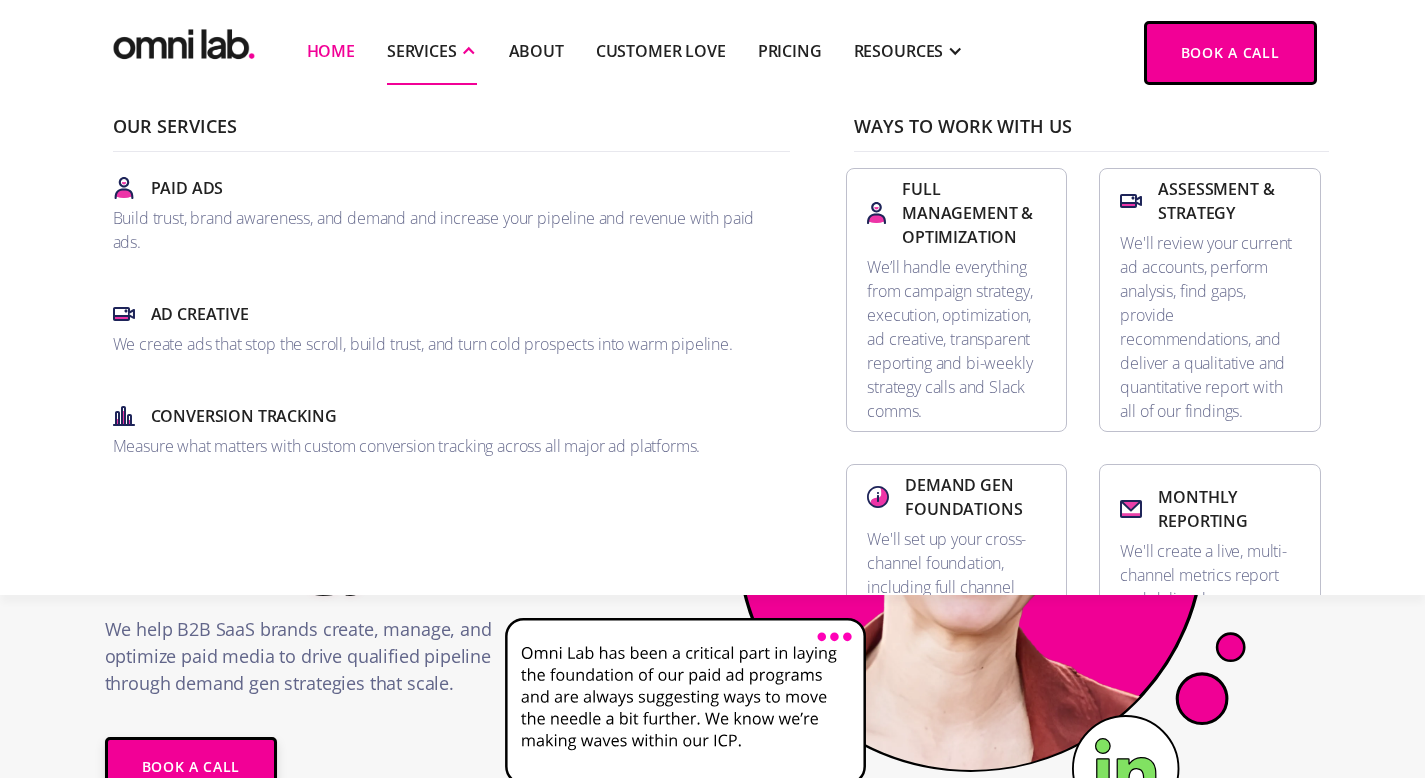 scroll, scrollTop: 0, scrollLeft: 0, axis: both 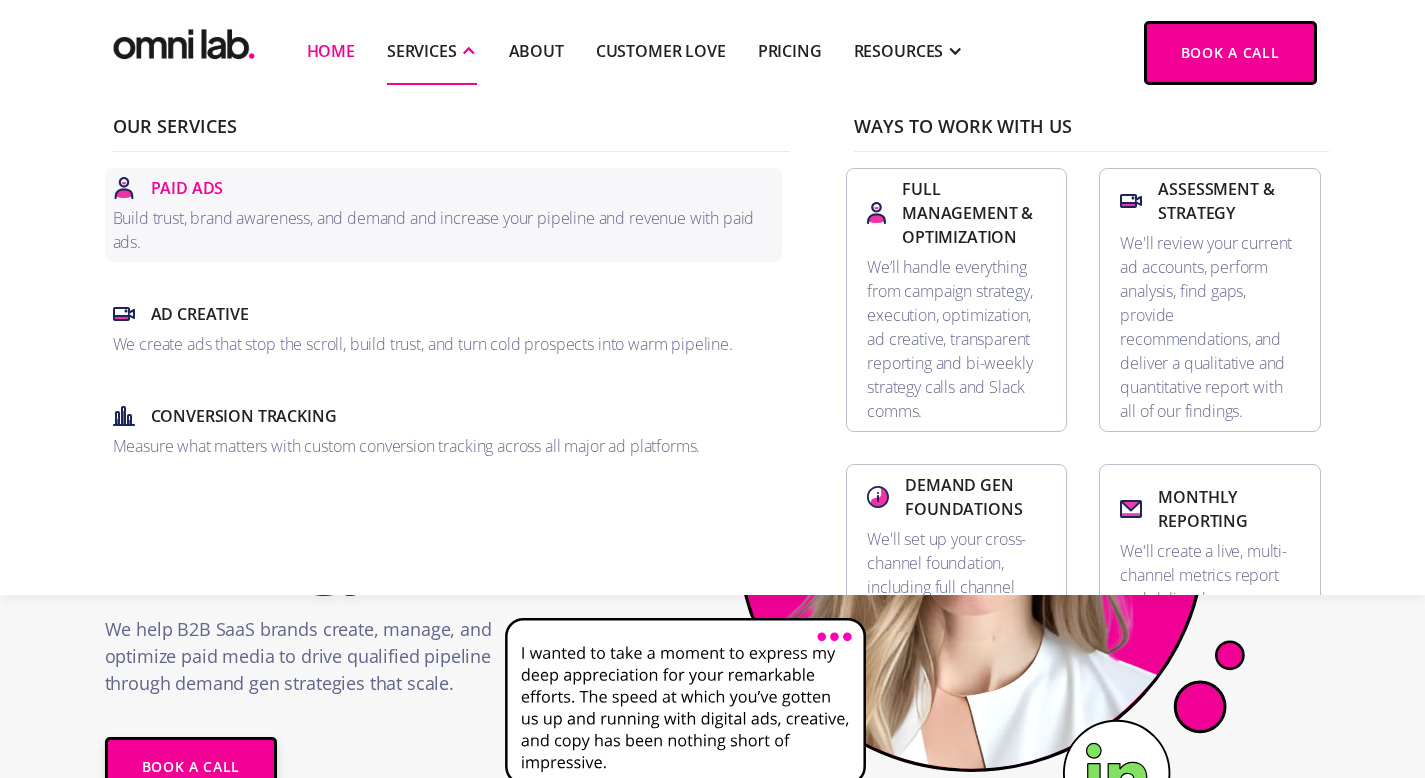 click on "Paid Ads" at bounding box center [187, 188] 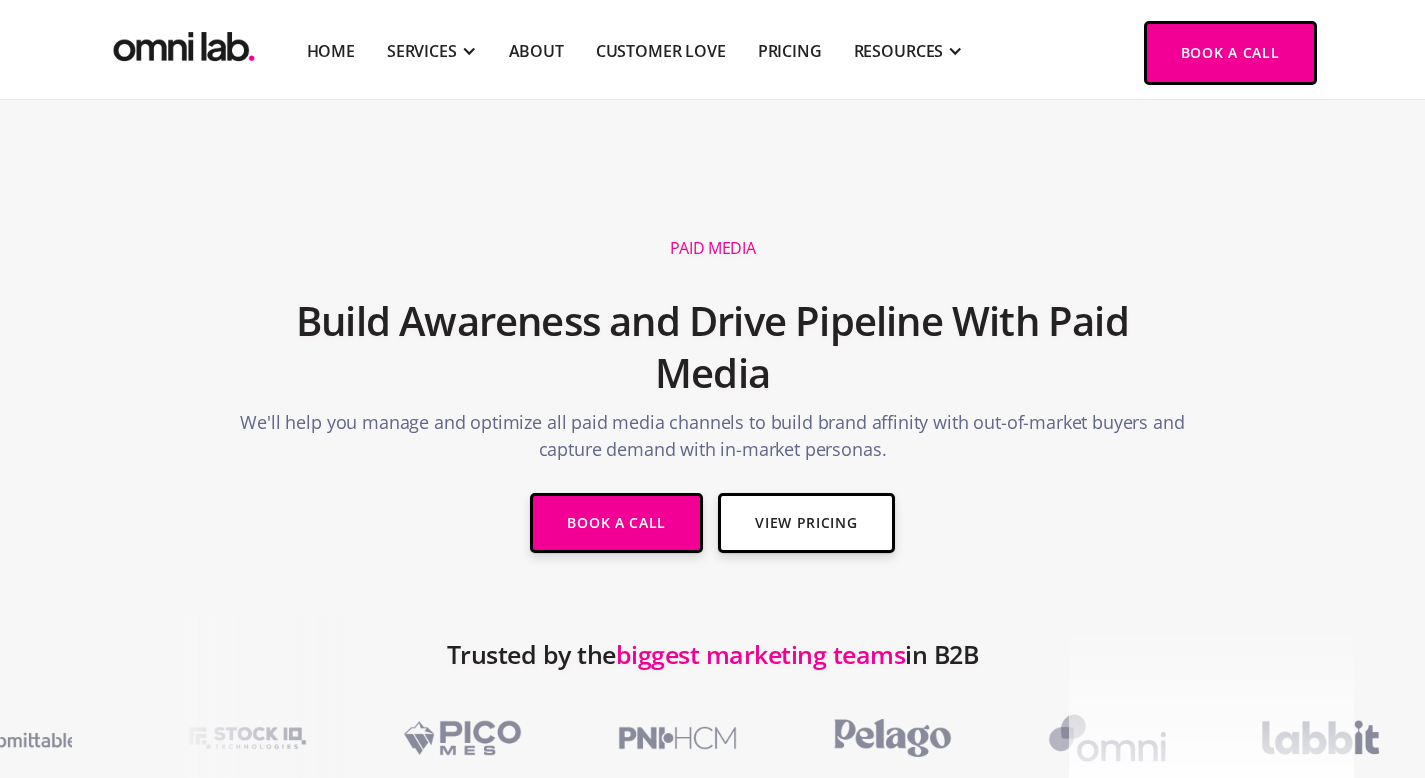 scroll, scrollTop: 62, scrollLeft: 0, axis: vertical 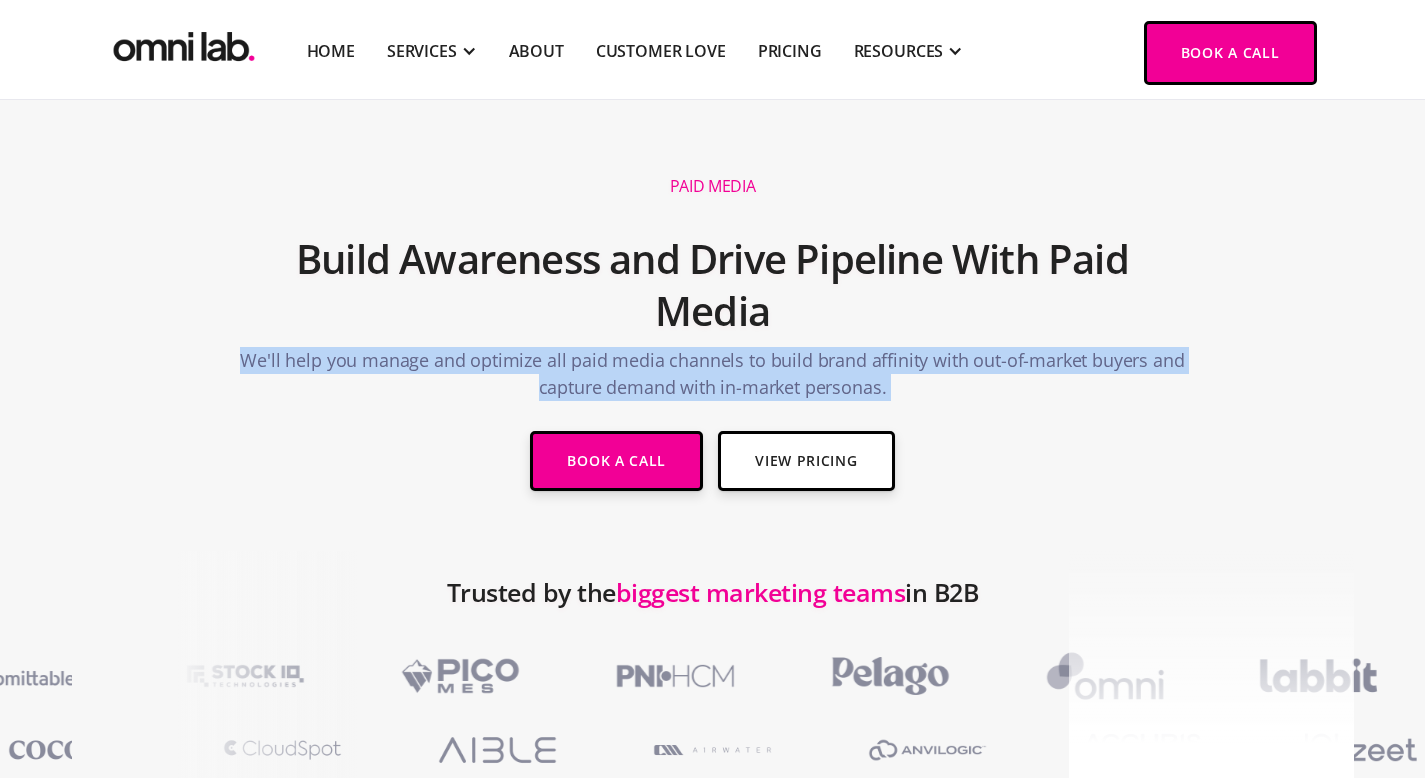 click on "We'll help you manage and optimize all paid media channels to build brand affinity with out-of-market buyers and capture demand with in-market personas." at bounding box center [713, 379] 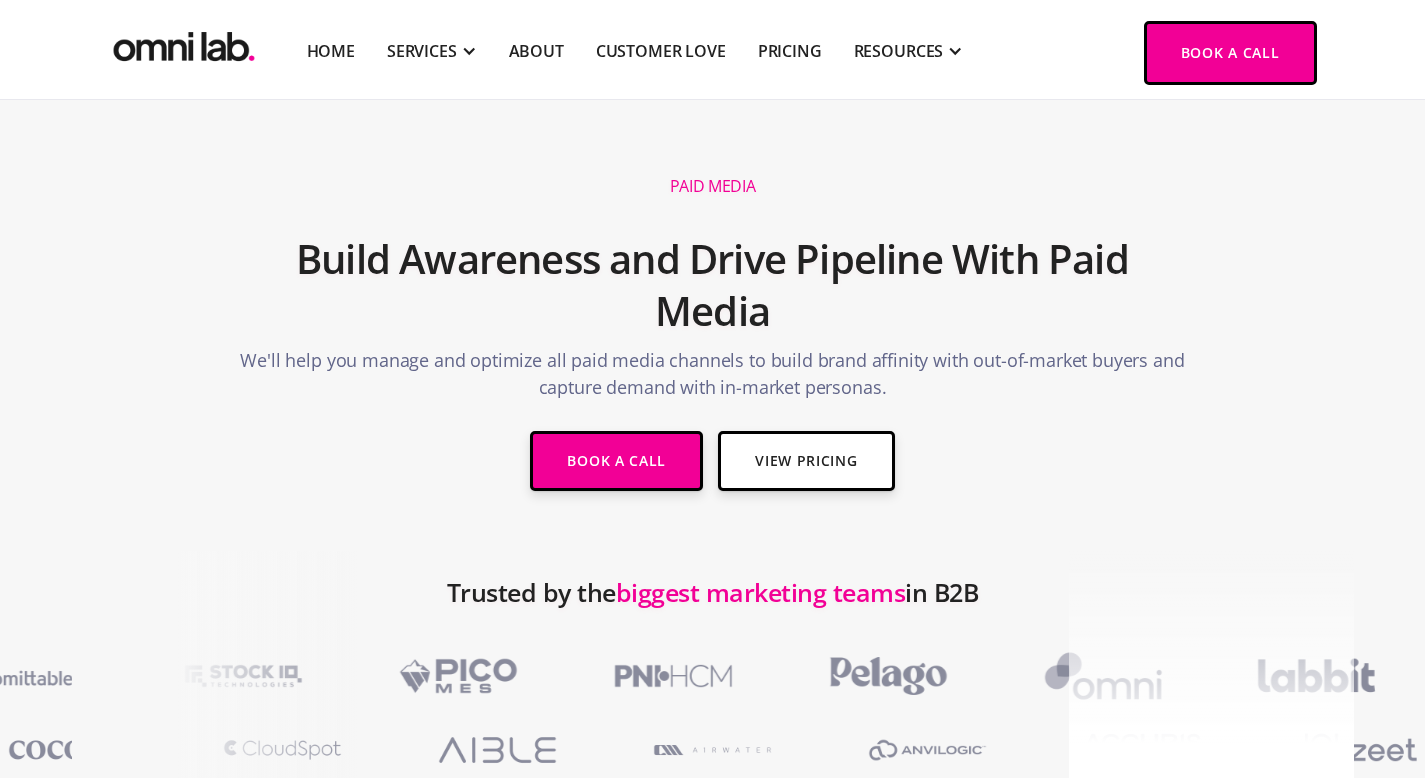 click on "We'll help you manage and optimize all paid media channels to build brand affinity with out-of-market buyers and capture demand with in-market personas." at bounding box center [713, 379] 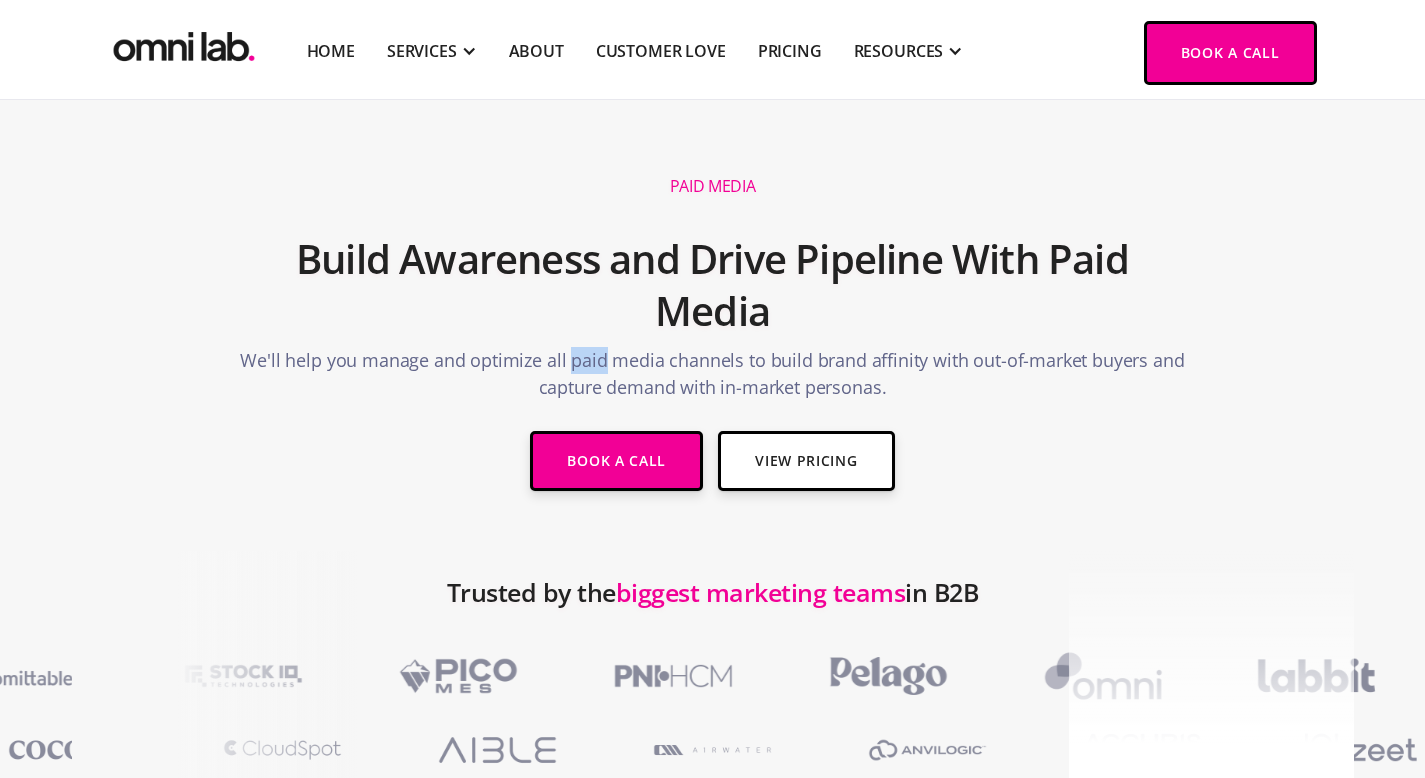 click on "We'll help you manage and optimize all paid media channels to build brand affinity with out-of-market buyers and capture demand with in-market personas." at bounding box center (713, 379) 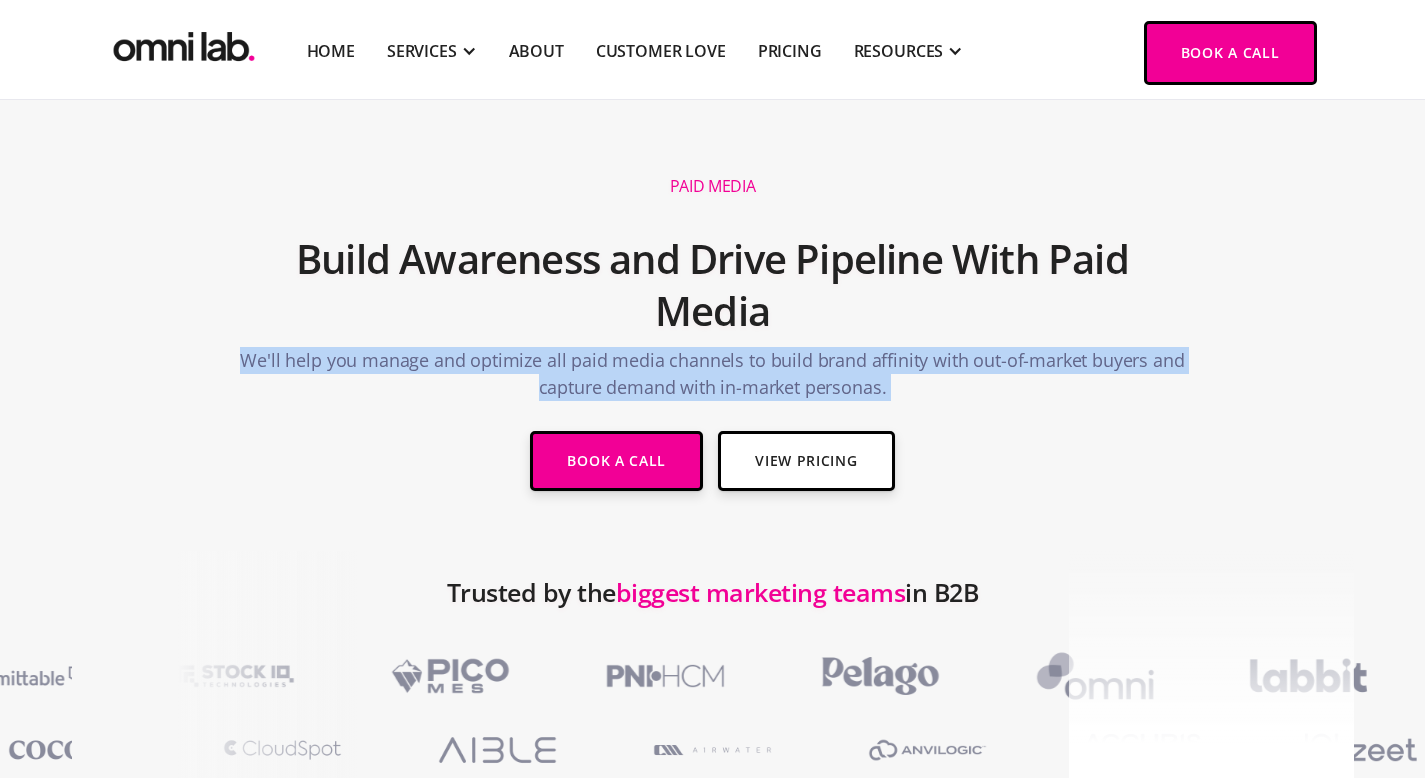 click on "Build Awareness and Drive Pipeline With Paid Media" at bounding box center [713, 285] 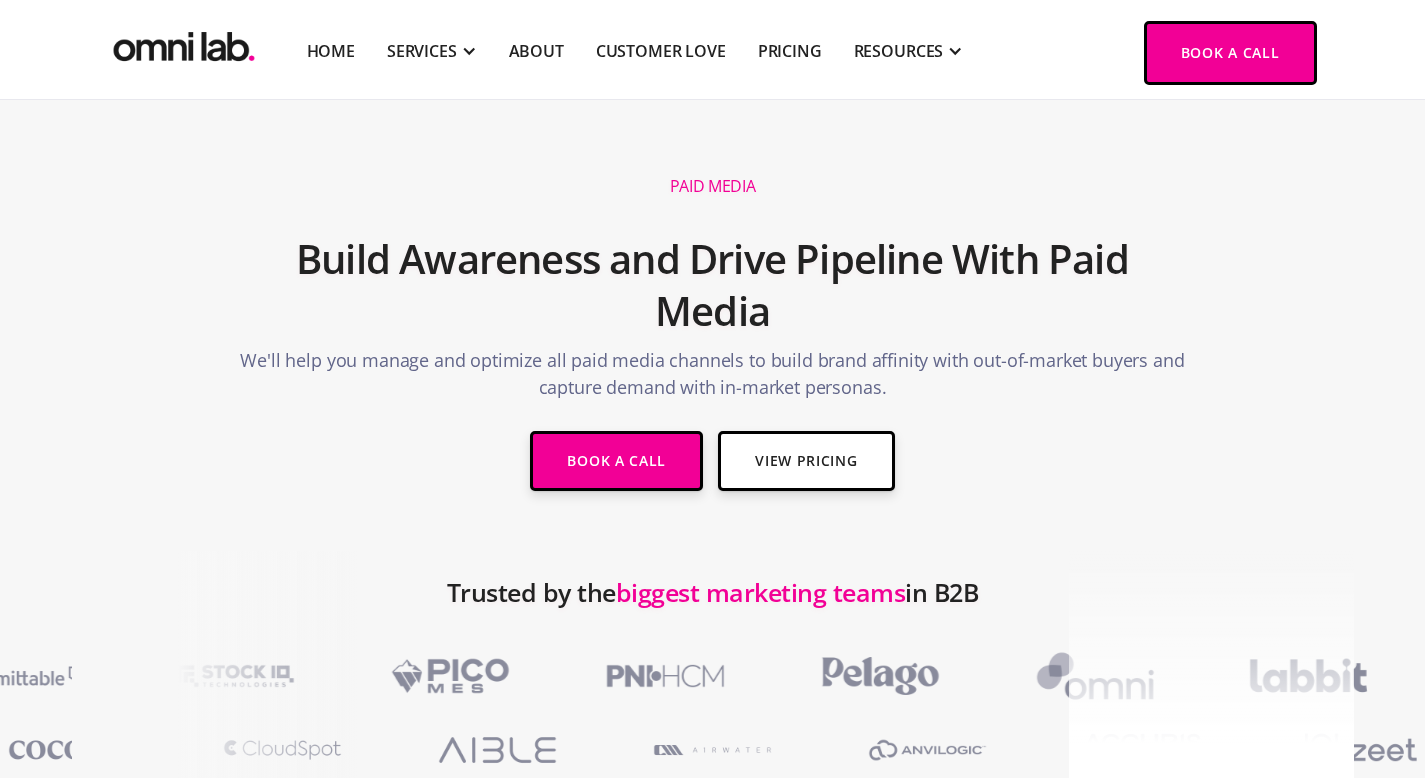 click on "Build Awareness and Drive Pipeline With Paid Media" at bounding box center (713, 285) 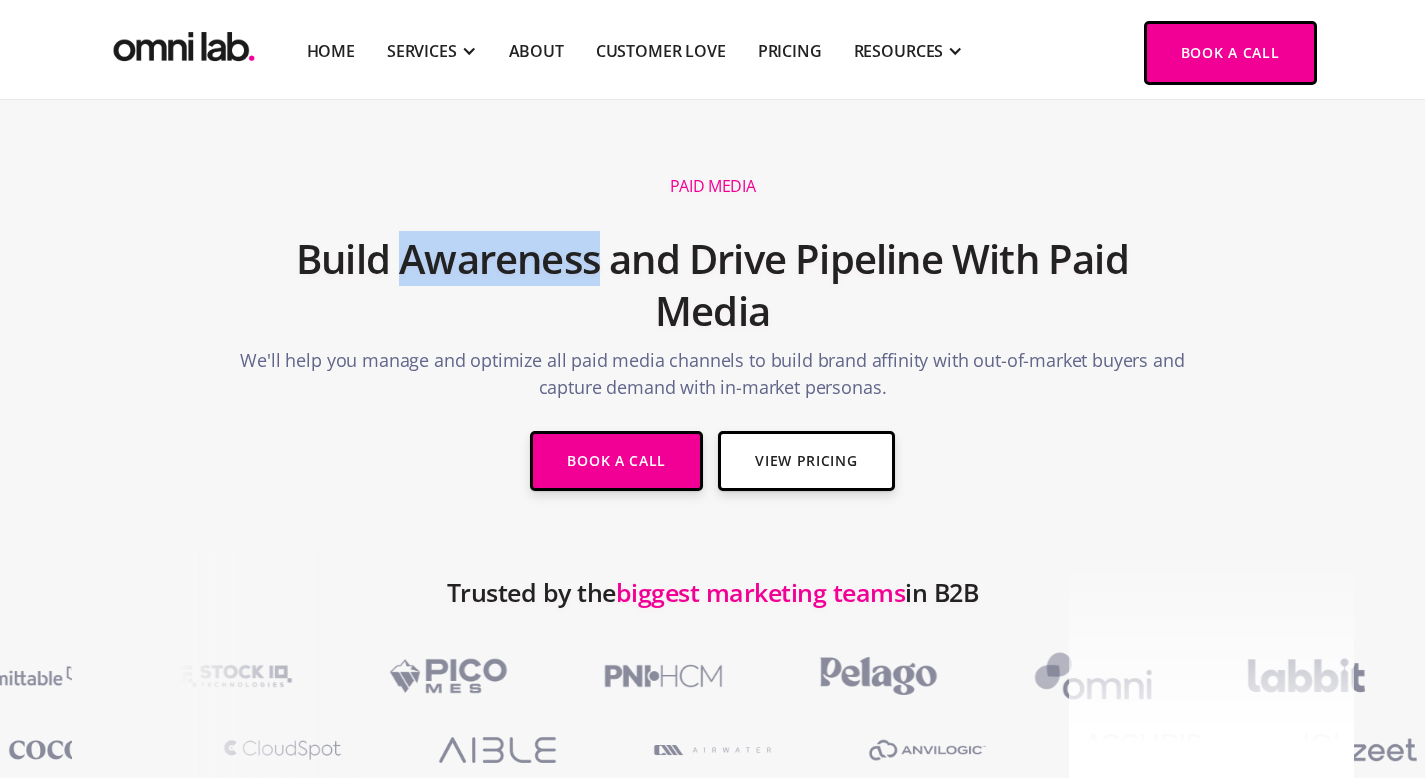 click on "Build Awareness and Drive Pipeline With Paid Media" at bounding box center [713, 285] 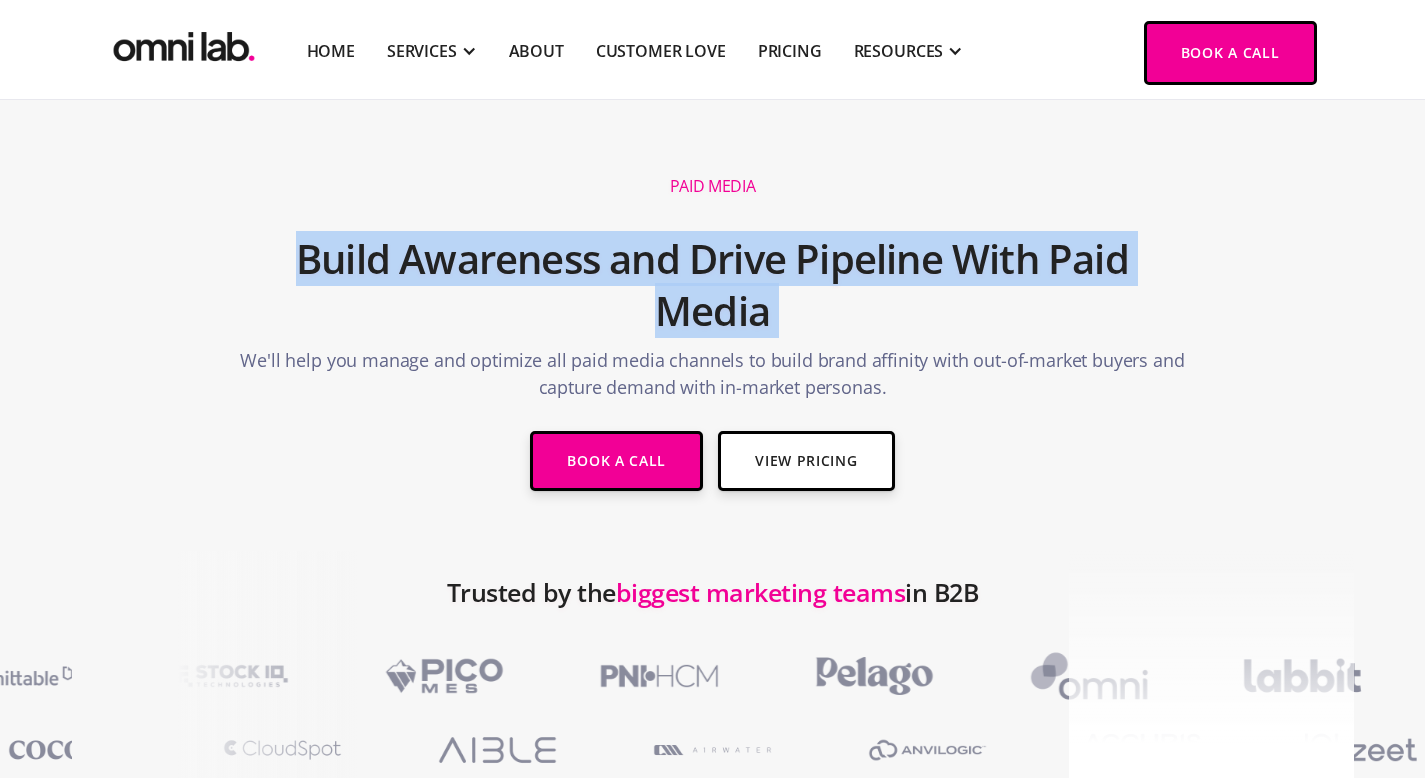 click on "Build Awareness and Drive Pipeline With Paid Media" at bounding box center [713, 285] 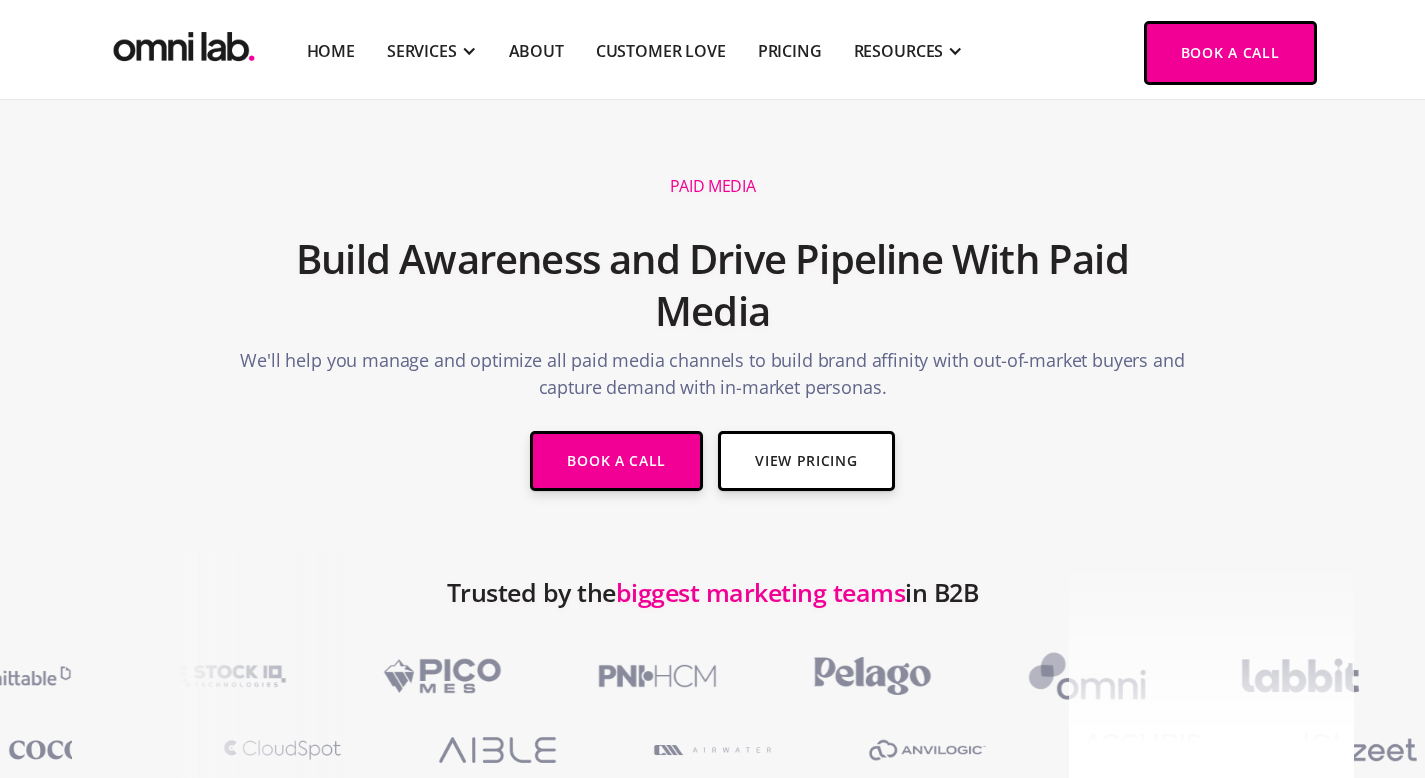 click on "Build Awareness and Drive Pipeline With Paid Media" at bounding box center [713, 285] 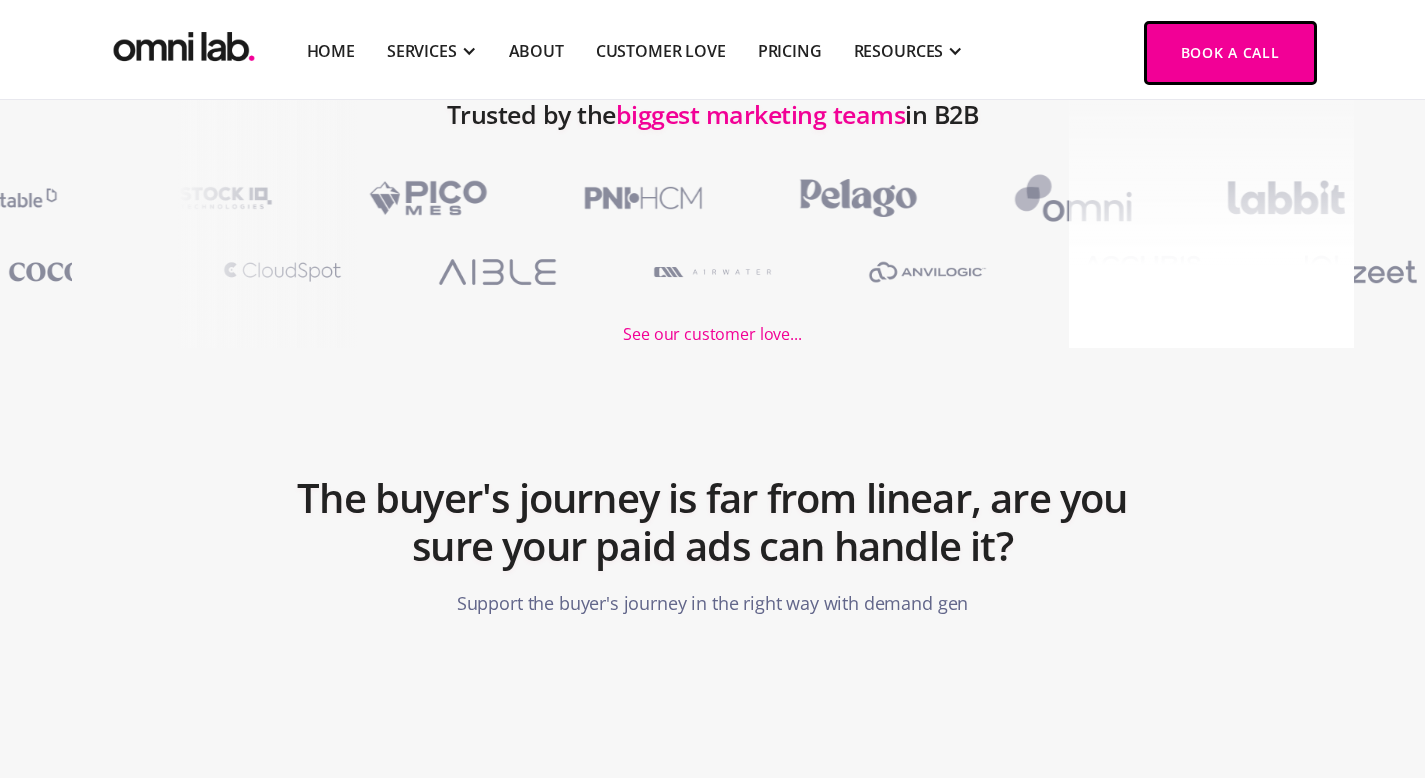 scroll, scrollTop: 613, scrollLeft: 0, axis: vertical 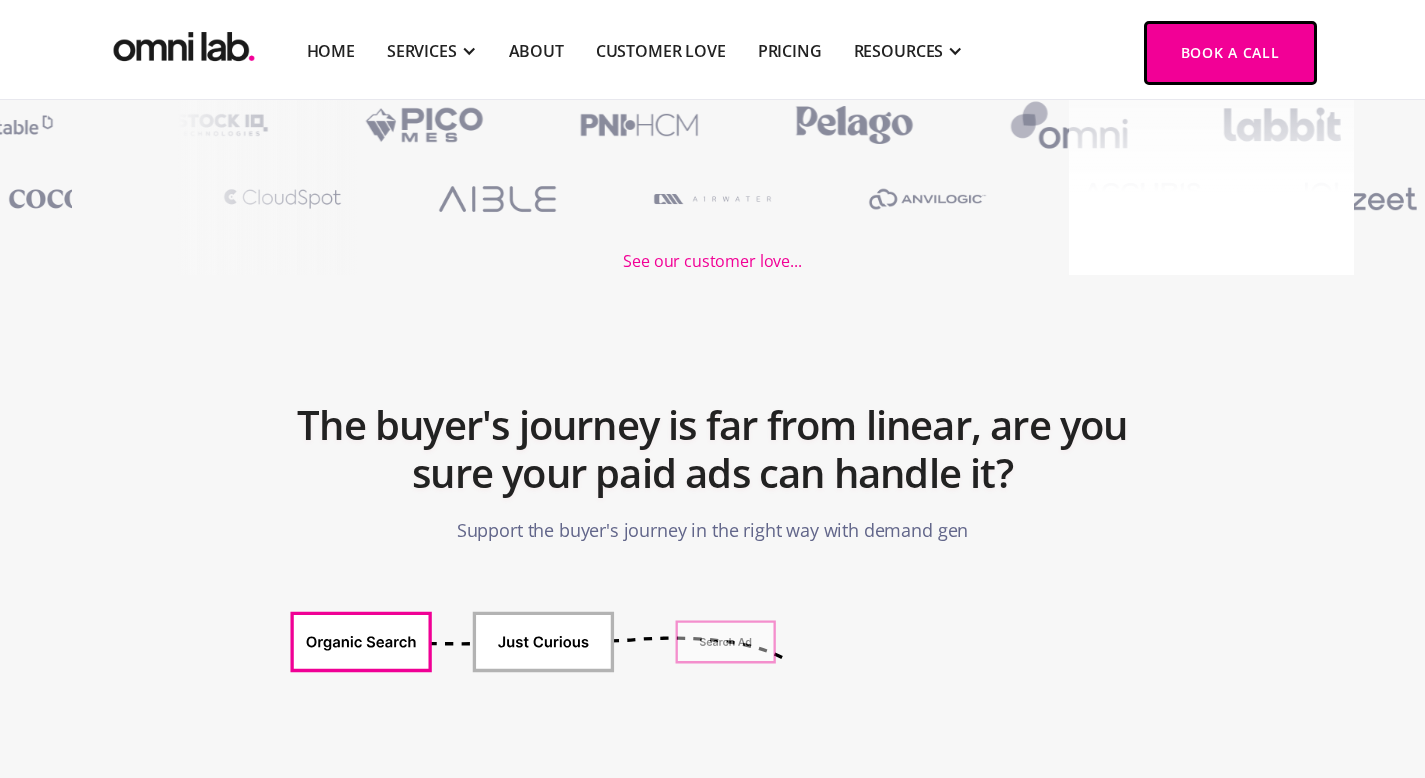click on "The buyer's journey is far from linear, are you sure your paid ads can handle it?" at bounding box center (713, 449) 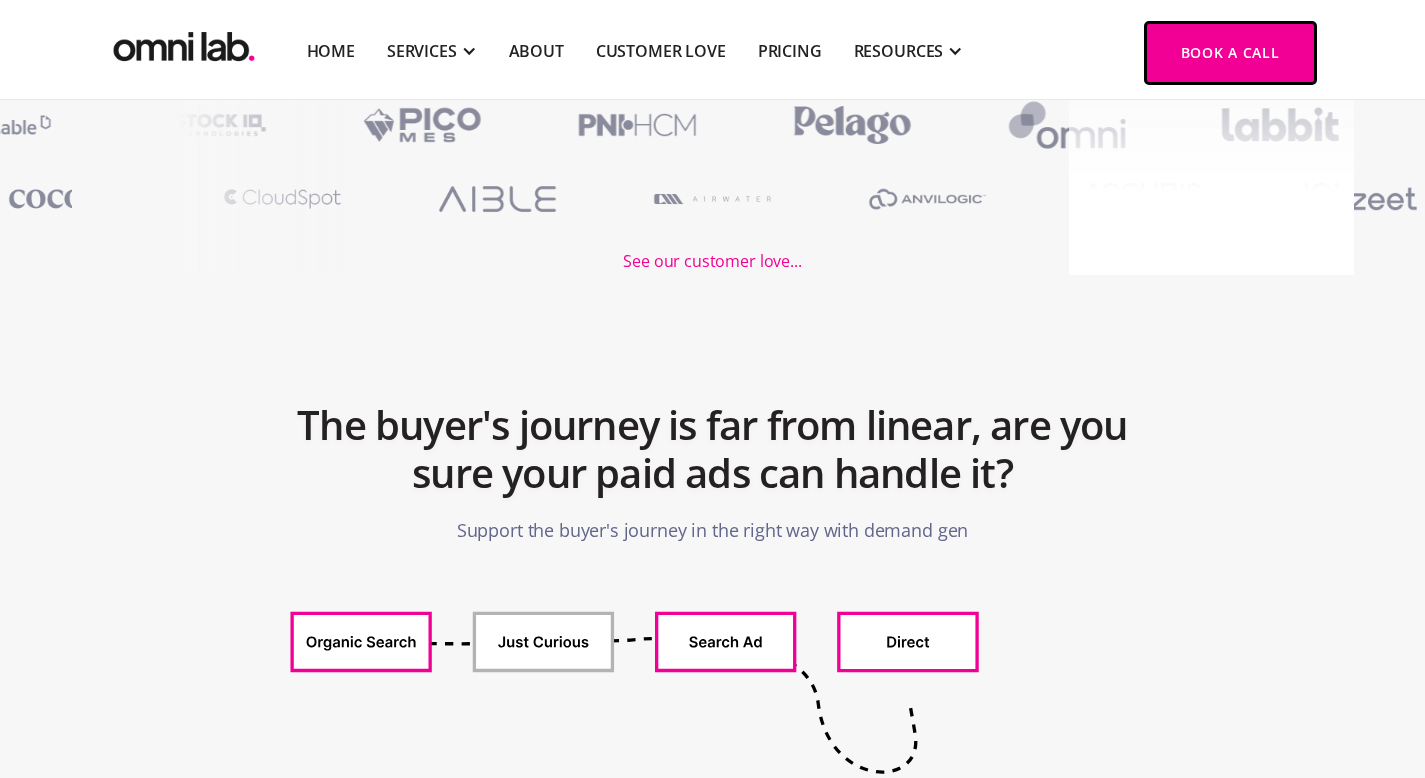 click on "The buyer's journey is far from linear, are you sure your paid ads can handle it?" at bounding box center [713, 449] 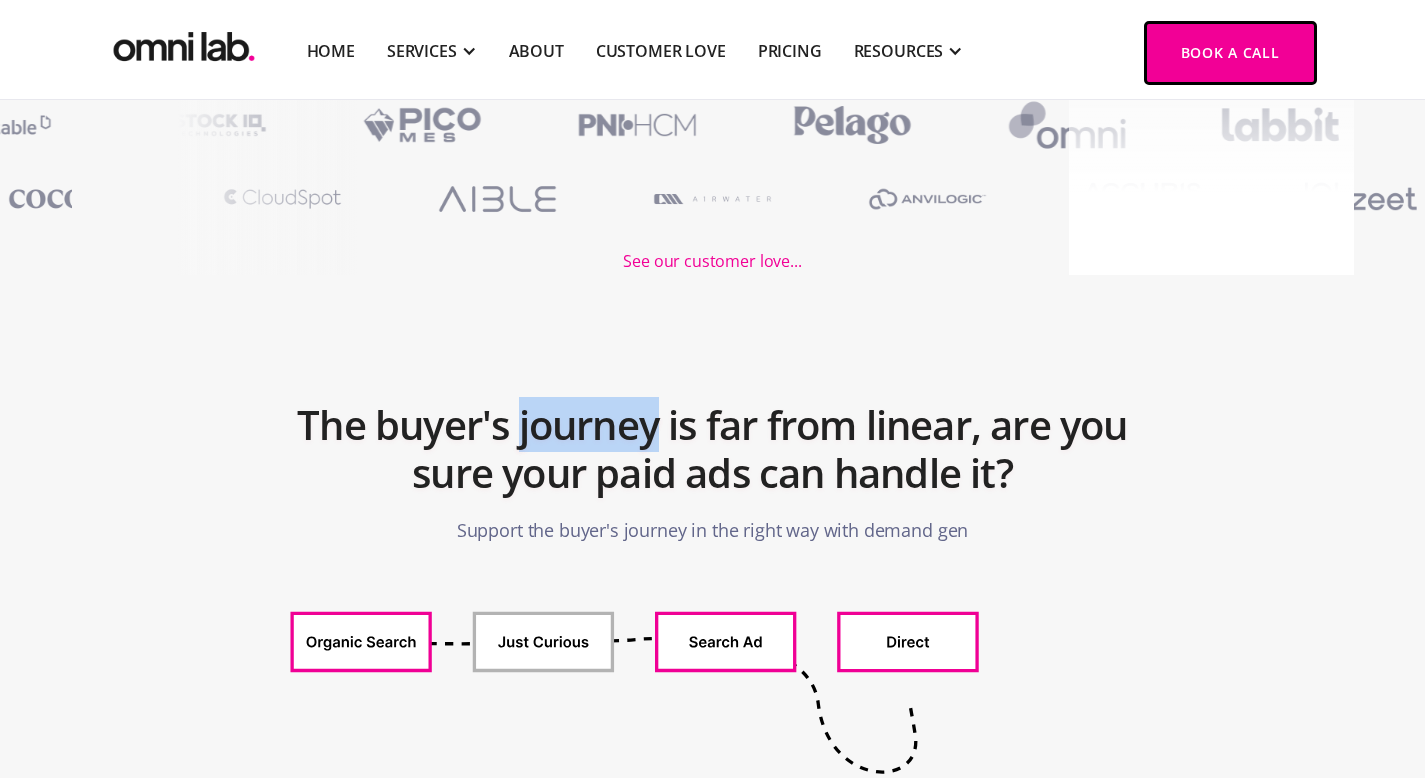 click on "The buyer's journey is far from linear, are you sure your paid ads can handle it?" at bounding box center [713, 449] 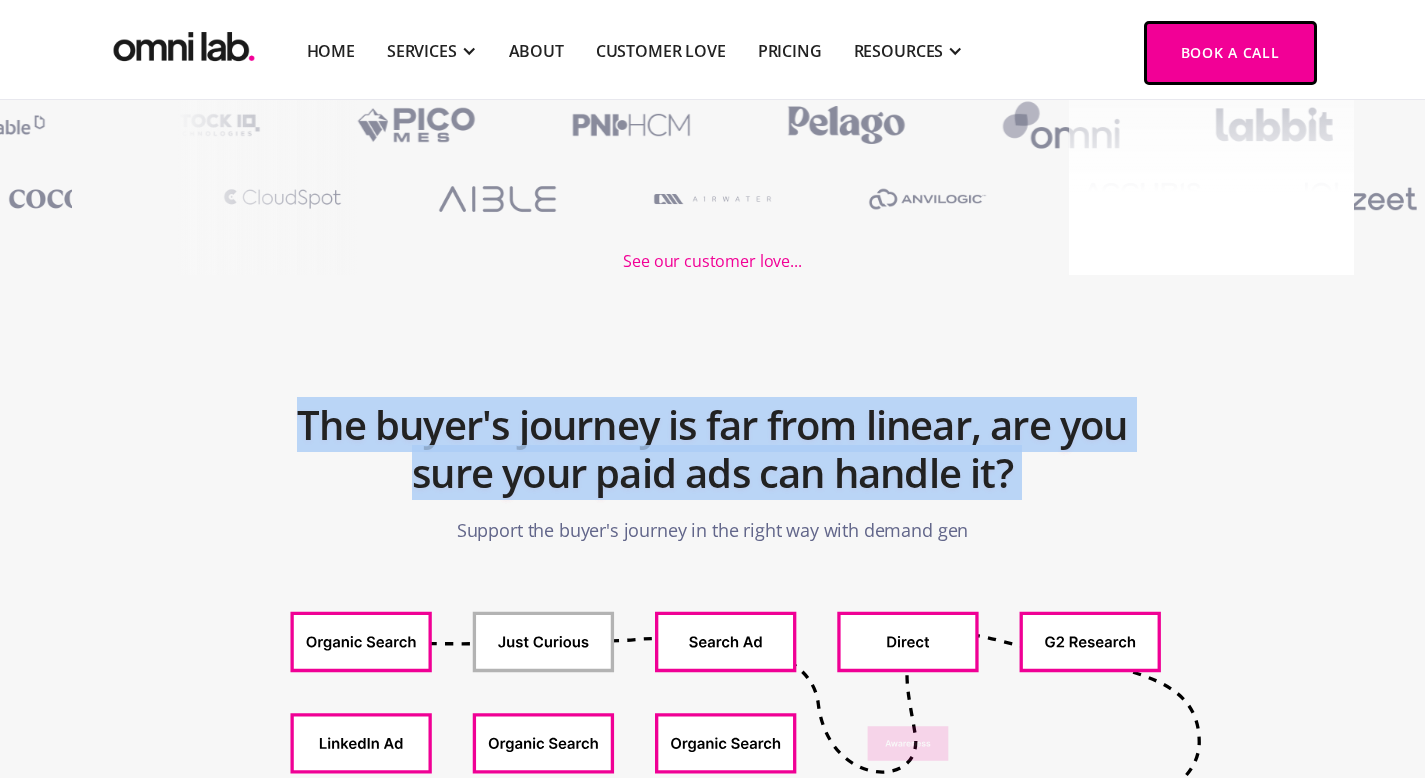 click on "The buyer's journey is far from linear, are you sure your paid ads can handle it?" at bounding box center [713, 449] 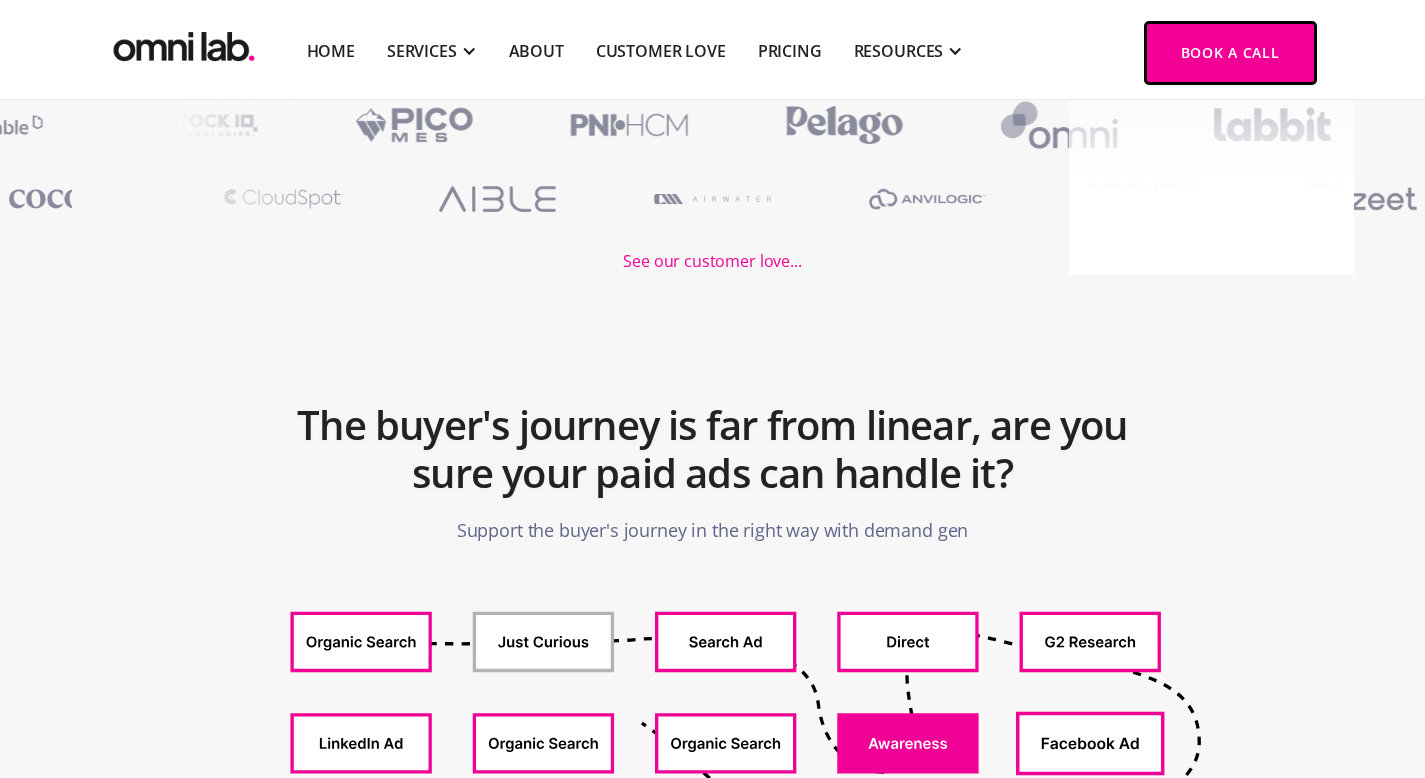 click on "The buyer's journey is far from linear, are you sure your paid ads can handle it?" at bounding box center [713, 449] 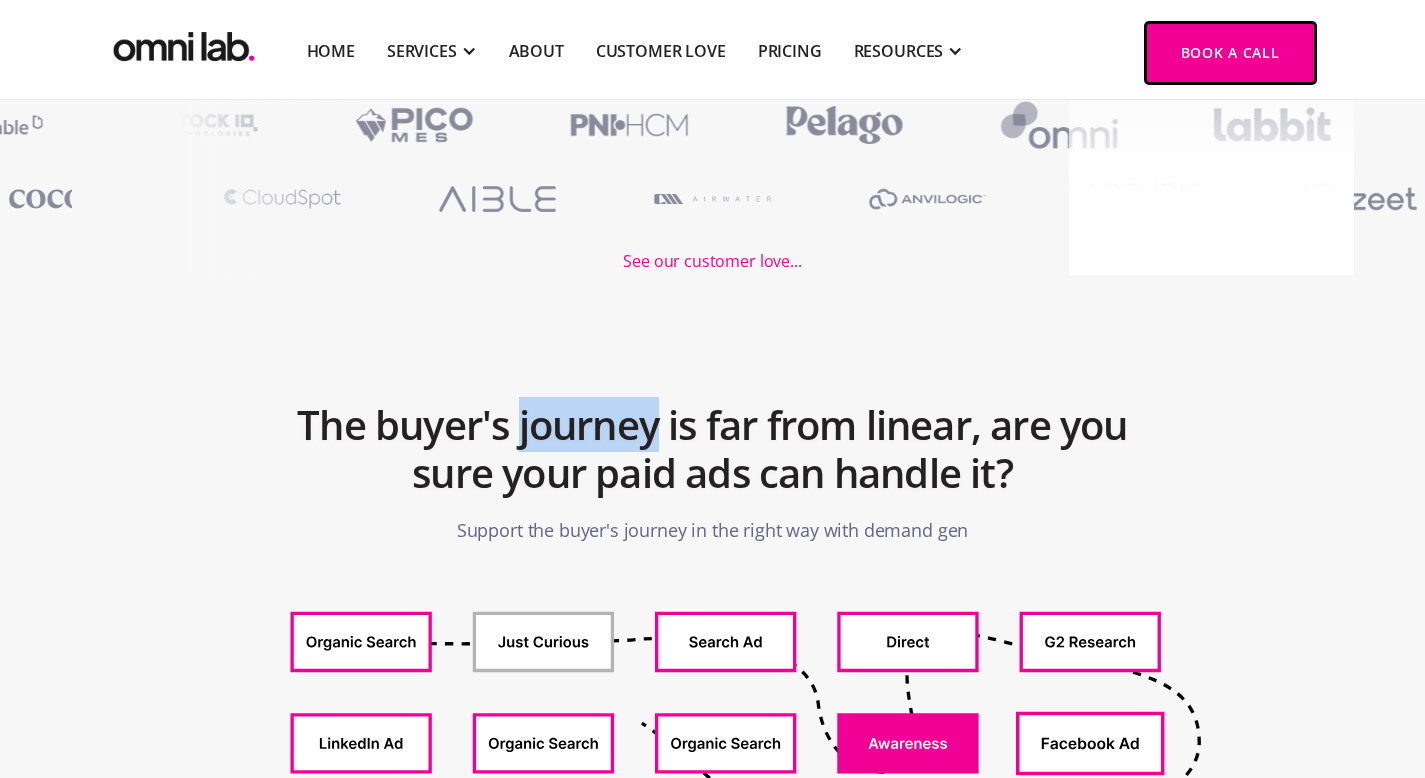 click on "The buyer's journey is far from linear, are you sure your paid ads can handle it?" at bounding box center [713, 449] 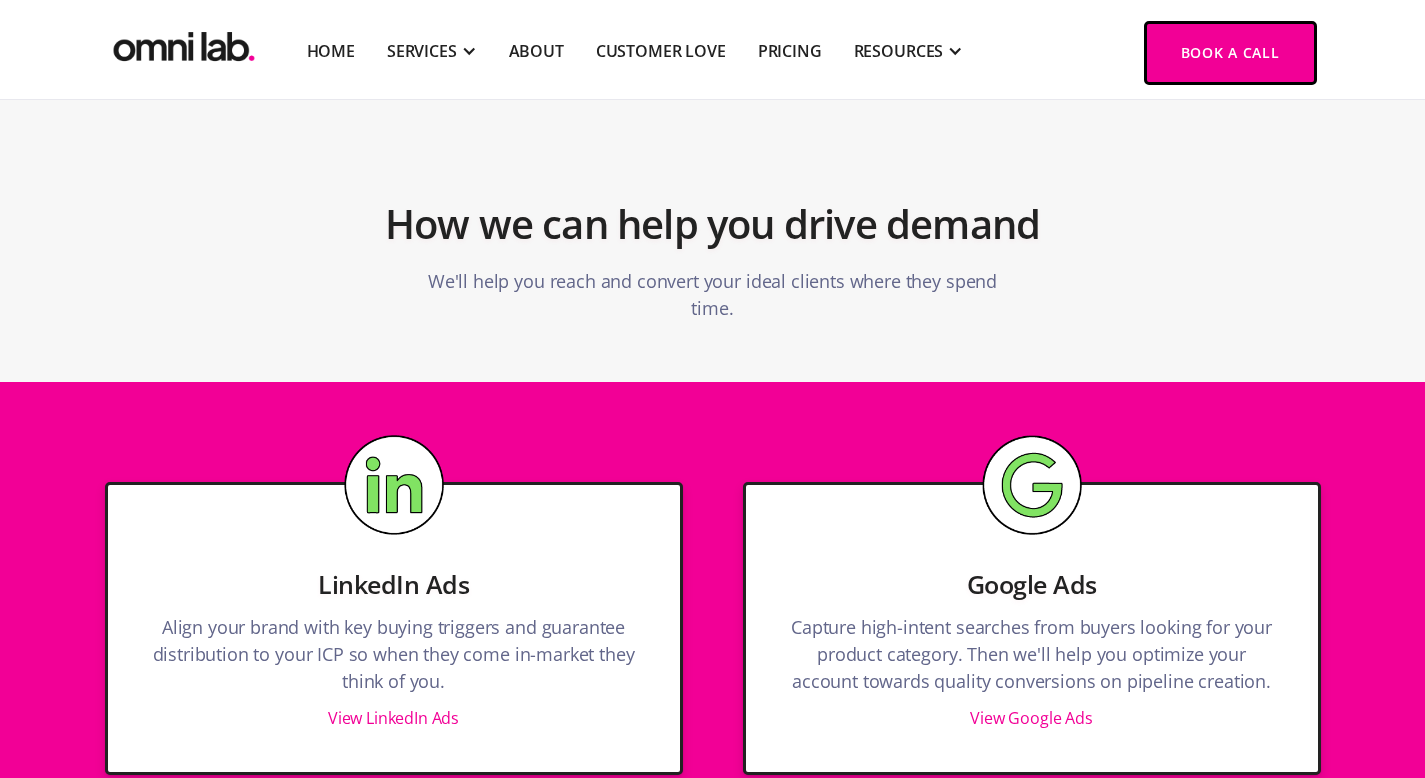 scroll, scrollTop: 1914, scrollLeft: 0, axis: vertical 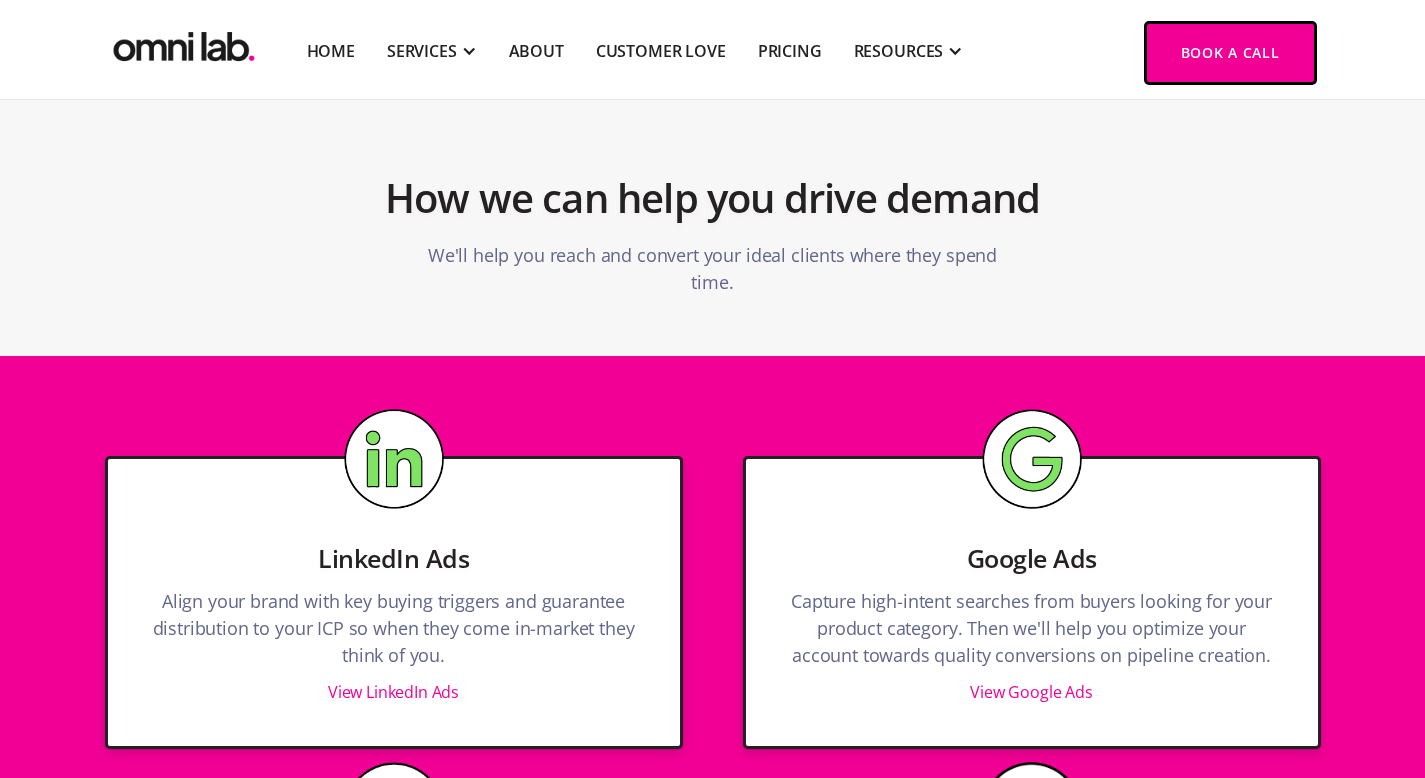 click on "How we can help you drive demand" at bounding box center (713, 198) 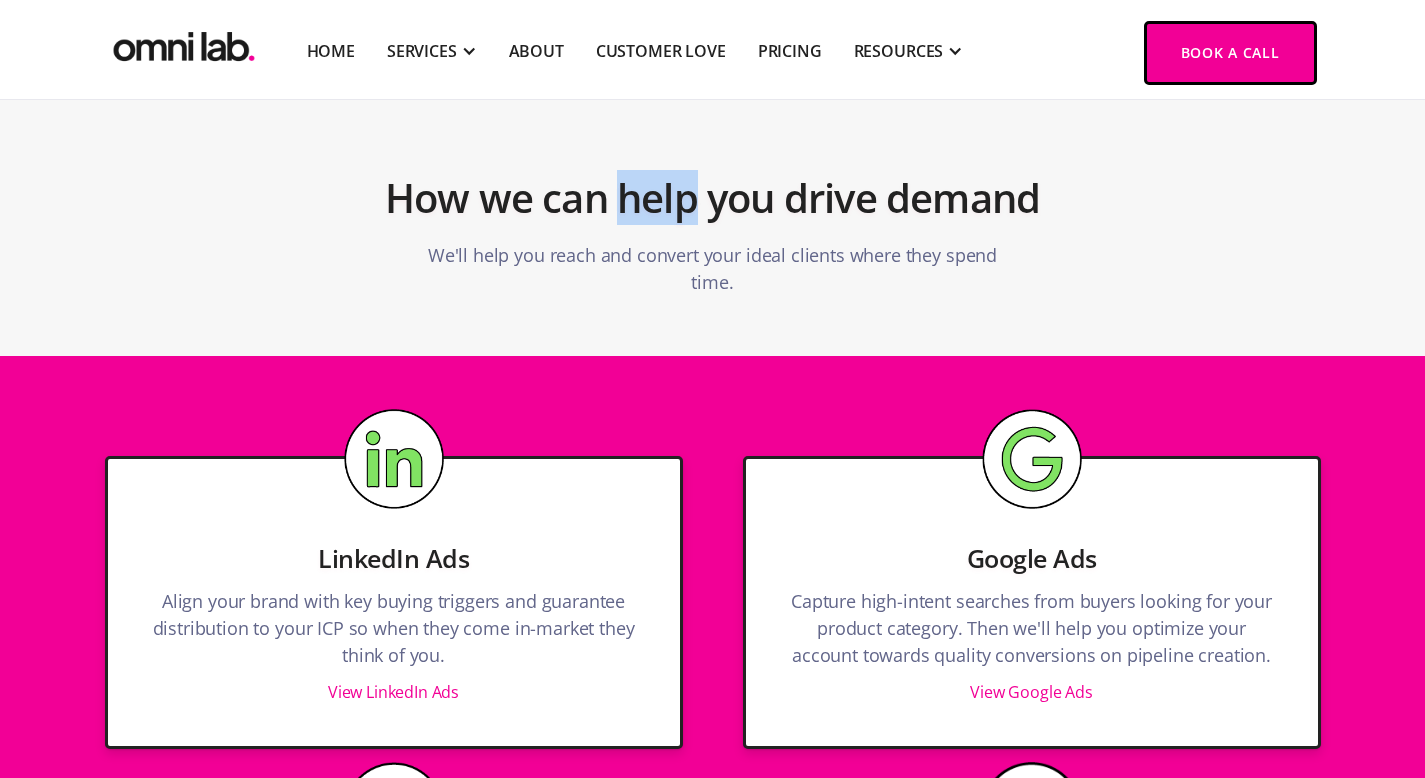 click on "How we can help you drive demand" at bounding box center (713, 198) 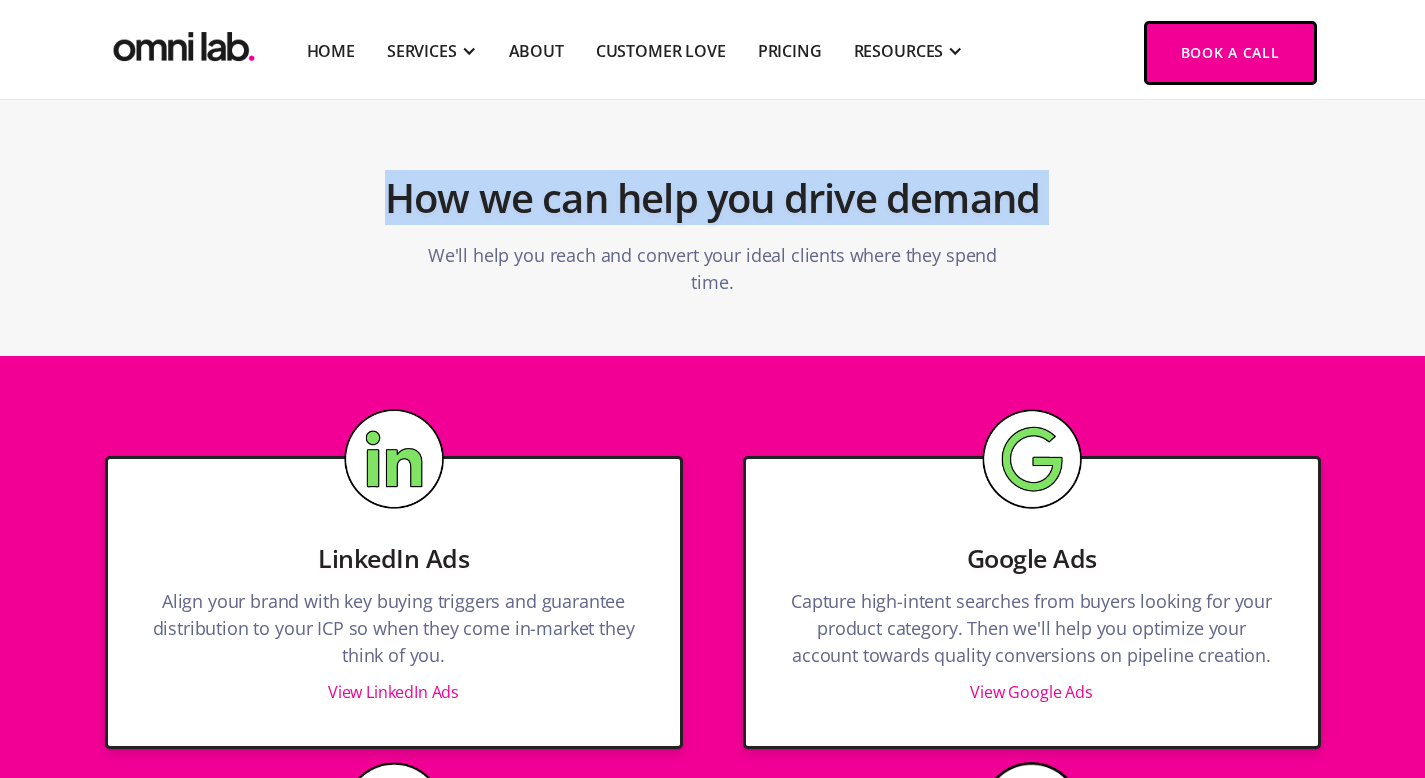 click on "We'll help you reach and convert your ideal clients where they spend time." at bounding box center (713, 269) 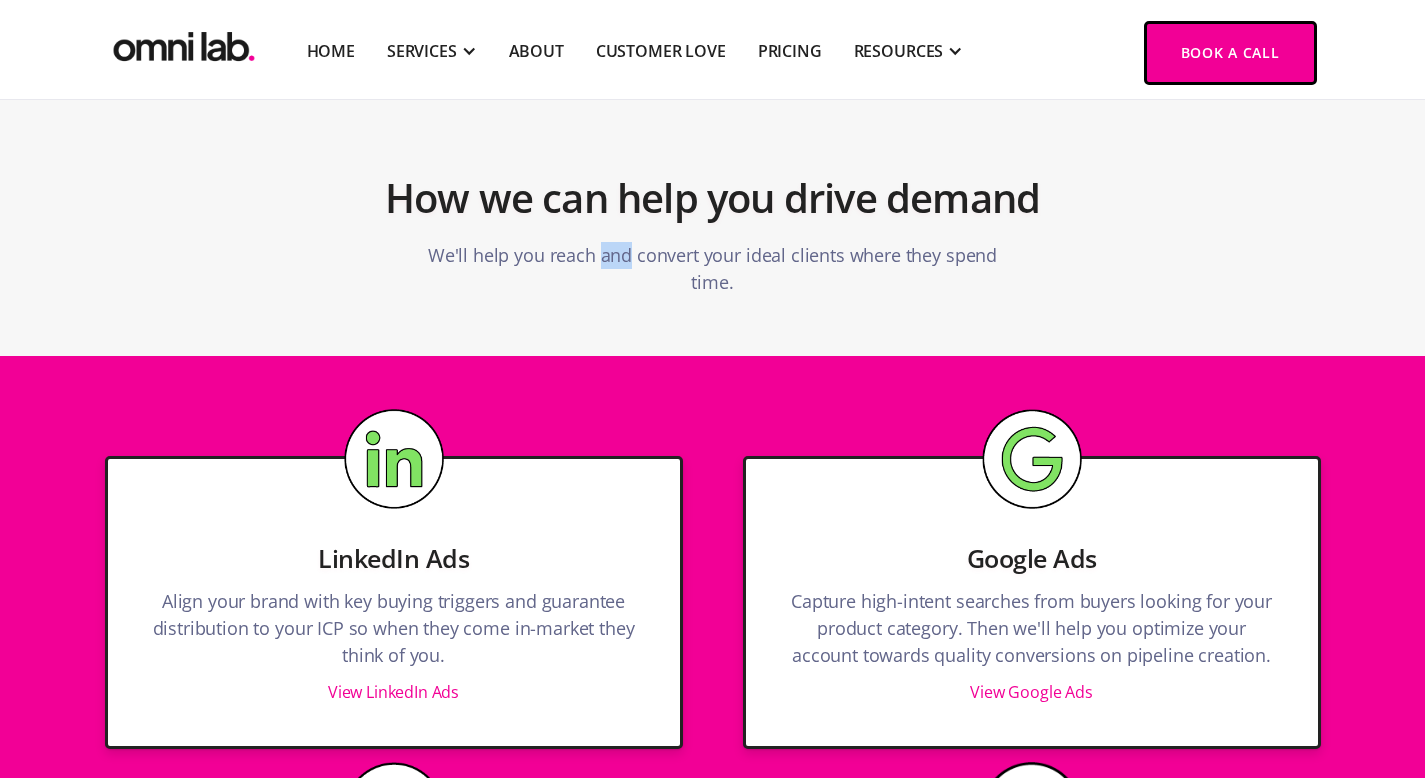click on "We'll help you reach and convert your ideal clients where they spend time." at bounding box center [713, 269] 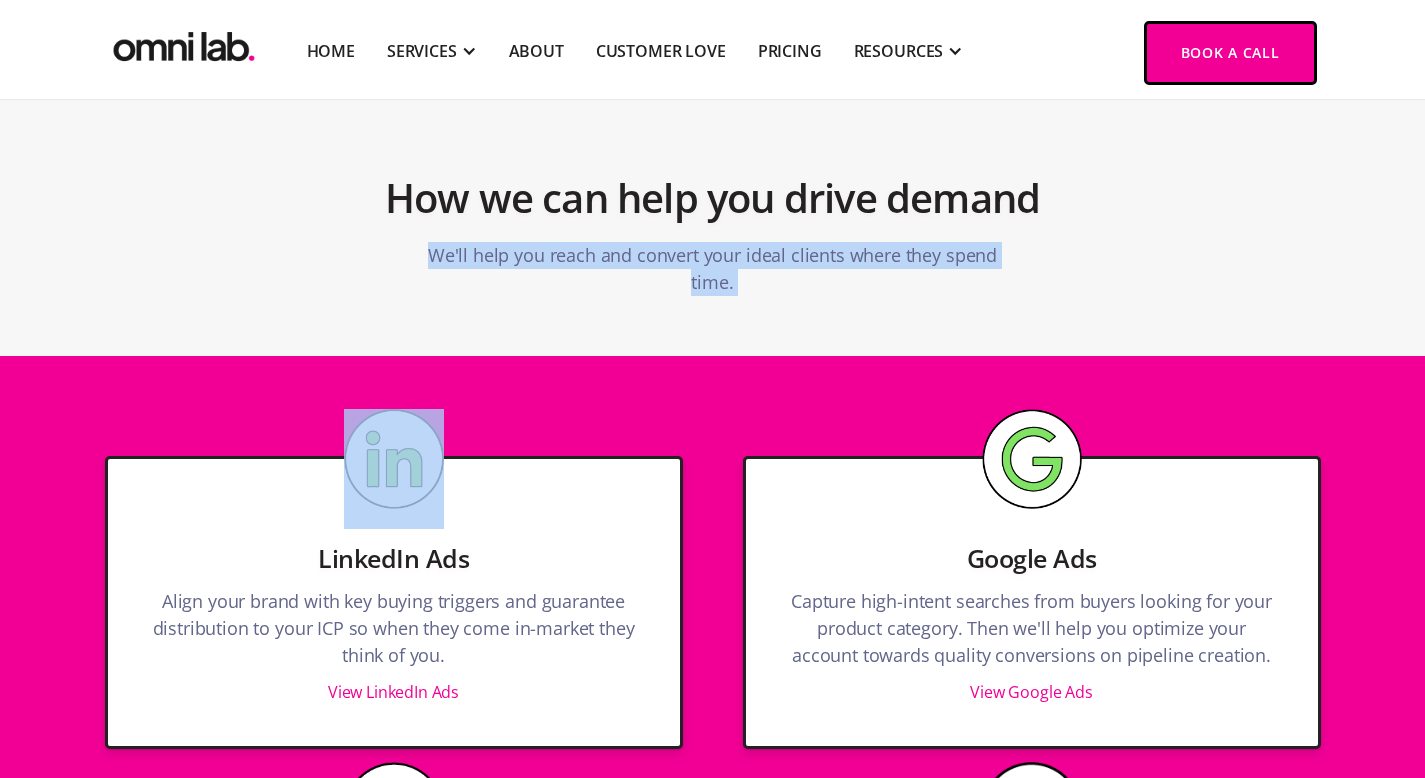 click on "We'll help you reach and convert your ideal clients where they spend time." at bounding box center (713, 269) 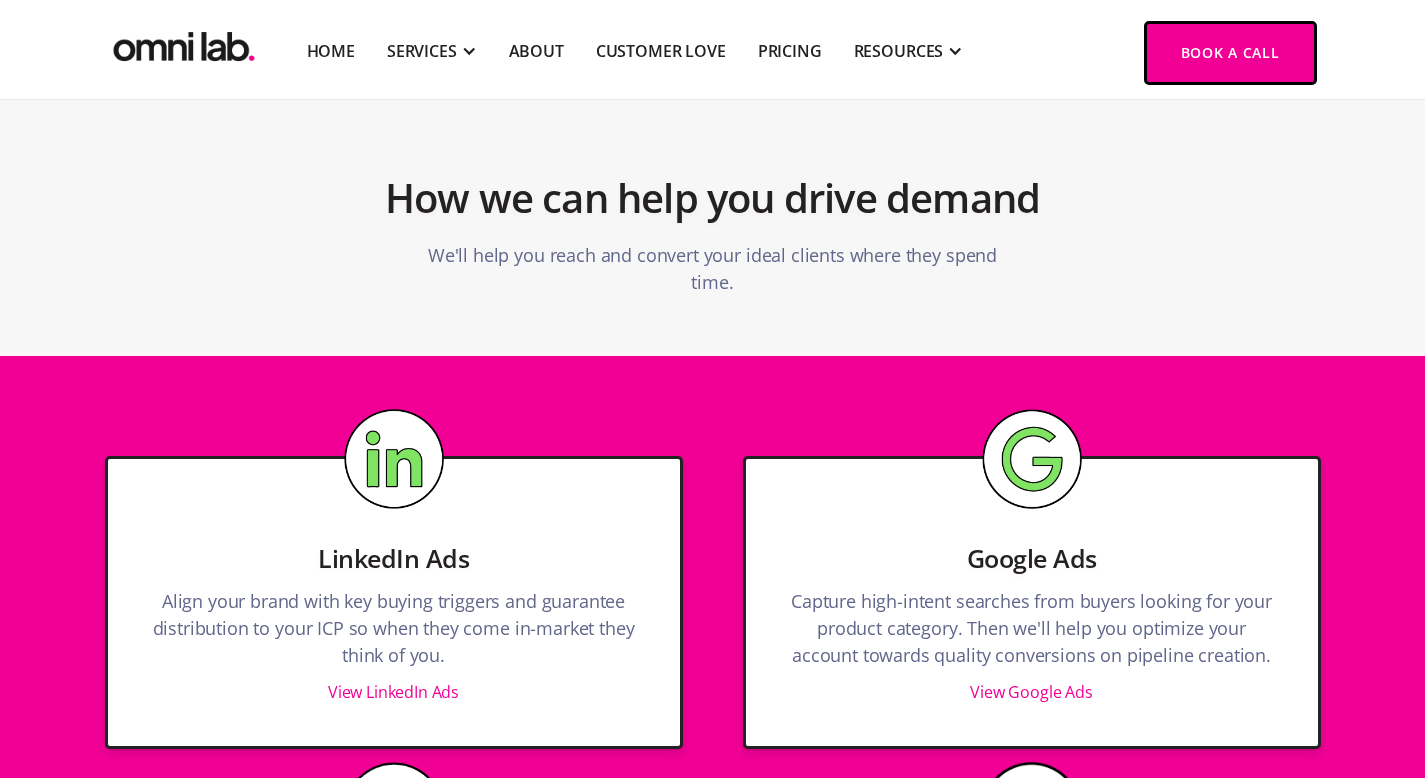 click on "We'll help you reach and convert your ideal clients where they spend time." at bounding box center (713, 269) 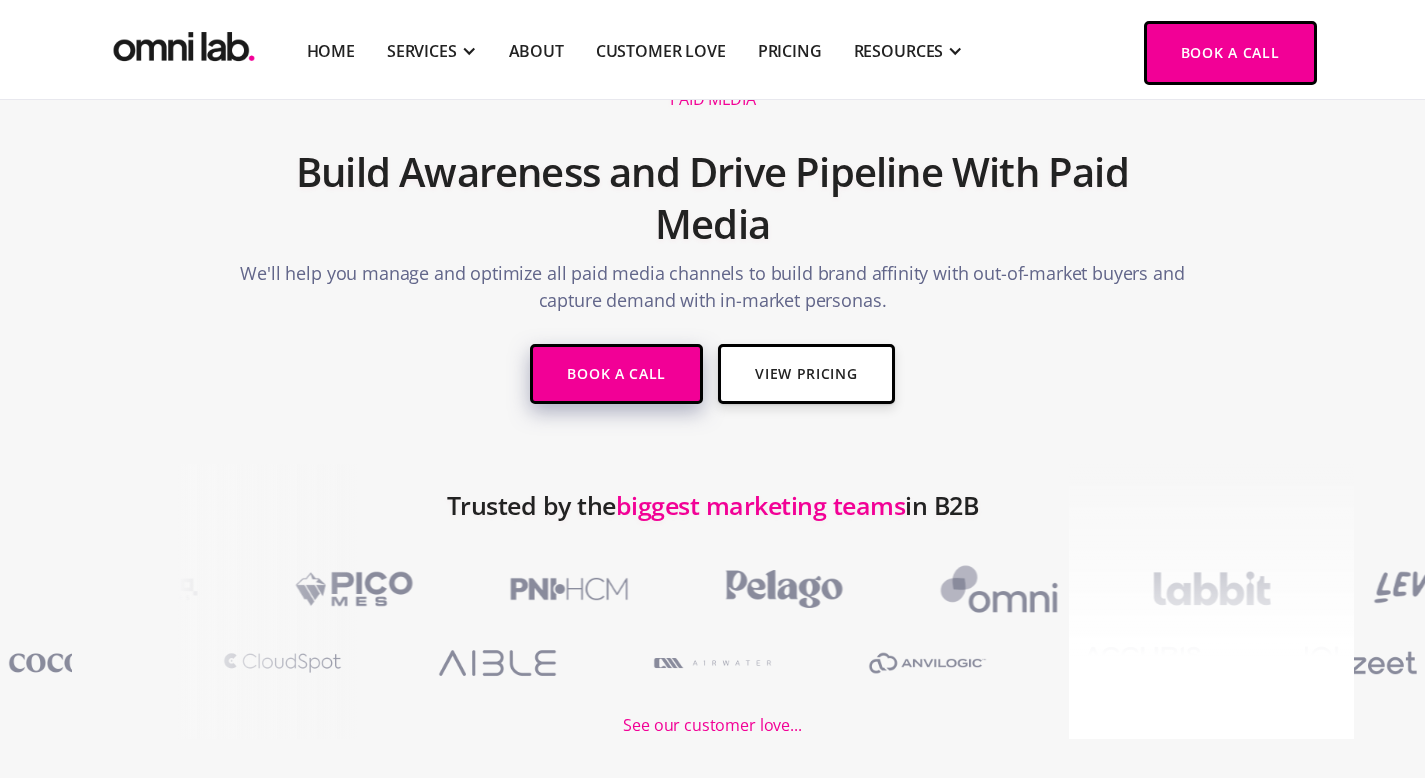 scroll, scrollTop: 0, scrollLeft: 0, axis: both 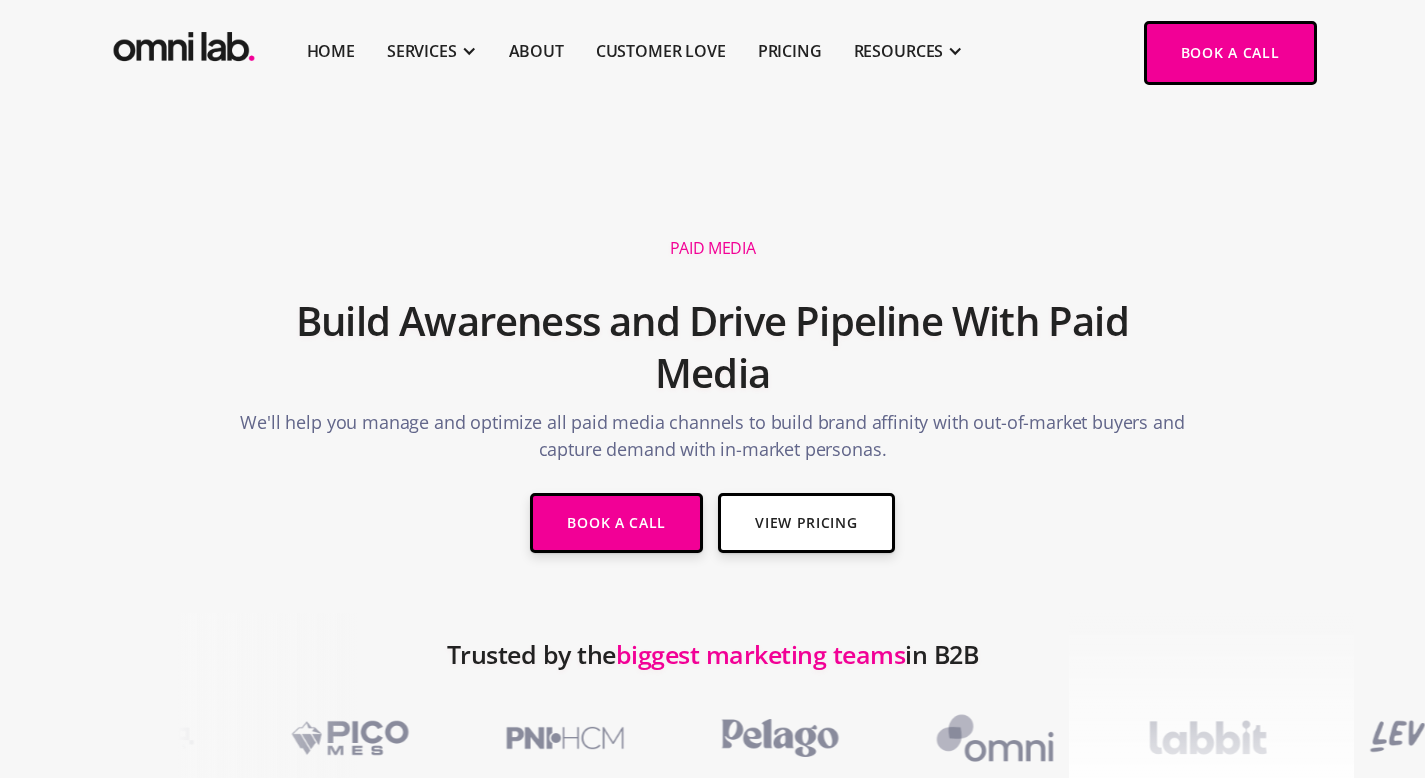 click on "We'll help you manage and optimize all paid media channels to build brand affinity with out-of-market buyers and capture demand with in-market personas." at bounding box center [713, 441] 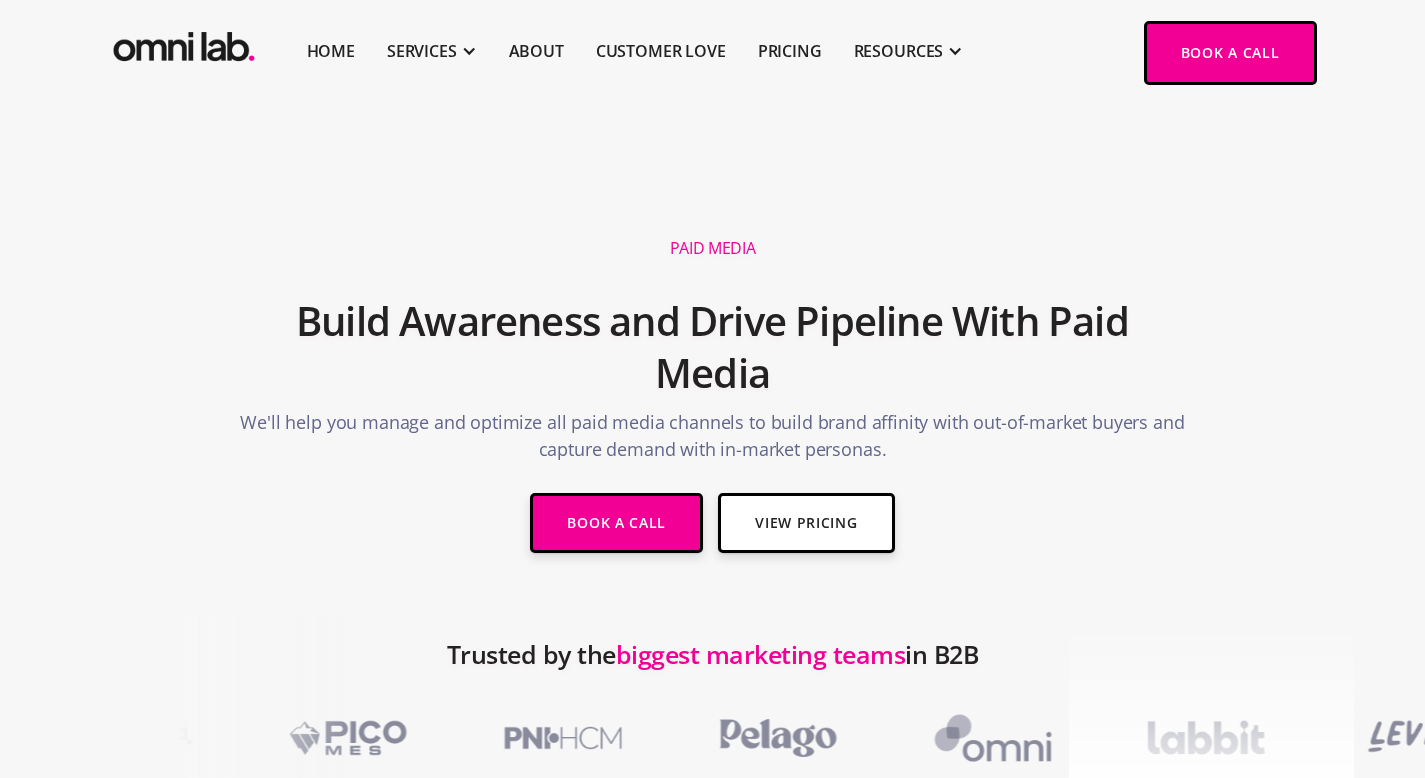 click on "We'll help you manage and optimize all paid media channels to build brand affinity with out-of-market buyers and capture demand with in-market personas." at bounding box center (713, 441) 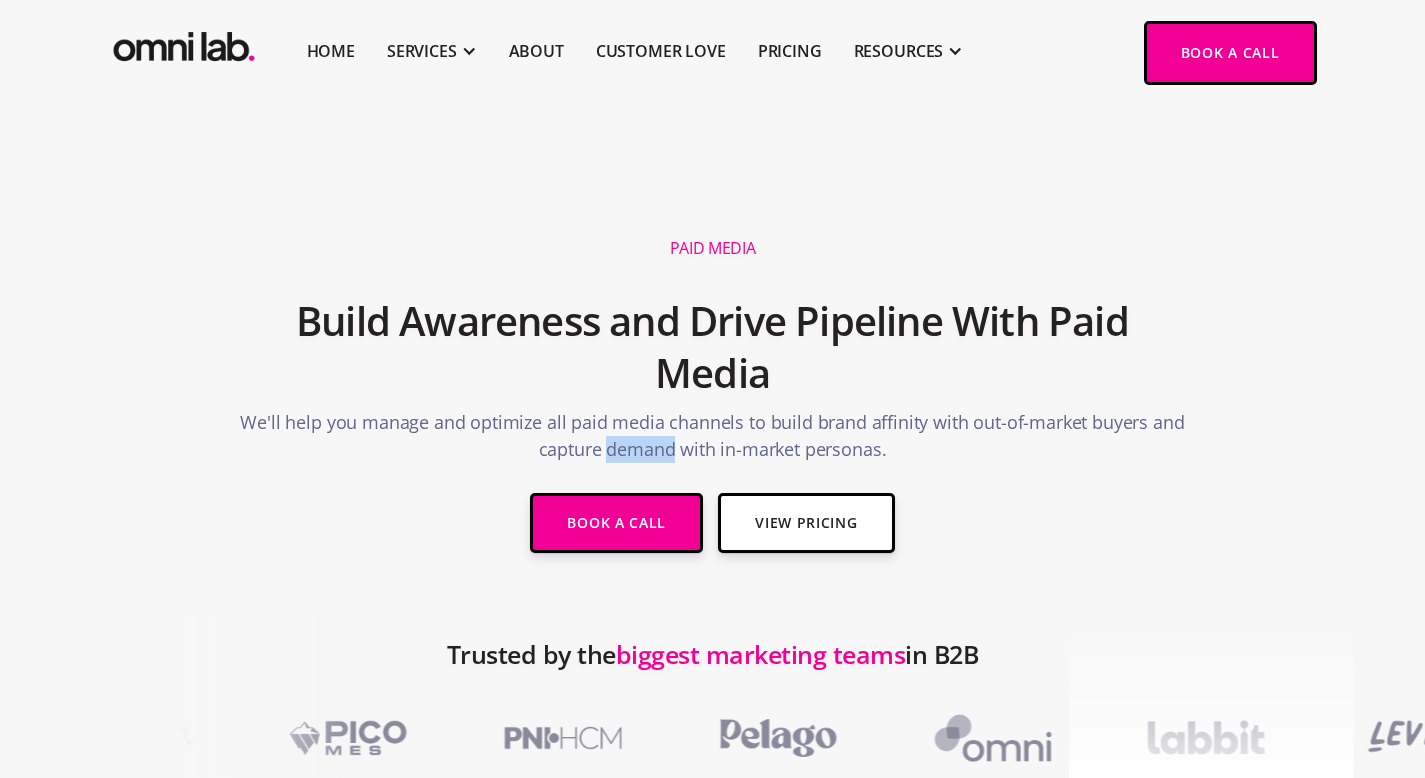 click on "We'll help you manage and optimize all paid media channels to build brand affinity with out-of-market buyers and capture demand with in-market personas." at bounding box center [713, 441] 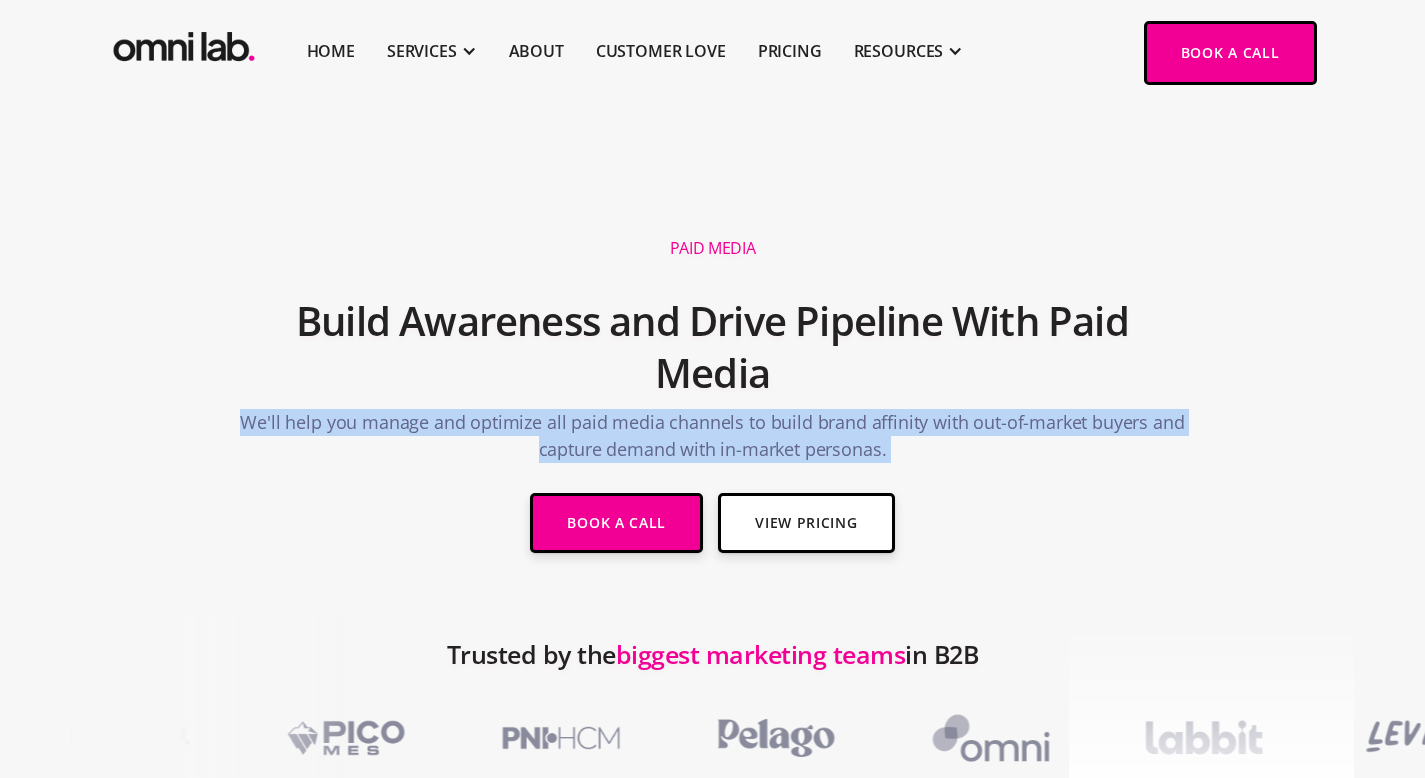 click on "We'll help you manage and optimize all paid media channels to build brand affinity with out-of-market buyers and capture demand with in-market personas." at bounding box center (713, 441) 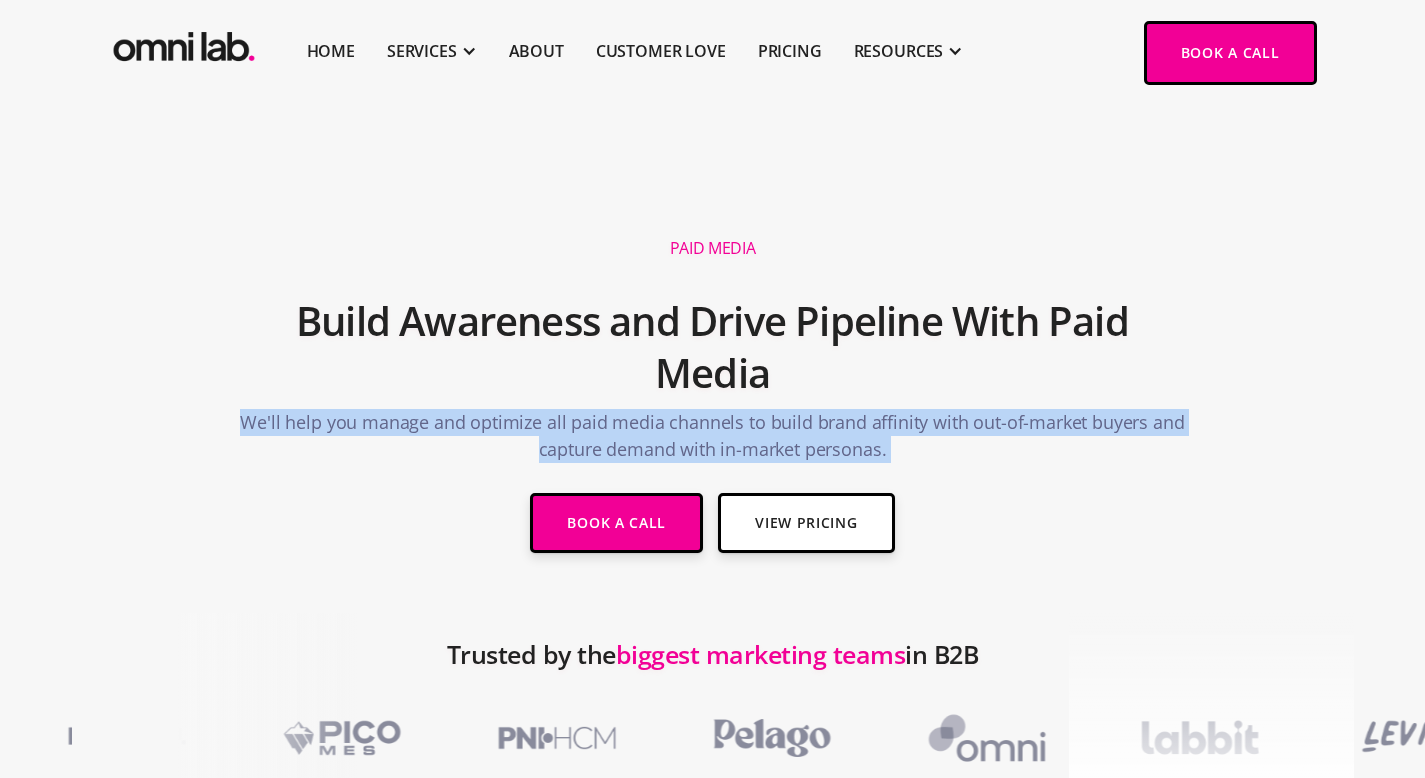 click on "Build Awareness and Drive Pipeline With Paid Media" at bounding box center (713, 347) 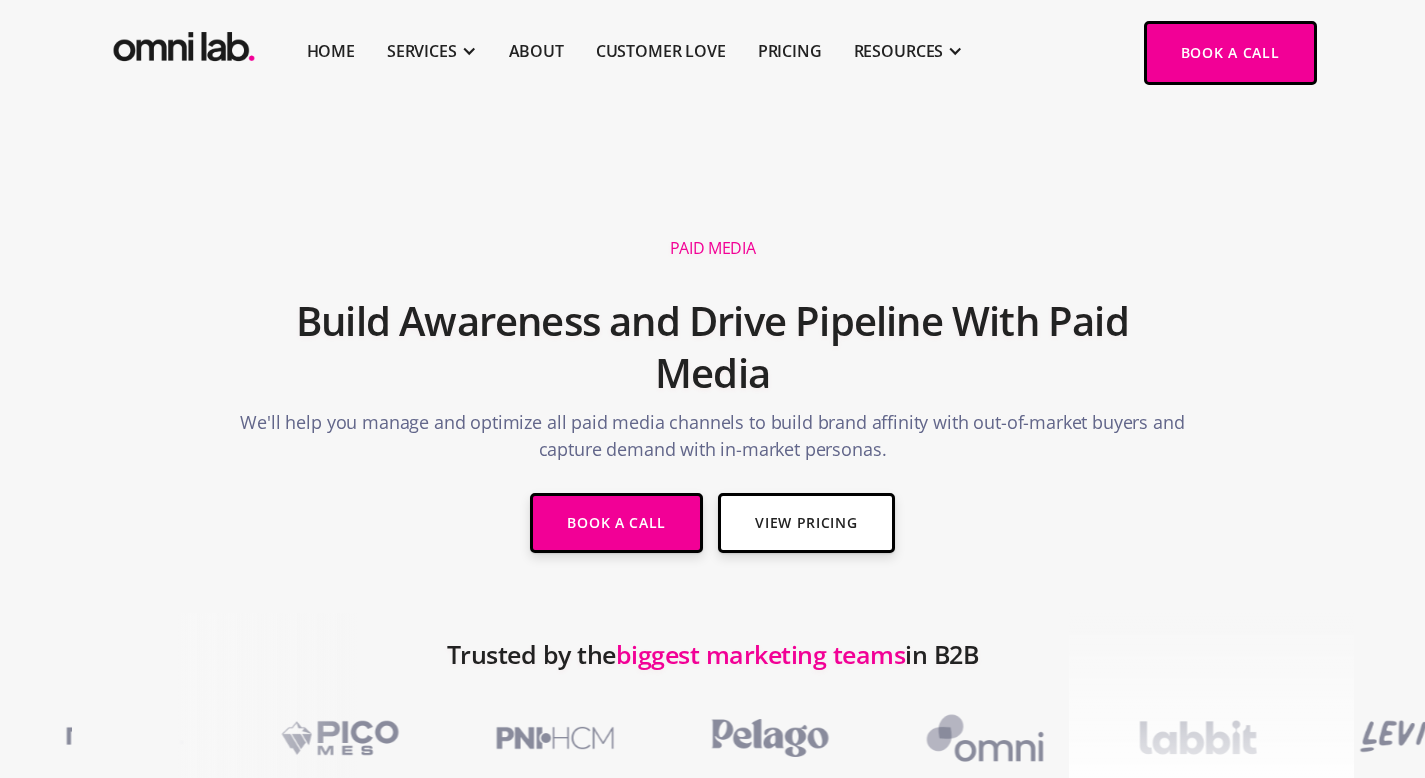 click on "Build Awareness and Drive Pipeline With Paid Media" at bounding box center (713, 347) 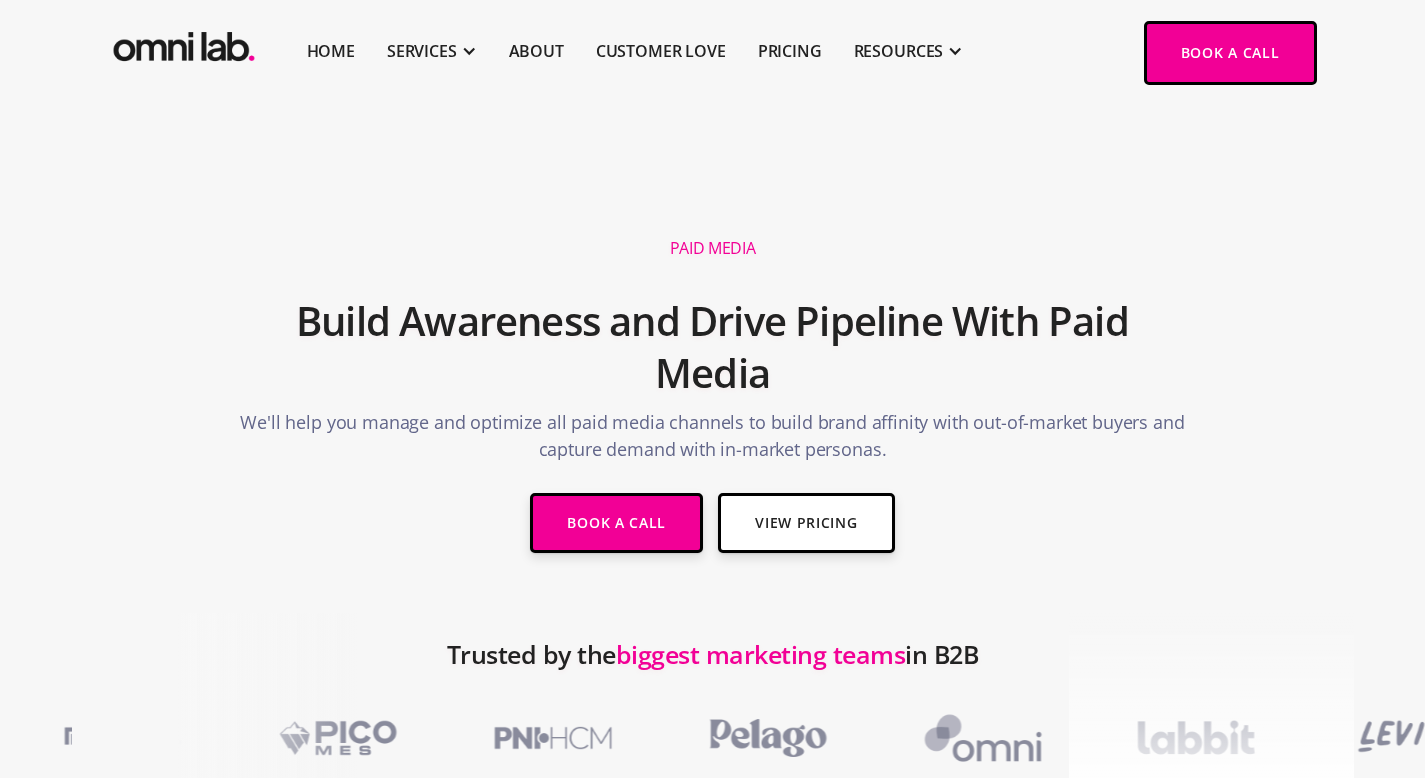 click on "Build Awareness and Drive Pipeline With Paid Media" at bounding box center (713, 347) 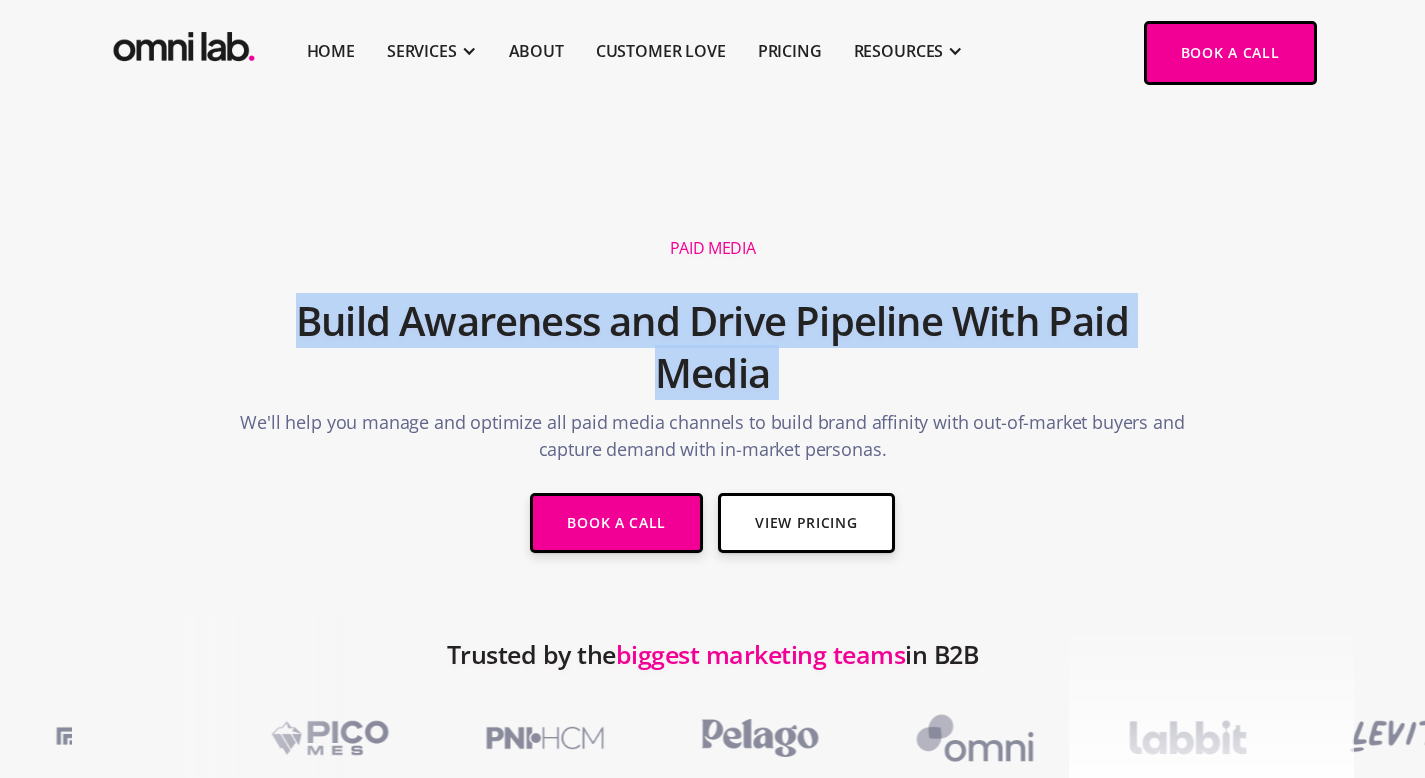 click on "Build Awareness and Drive Pipeline With Paid Media" at bounding box center (713, 347) 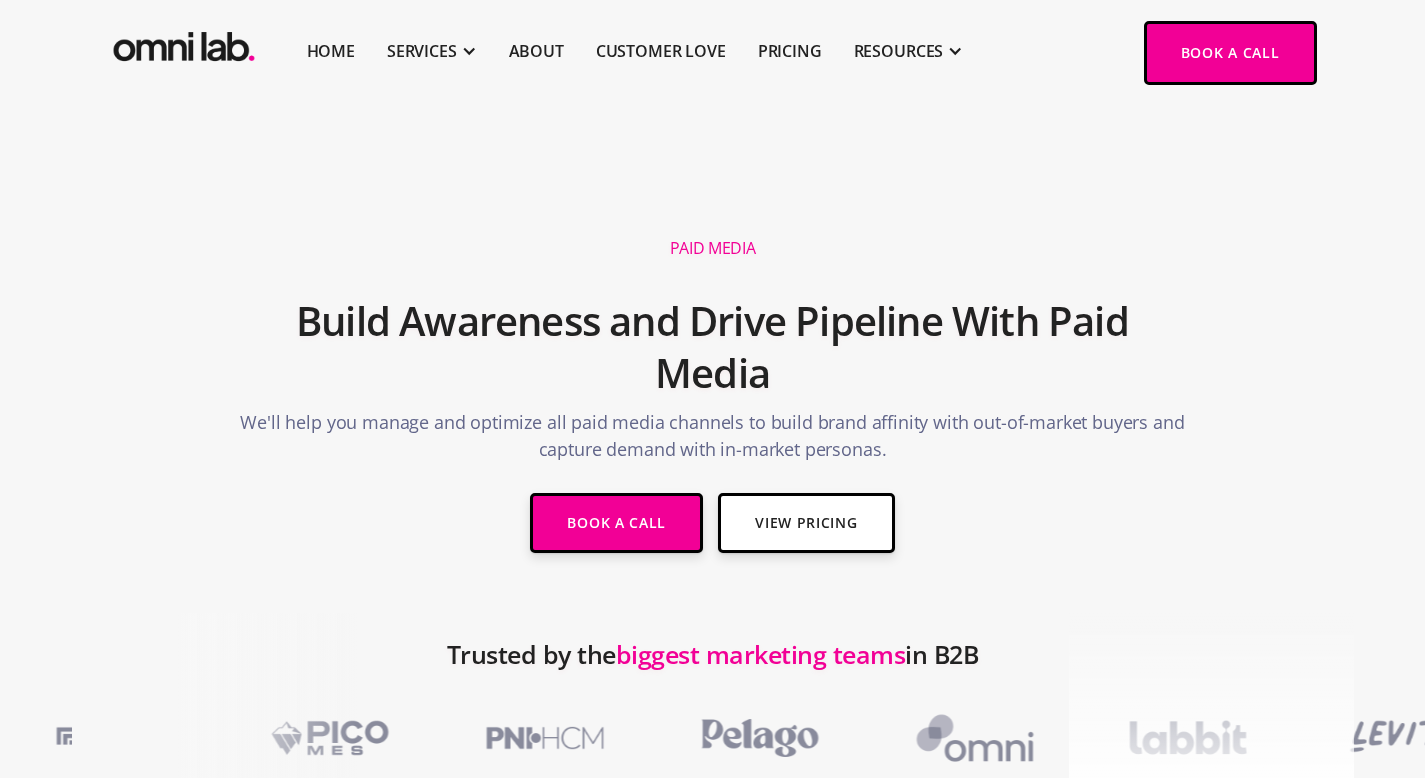 click on "Build Awareness and Drive Pipeline With Paid Media" at bounding box center [713, 347] 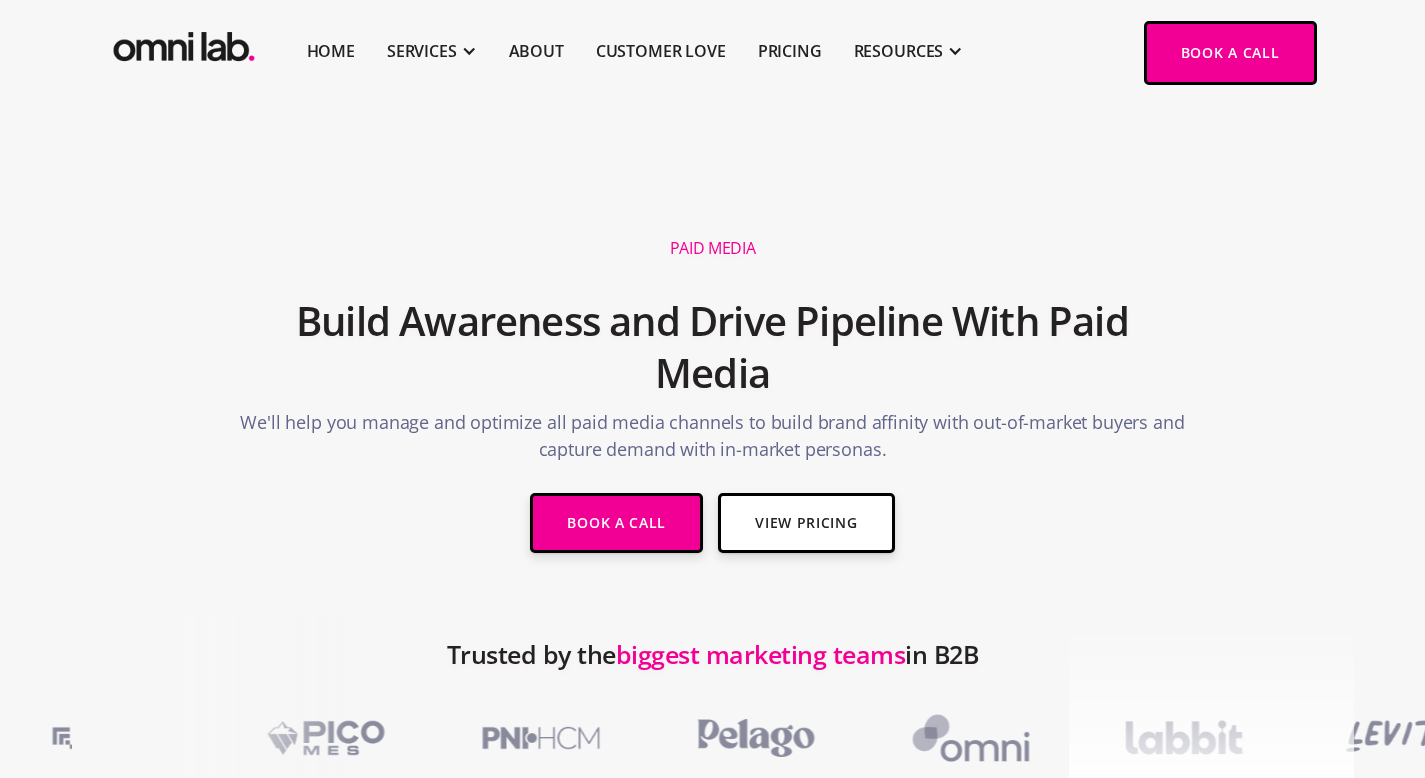 click on "Build Awareness and Drive Pipeline With Paid Media" at bounding box center (713, 347) 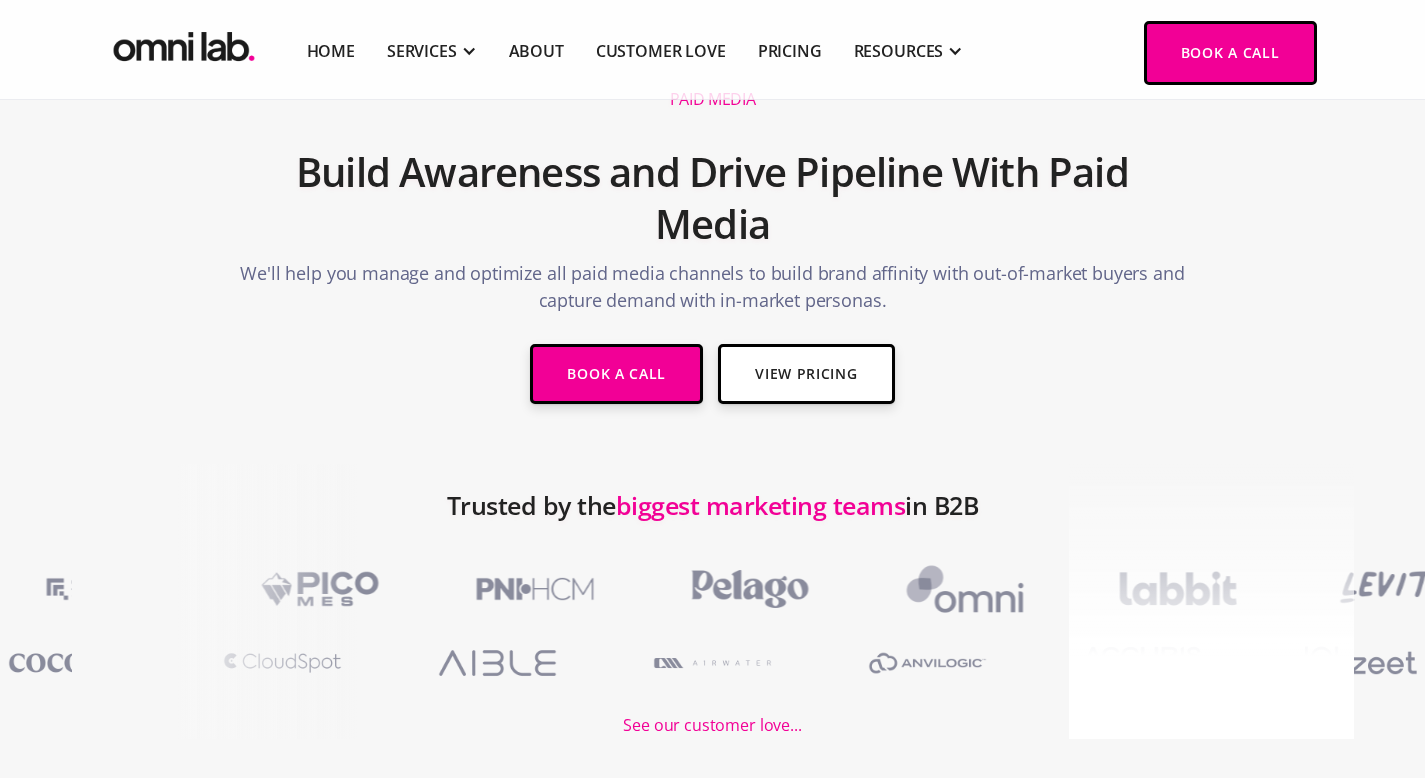 scroll, scrollTop: 196, scrollLeft: 0, axis: vertical 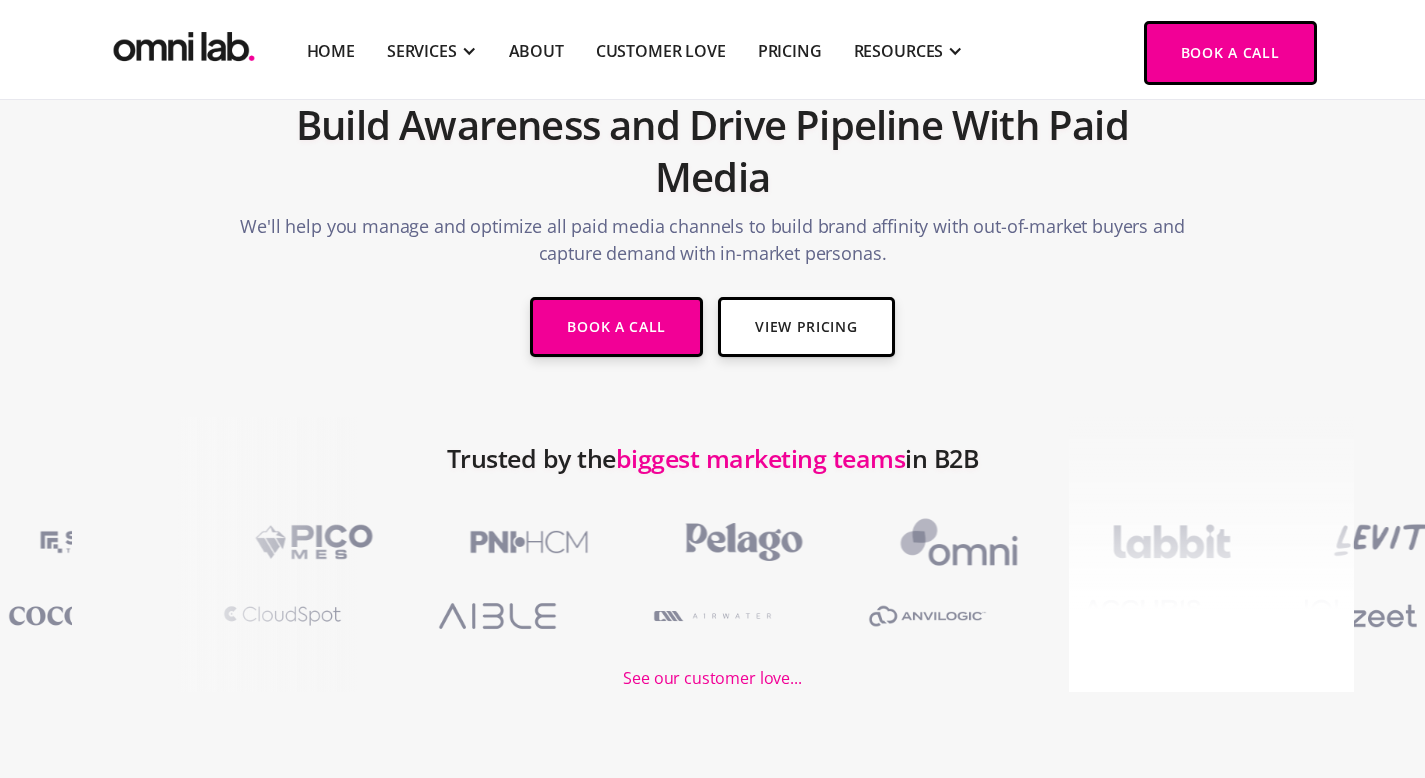 click on "We'll help you manage and optimize all paid media channels to build brand affinity with out-of-market buyers and capture demand with in-market personas." at bounding box center (713, 245) 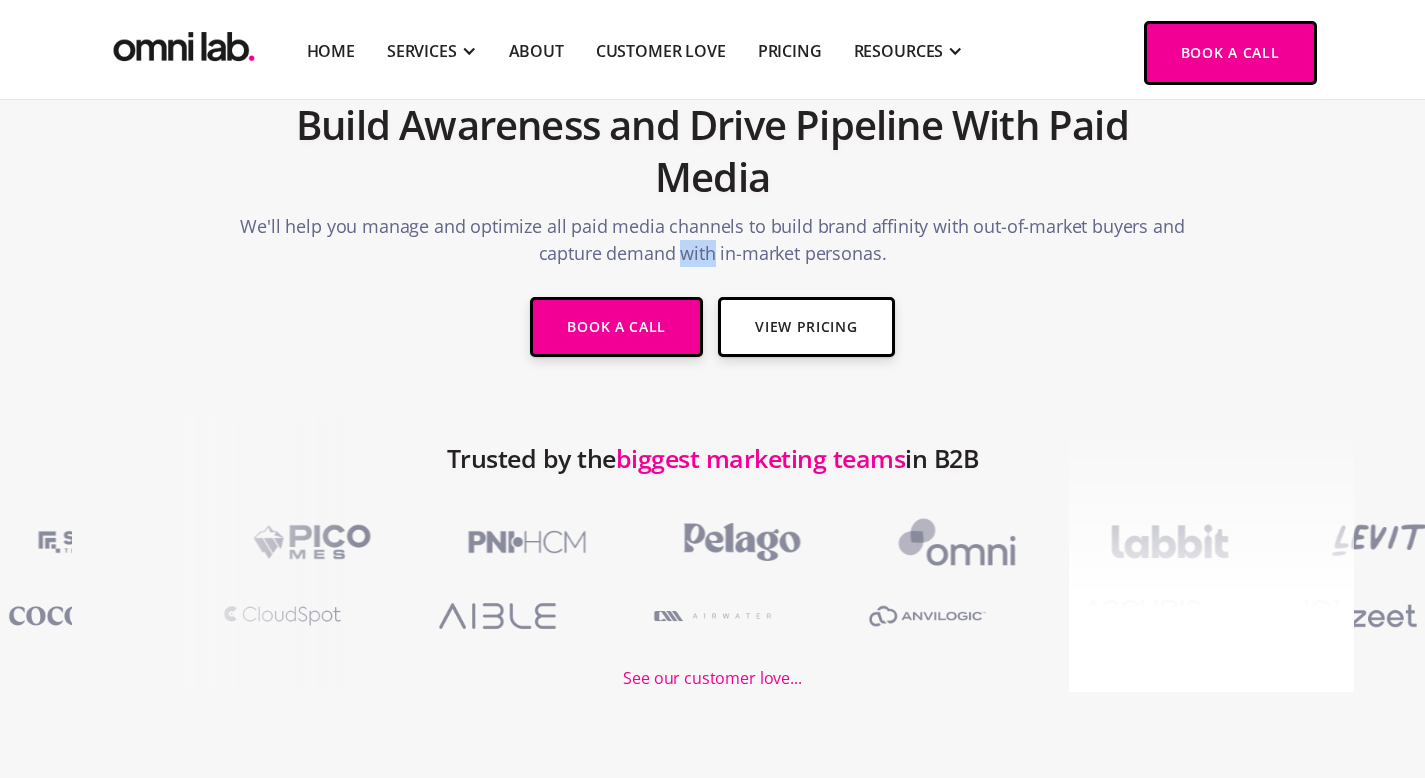 click on "We'll help you manage and optimize all paid media channels to build brand affinity with out-of-market buyers and capture demand with in-market personas." at bounding box center [713, 245] 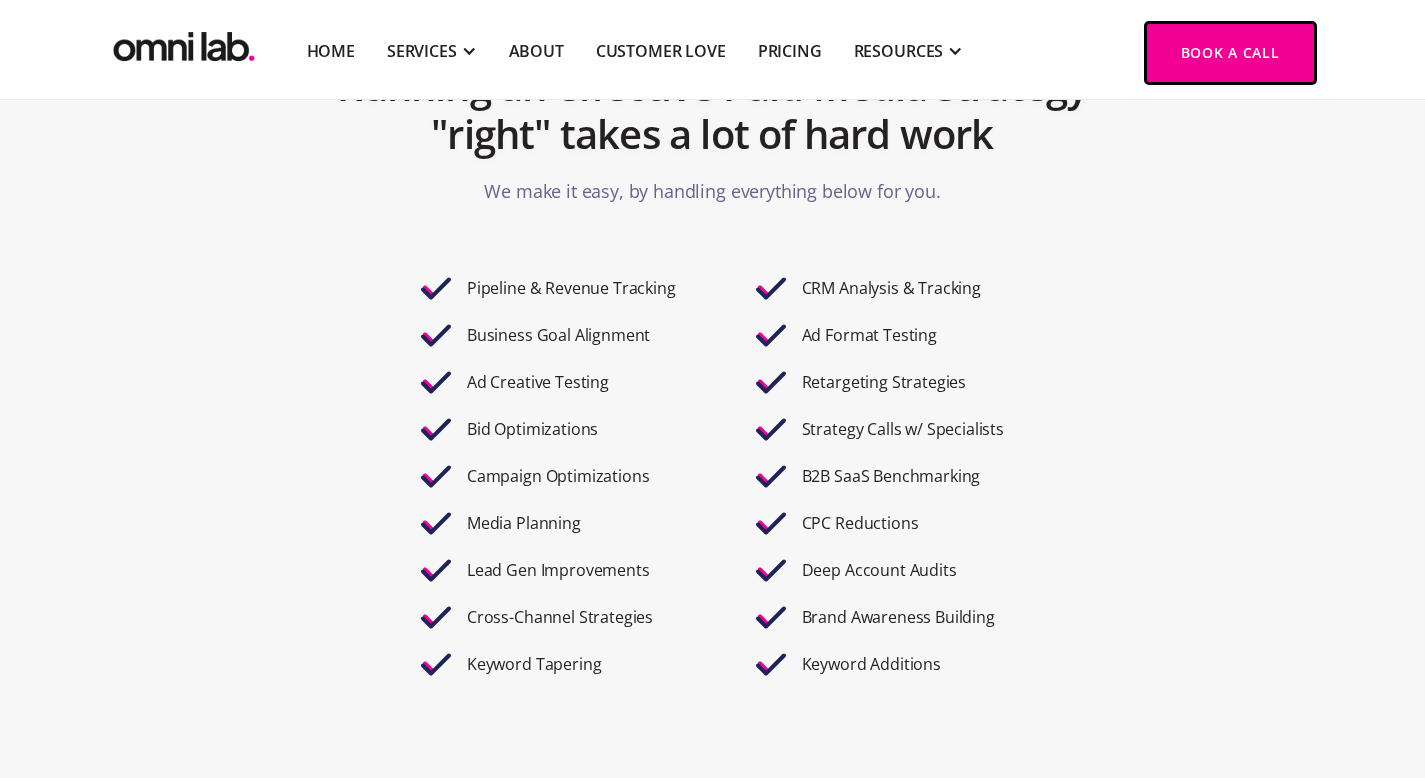 scroll, scrollTop: 3376, scrollLeft: 0, axis: vertical 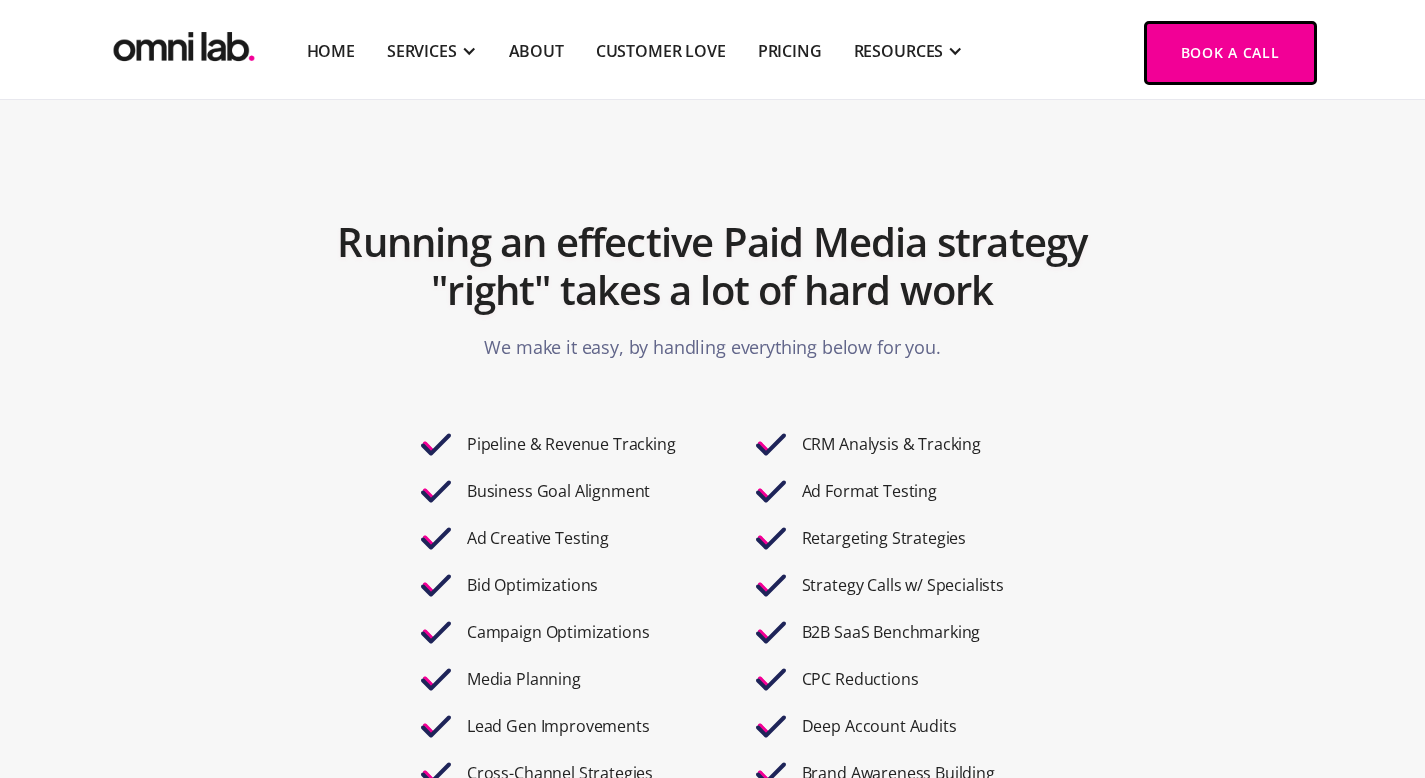 click on "Running an effective Paid Media strategy "right" takes a lot of hard work" at bounding box center [713, 266] 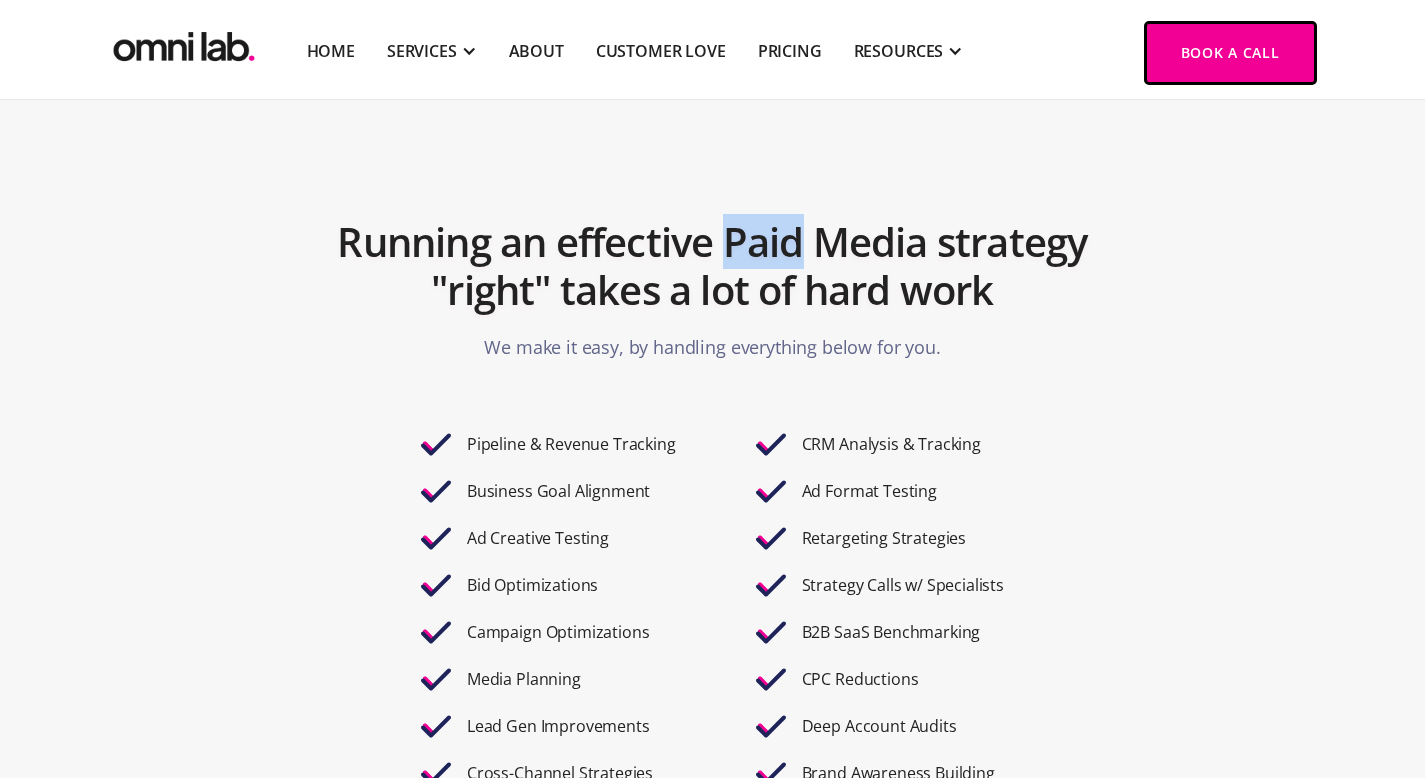 click on "Running an effective Paid Media strategy "right" takes a lot of hard work" at bounding box center (713, 266) 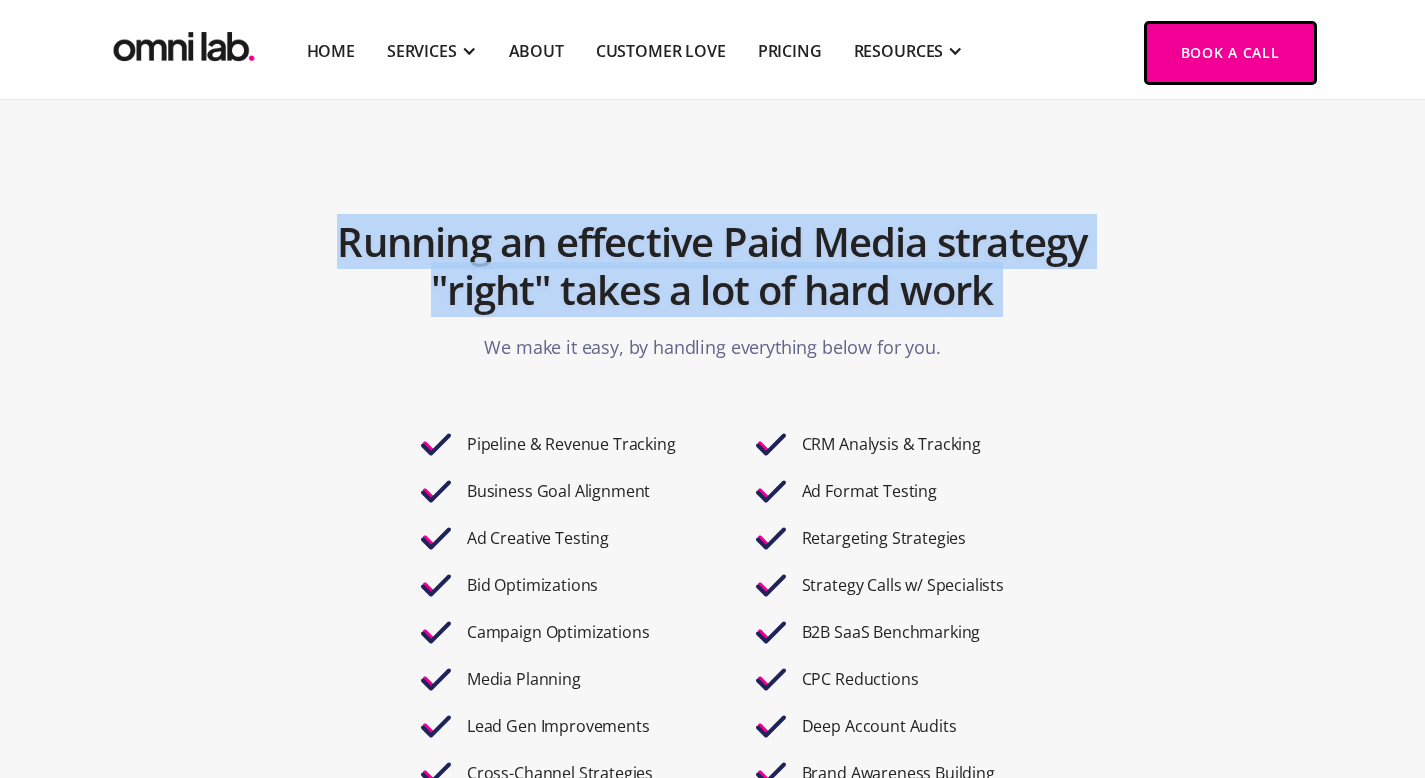 click on "Running an effective Paid Media strategy "right" takes a lot of hard work" at bounding box center (713, 266) 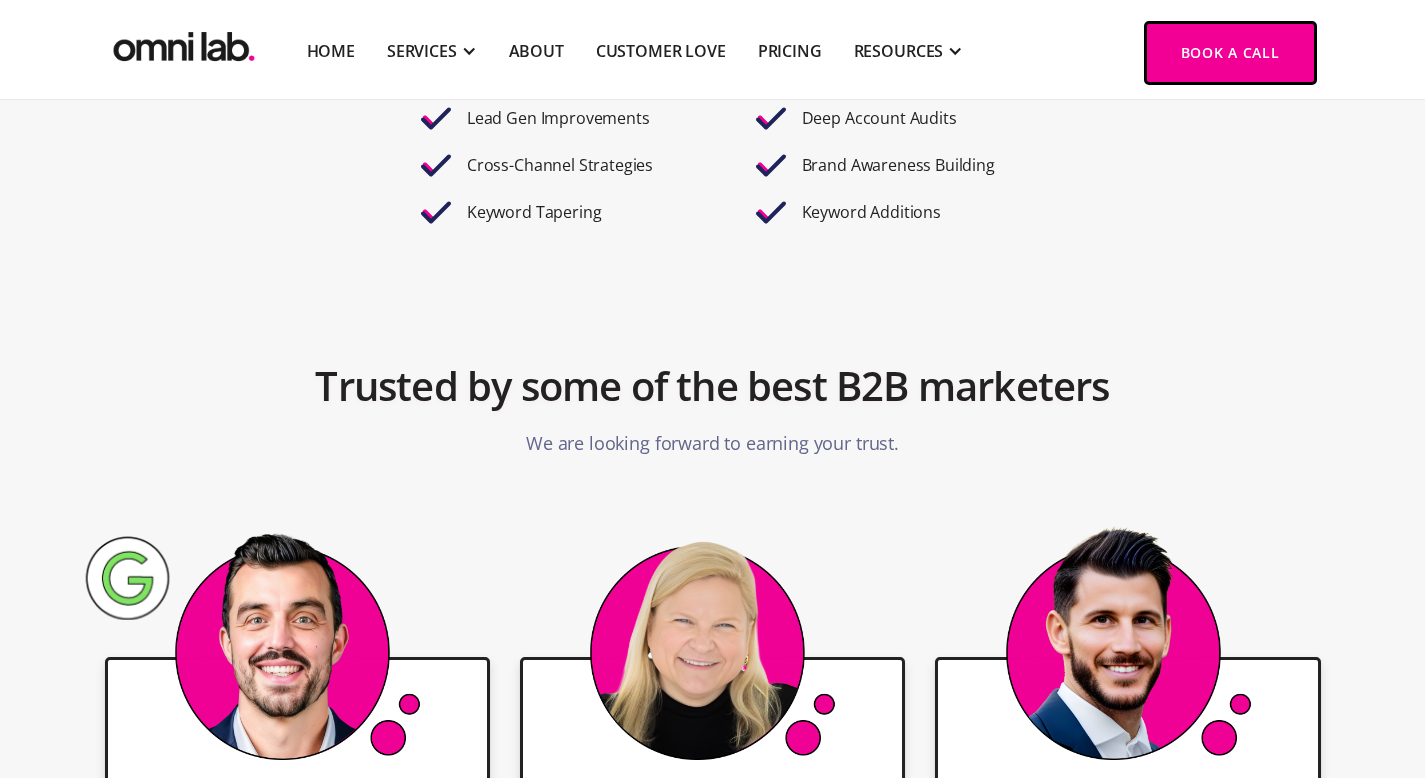 scroll, scrollTop: 4044, scrollLeft: 0, axis: vertical 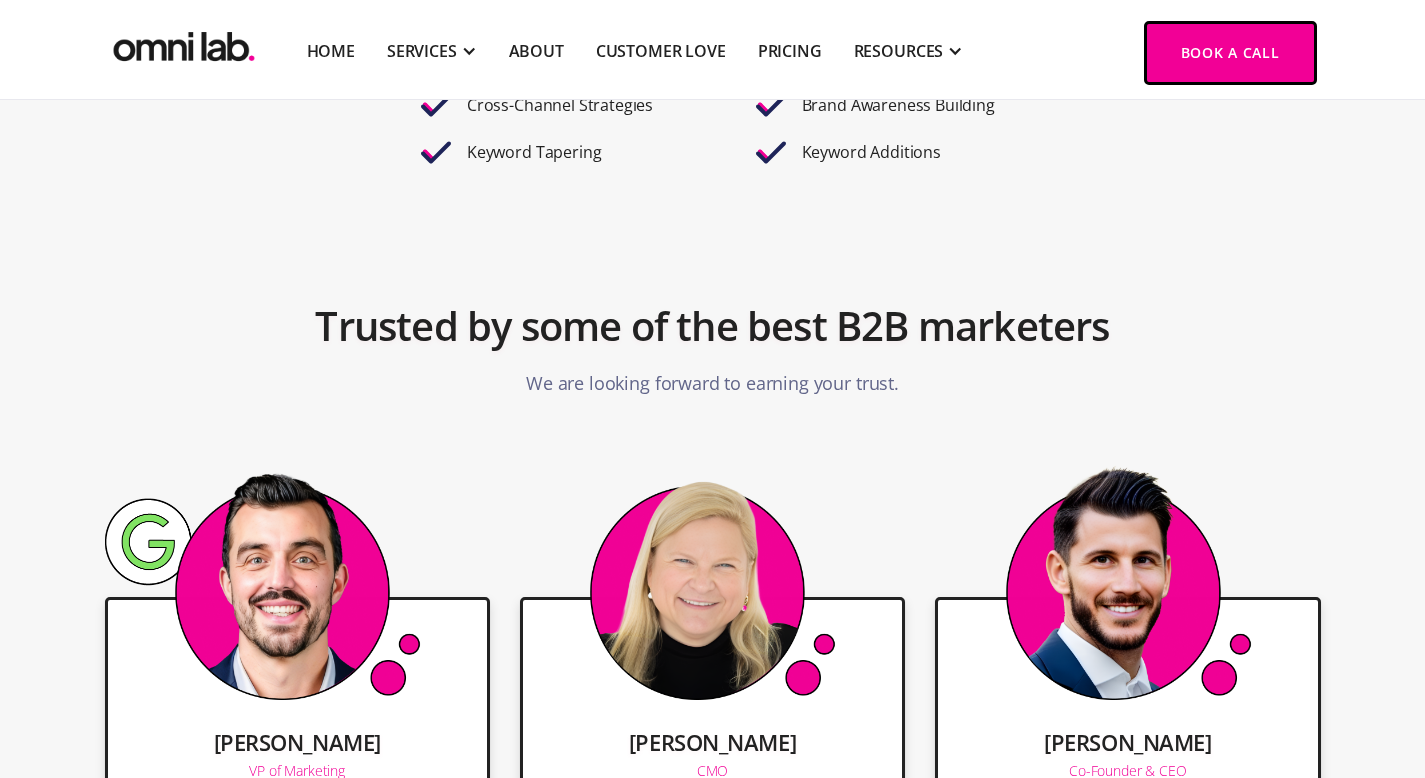 click on "Trusted by some of the best B2B marketers" at bounding box center (713, 326) 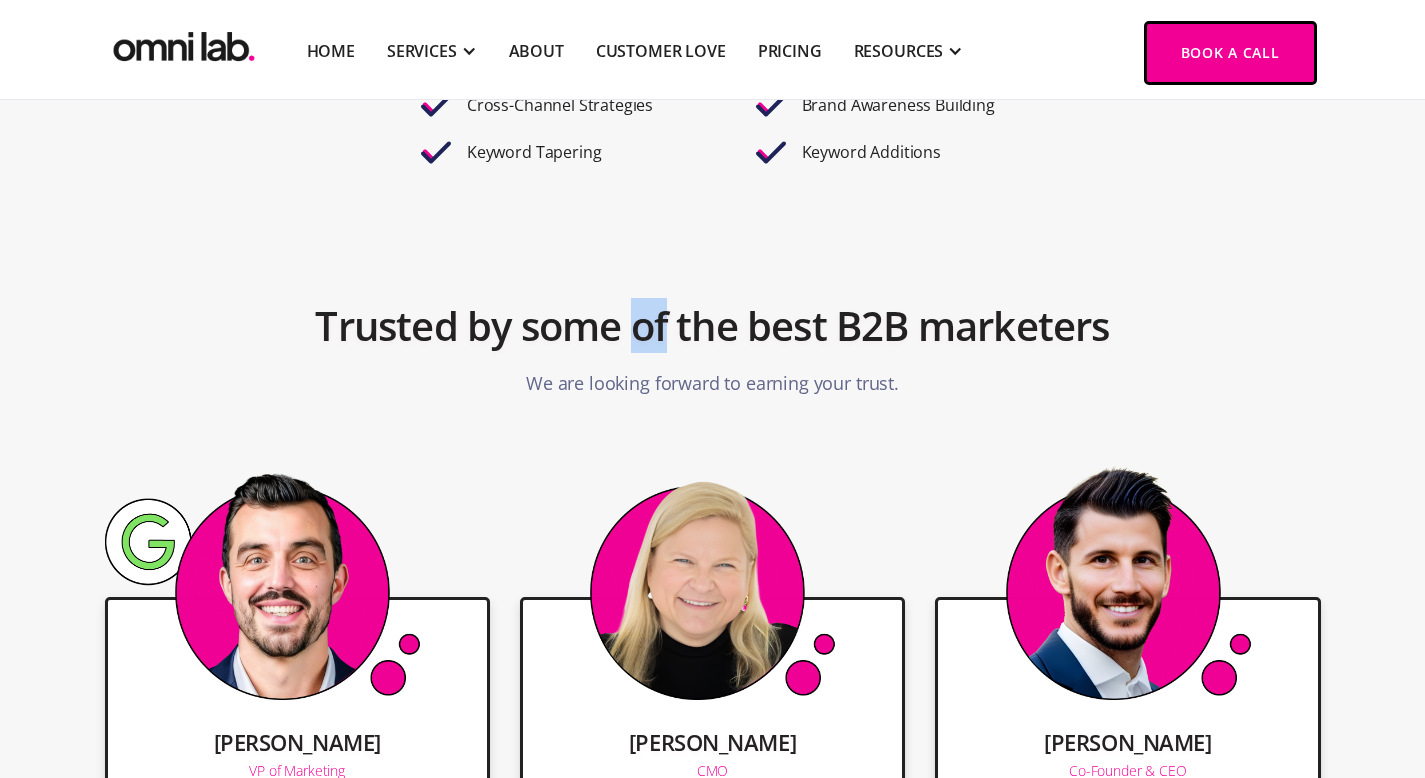 click on "Trusted by some of the best B2B marketers" at bounding box center (713, 326) 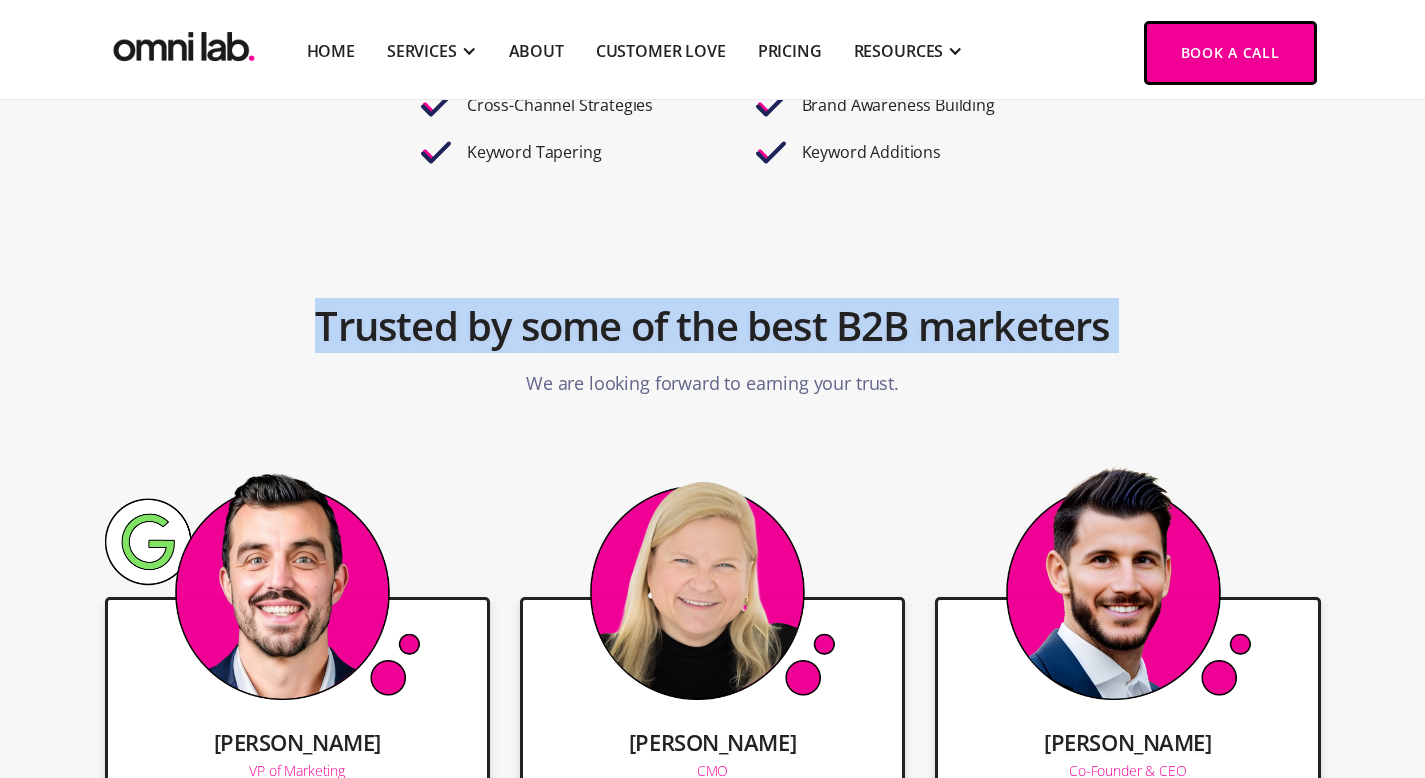 click on "Trusted by some of the best B2B marketers" at bounding box center [713, 326] 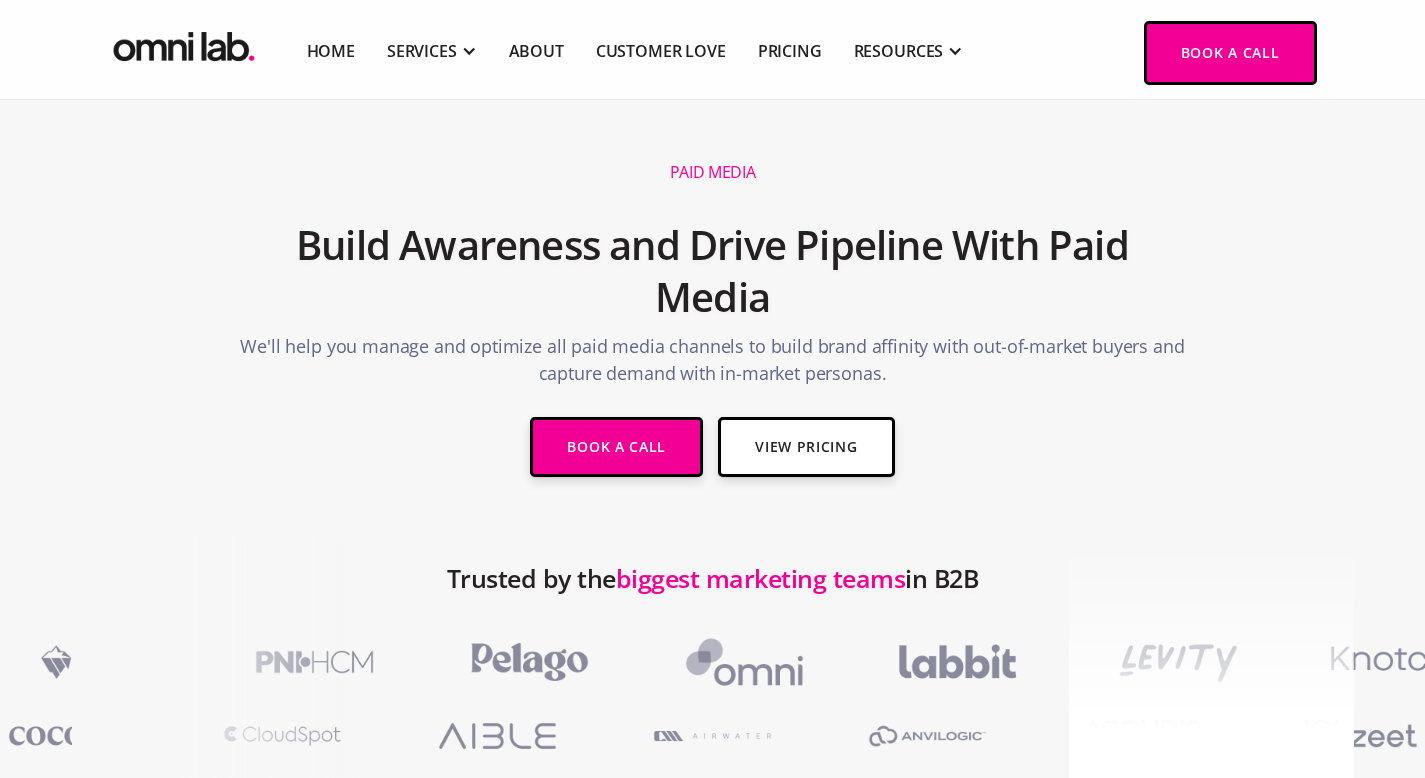 scroll, scrollTop: 0, scrollLeft: 0, axis: both 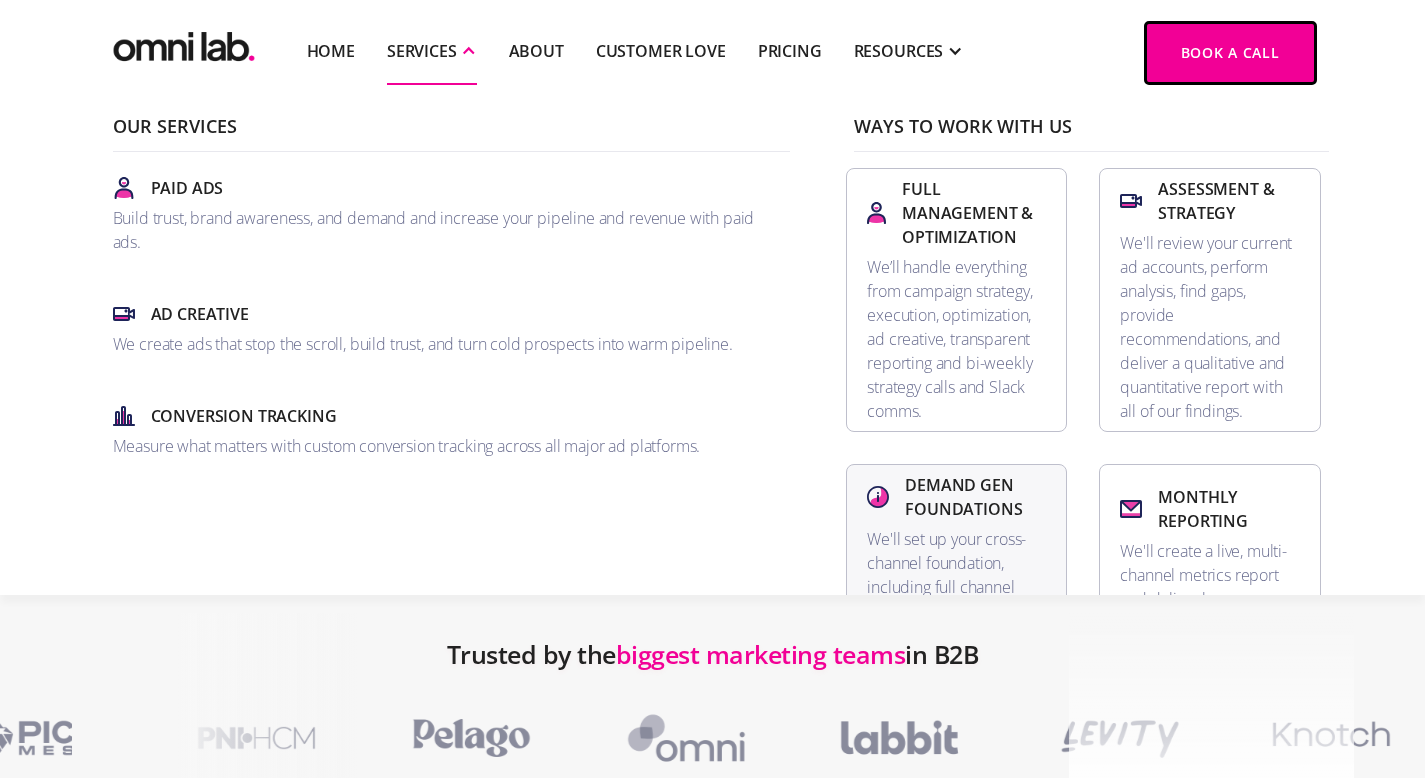 click on "We'll set up your cross-channel foundation, including full channel setup across Google, LinkedIn, Meta, YouTube, and Bing, ad copy, ad creative, and conversion tracking." at bounding box center (956, 623) 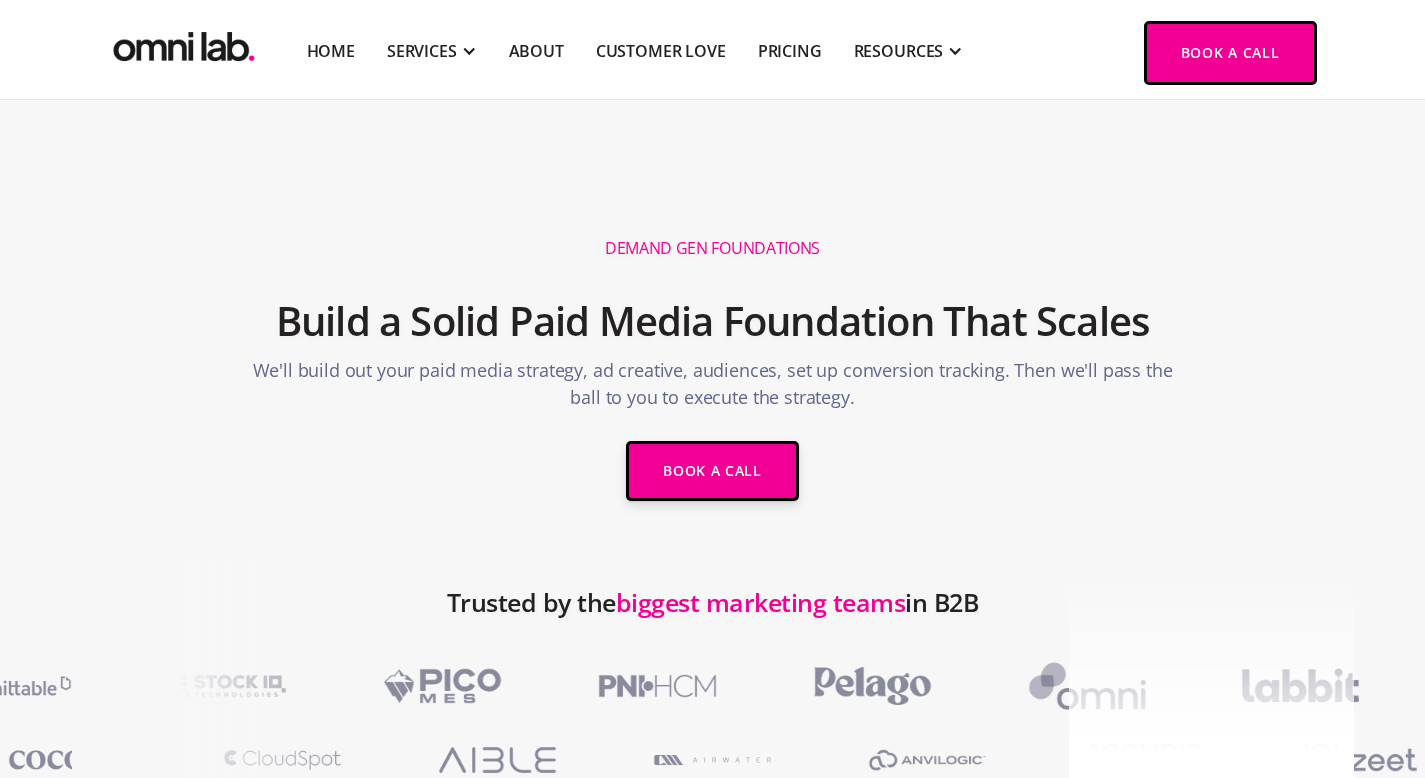 scroll, scrollTop: 46, scrollLeft: 0, axis: vertical 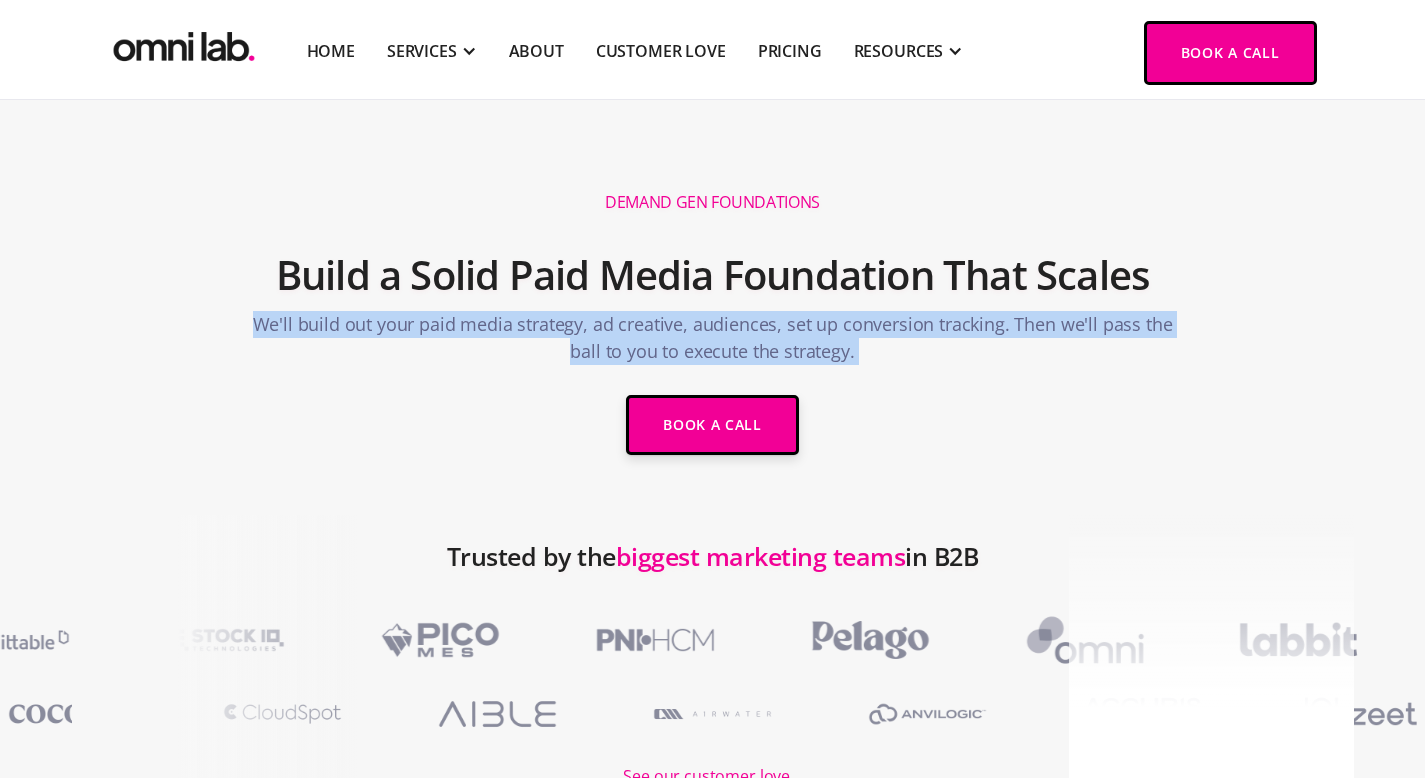 click on "Build a Solid Paid Media Foundation That Scales" at bounding box center [712, 275] 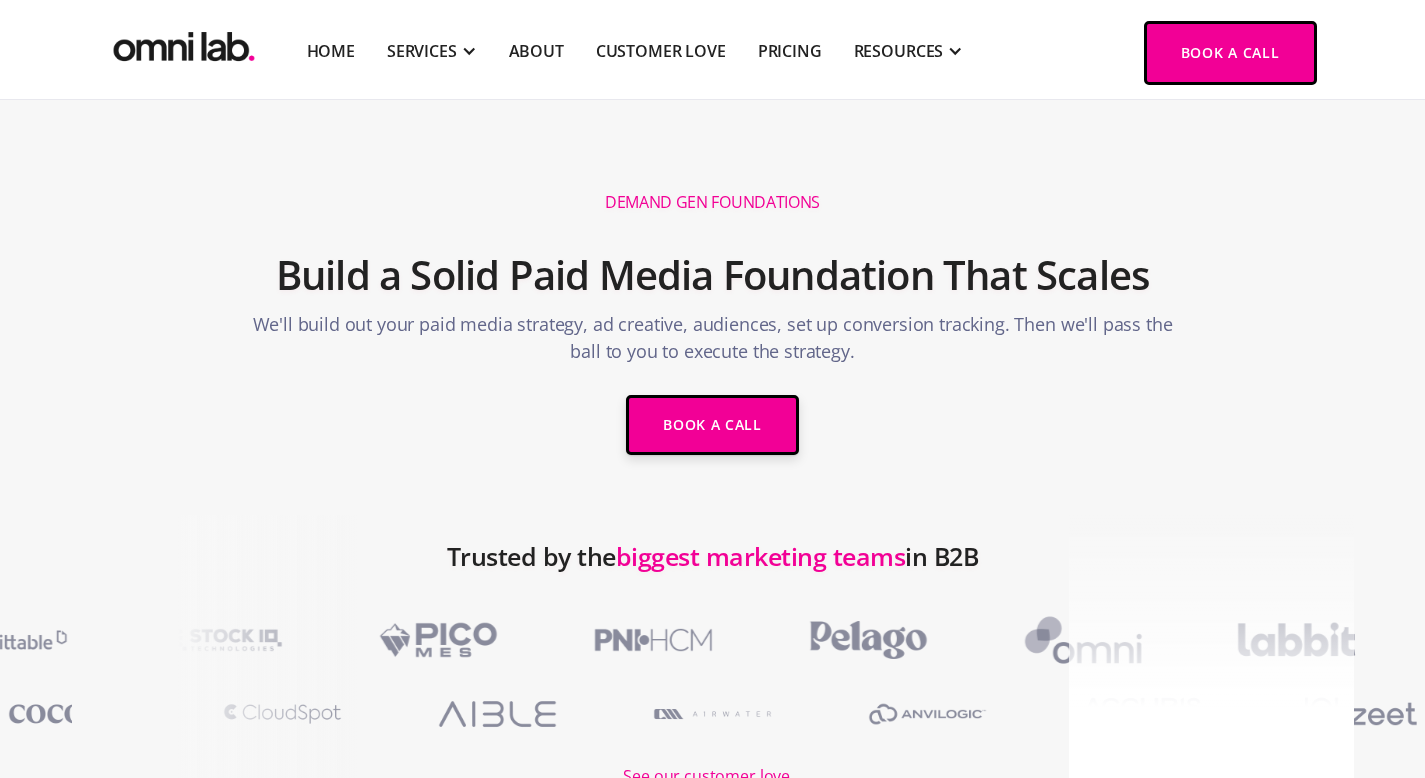 click on "Build a Solid Paid Media Foundation That Scales" at bounding box center [712, 275] 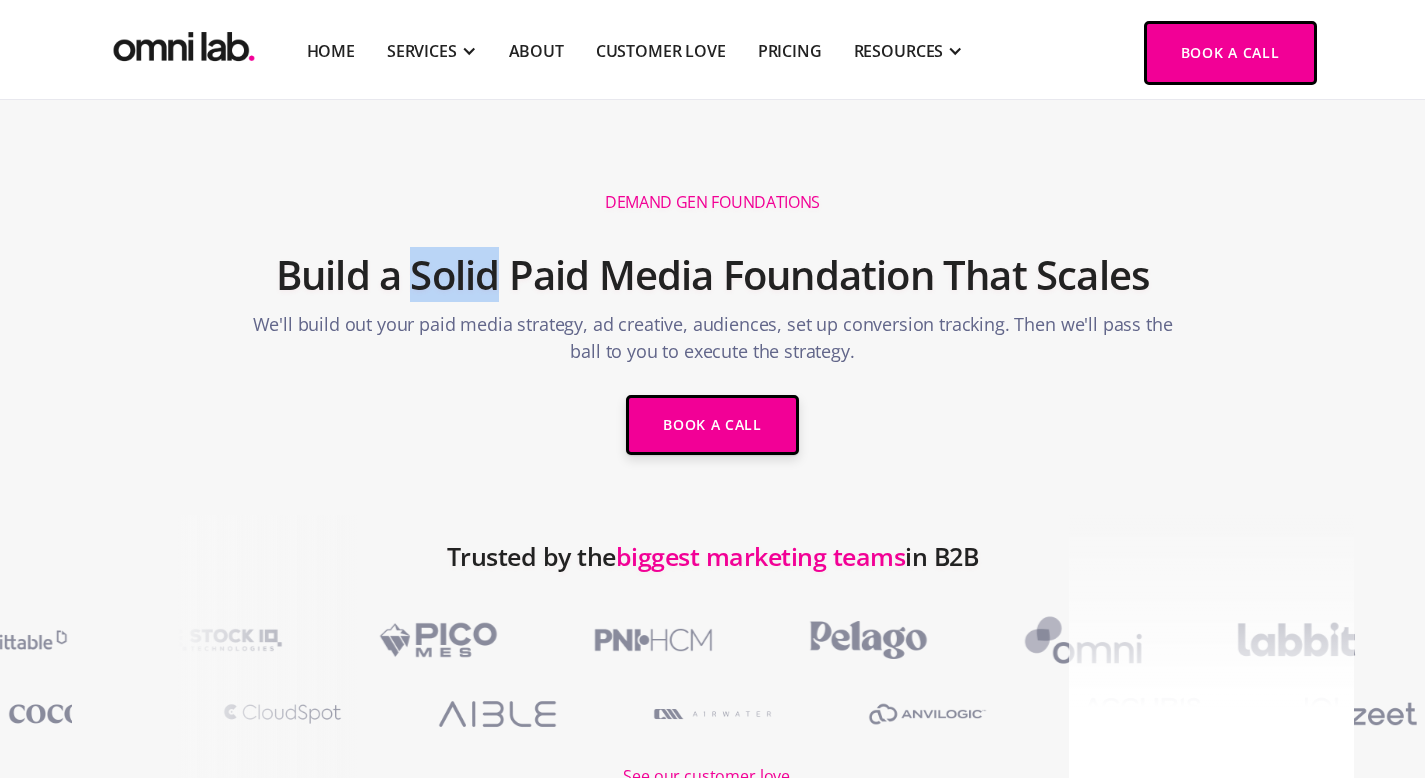 click on "Build a Solid Paid Media Foundation That Scales" at bounding box center [712, 275] 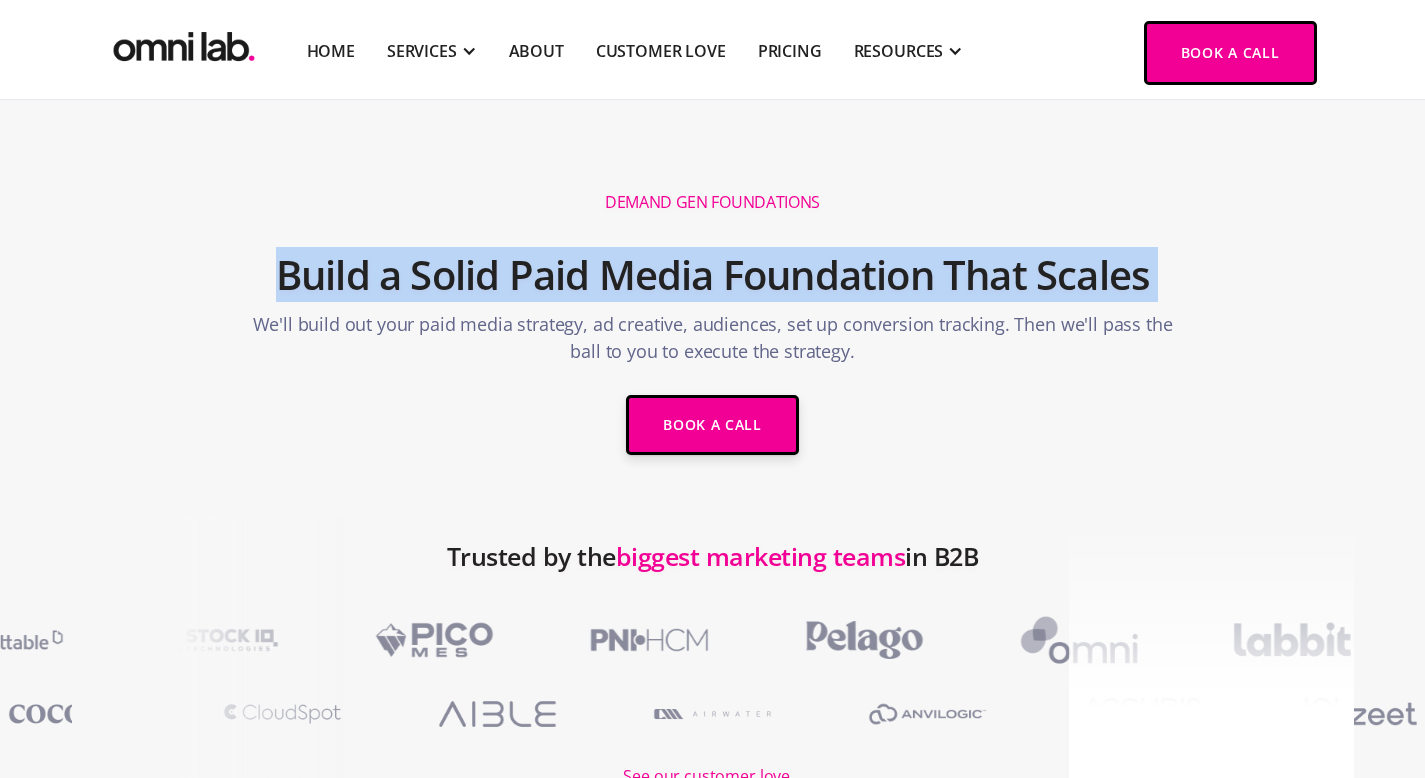 click on "Build a Solid Paid Media Foundation That Scales" at bounding box center (712, 275) 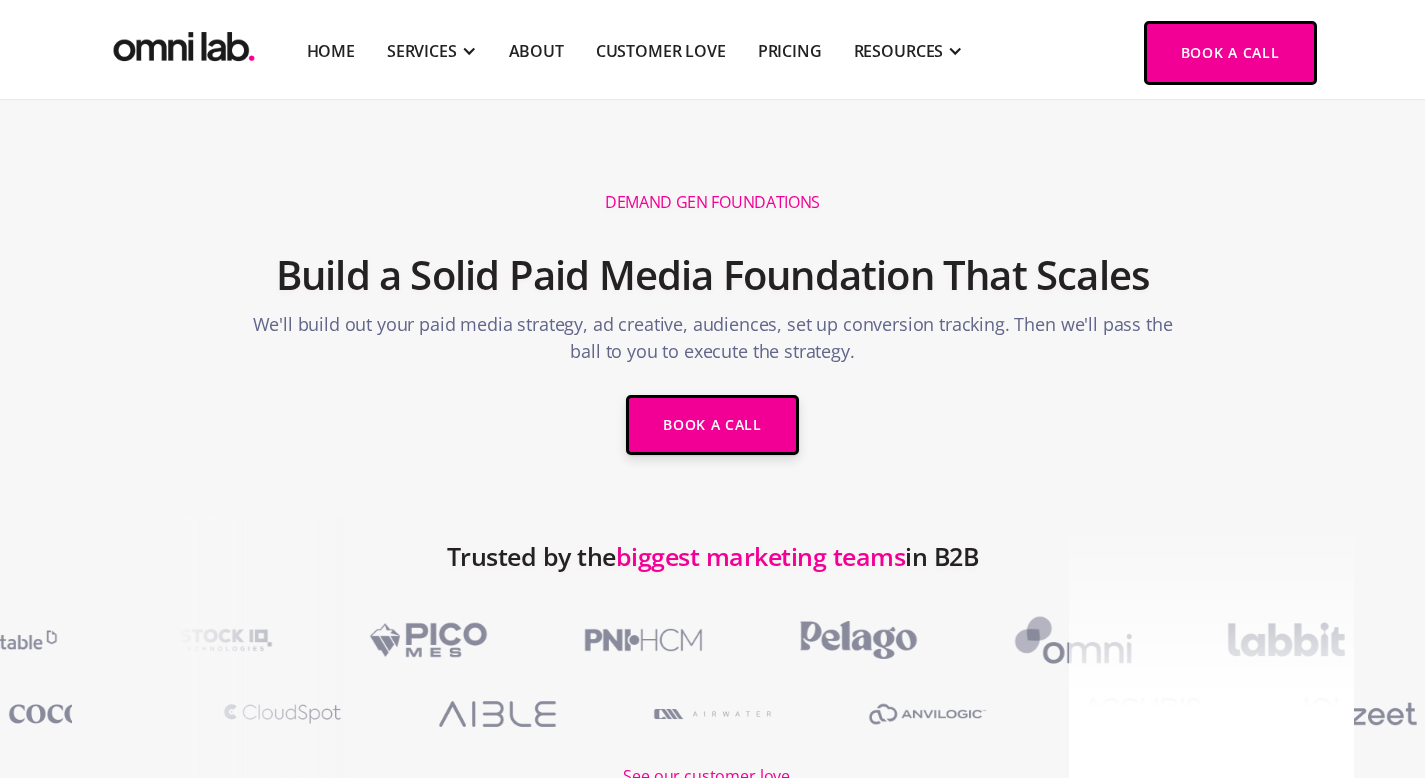 click on "Build a Solid Paid Media Foundation That Scales" at bounding box center [712, 275] 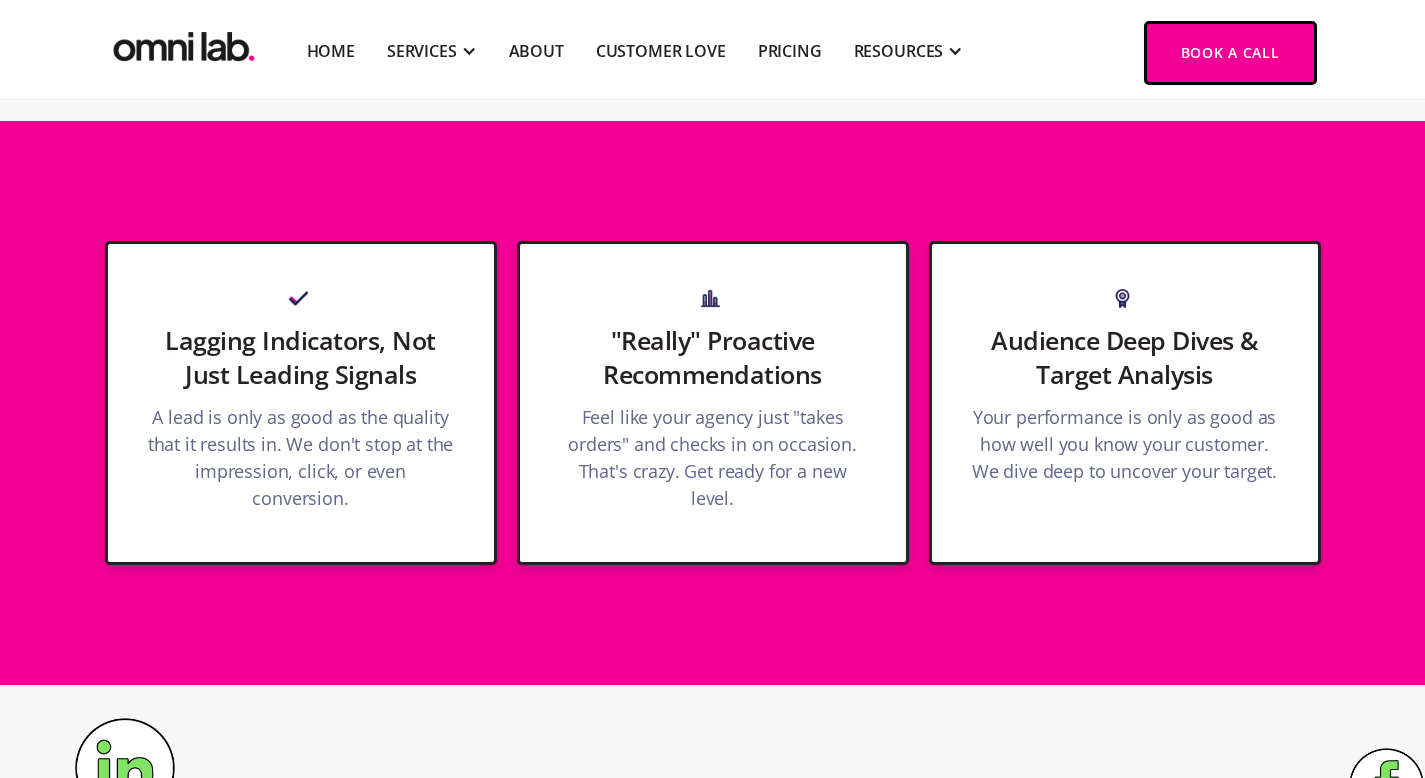 scroll, scrollTop: 2752, scrollLeft: 0, axis: vertical 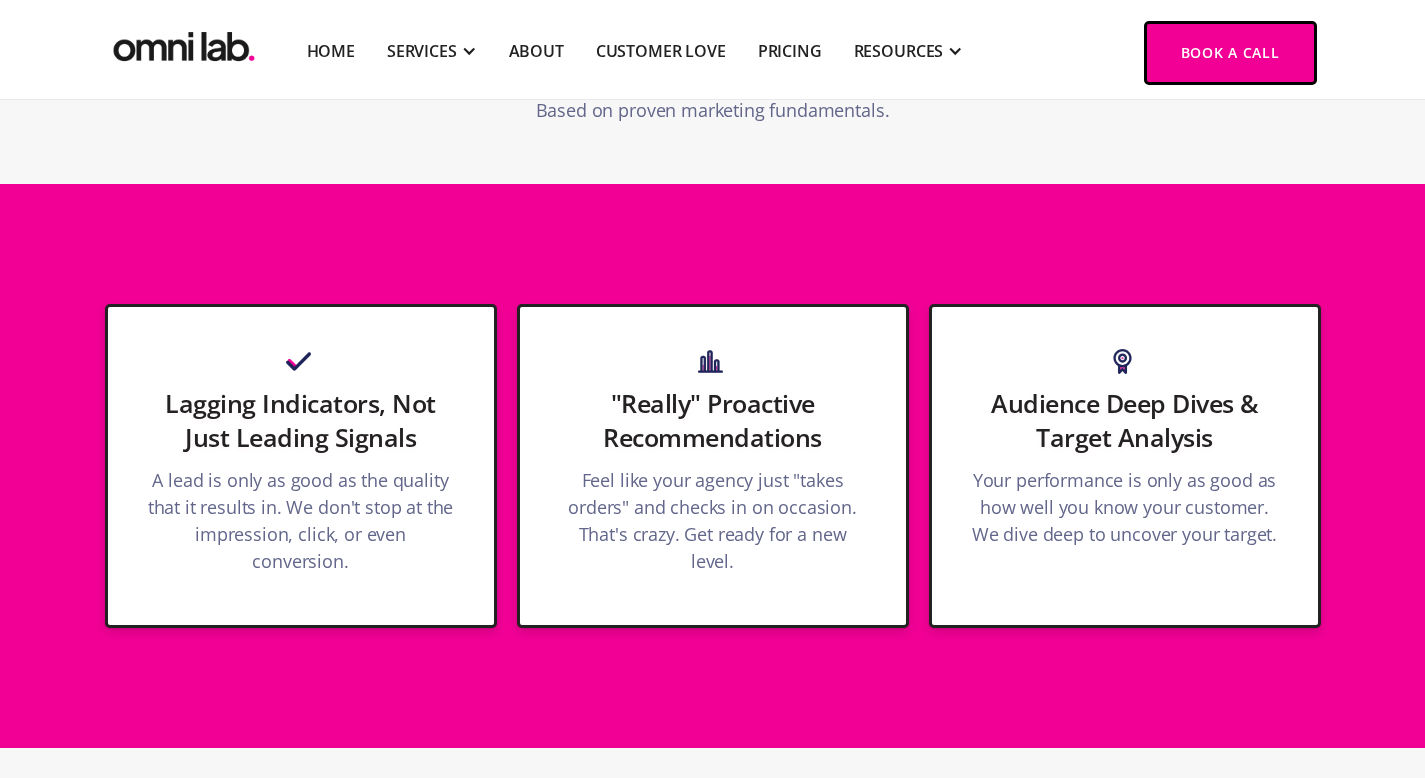 click on ""Really" Proactive Recommendations" at bounding box center [713, 420] 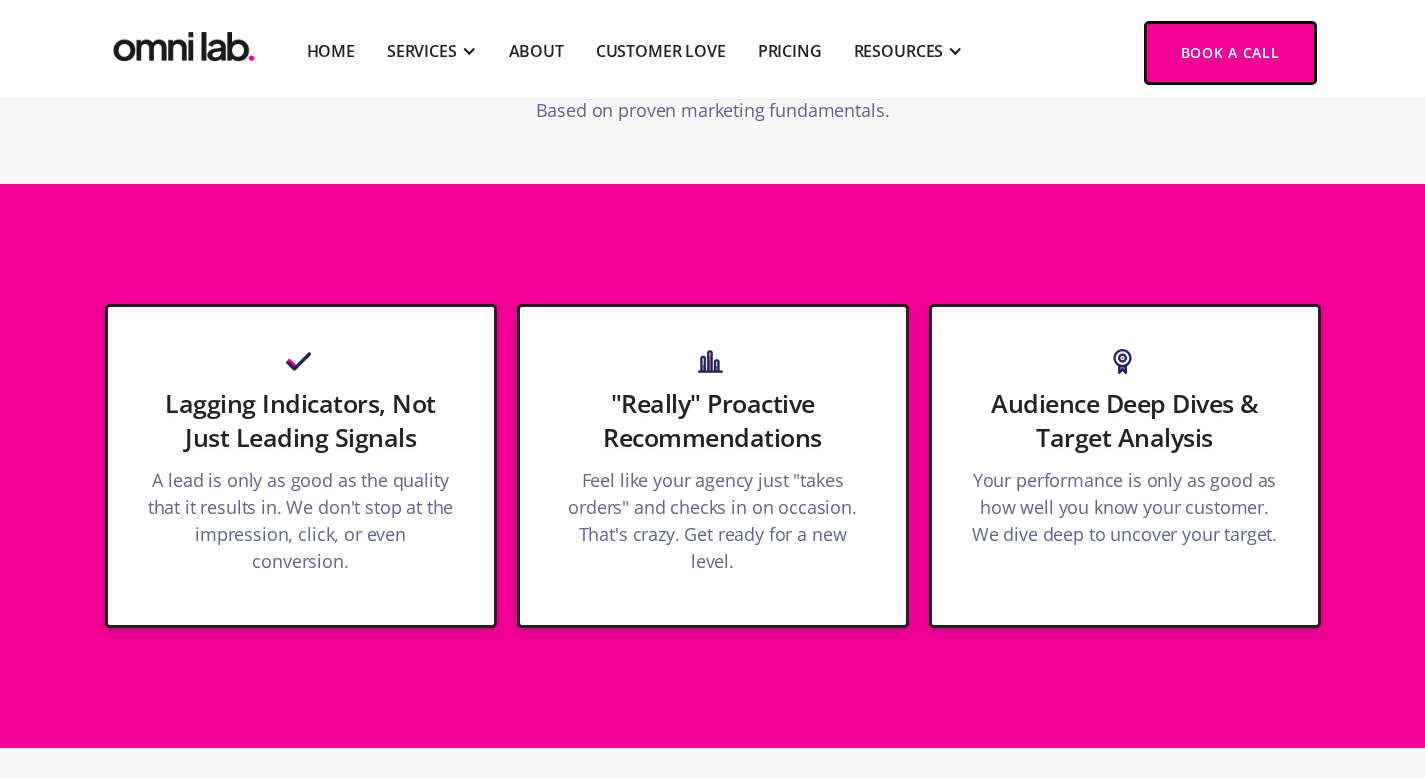 click on ""Really" Proactive Recommendations" at bounding box center [713, 420] 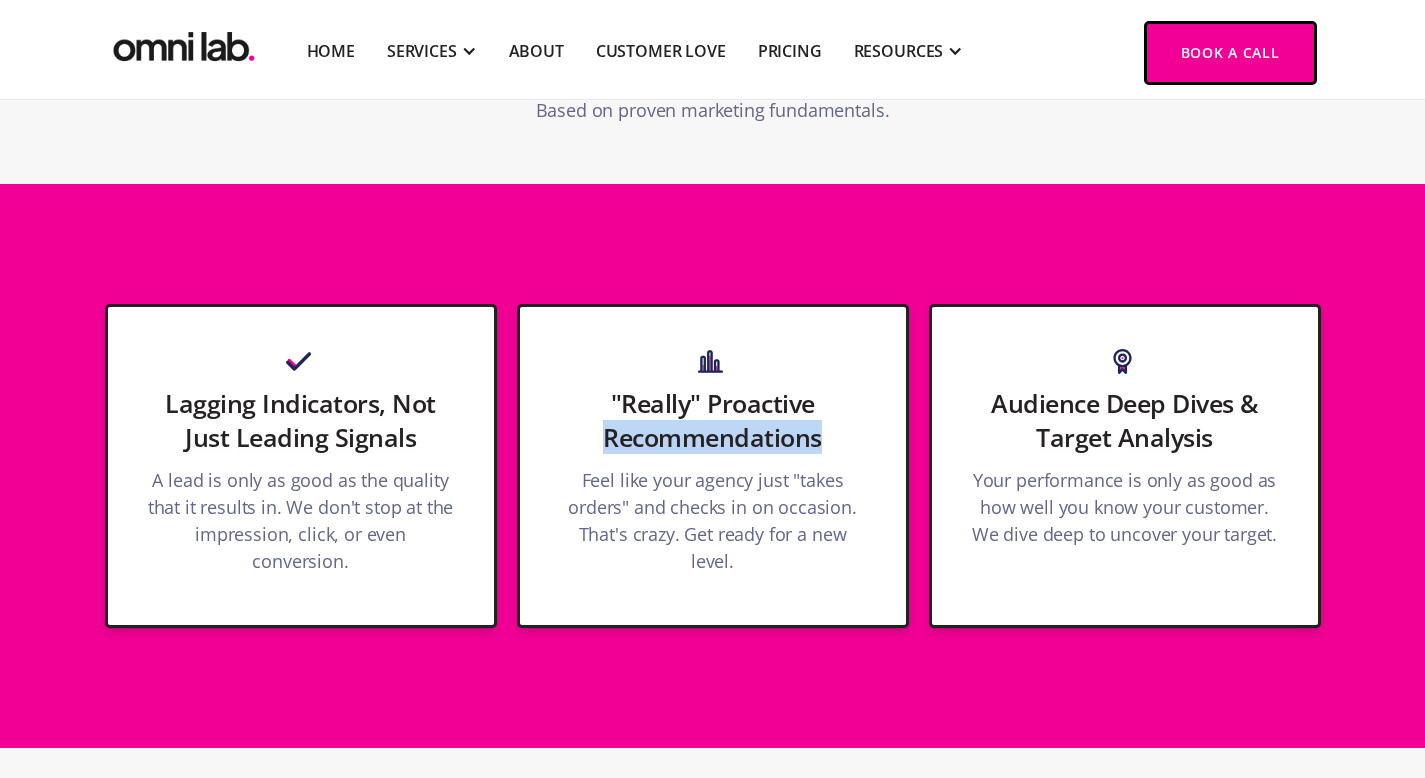 click on ""Really" Proactive Recommendations" at bounding box center [713, 420] 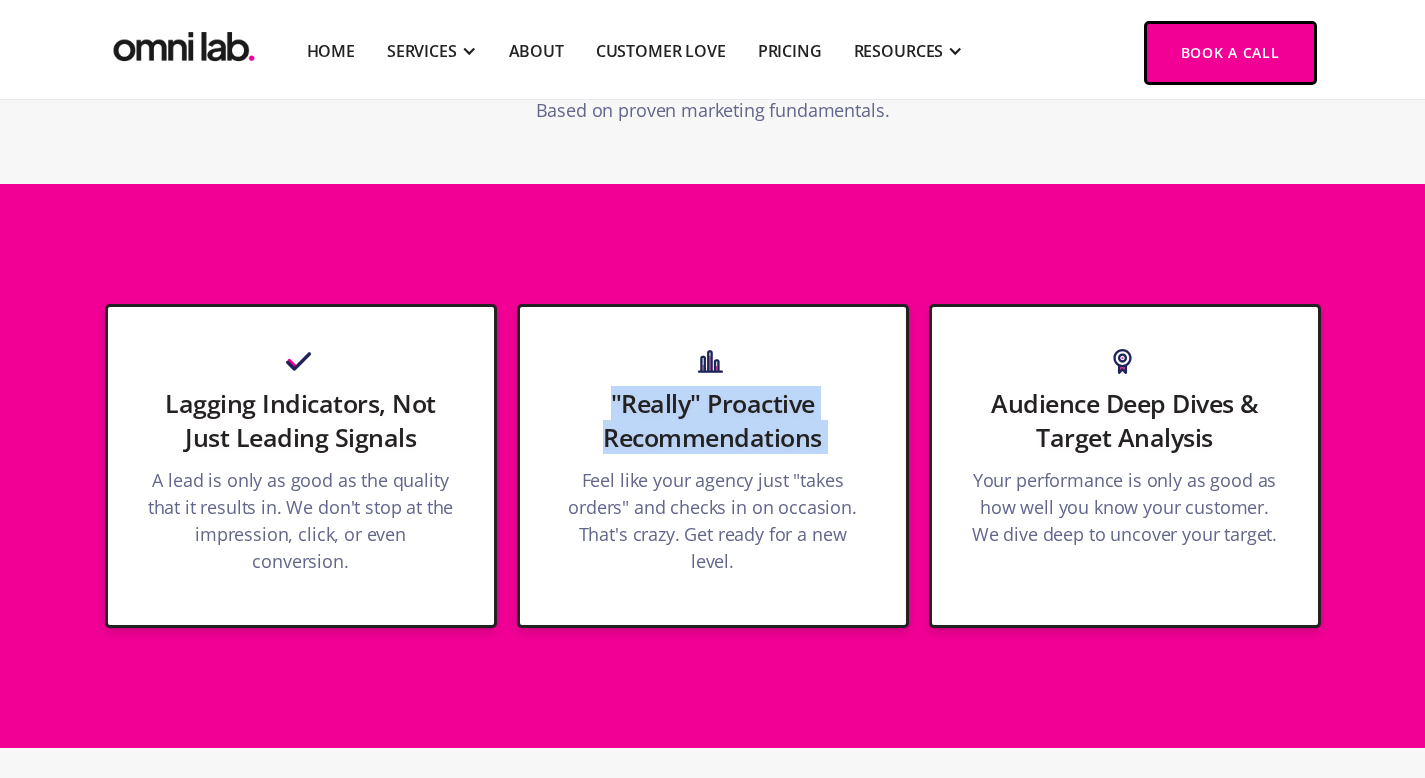 click on ""Really" Proactive Recommendations" at bounding box center (713, 420) 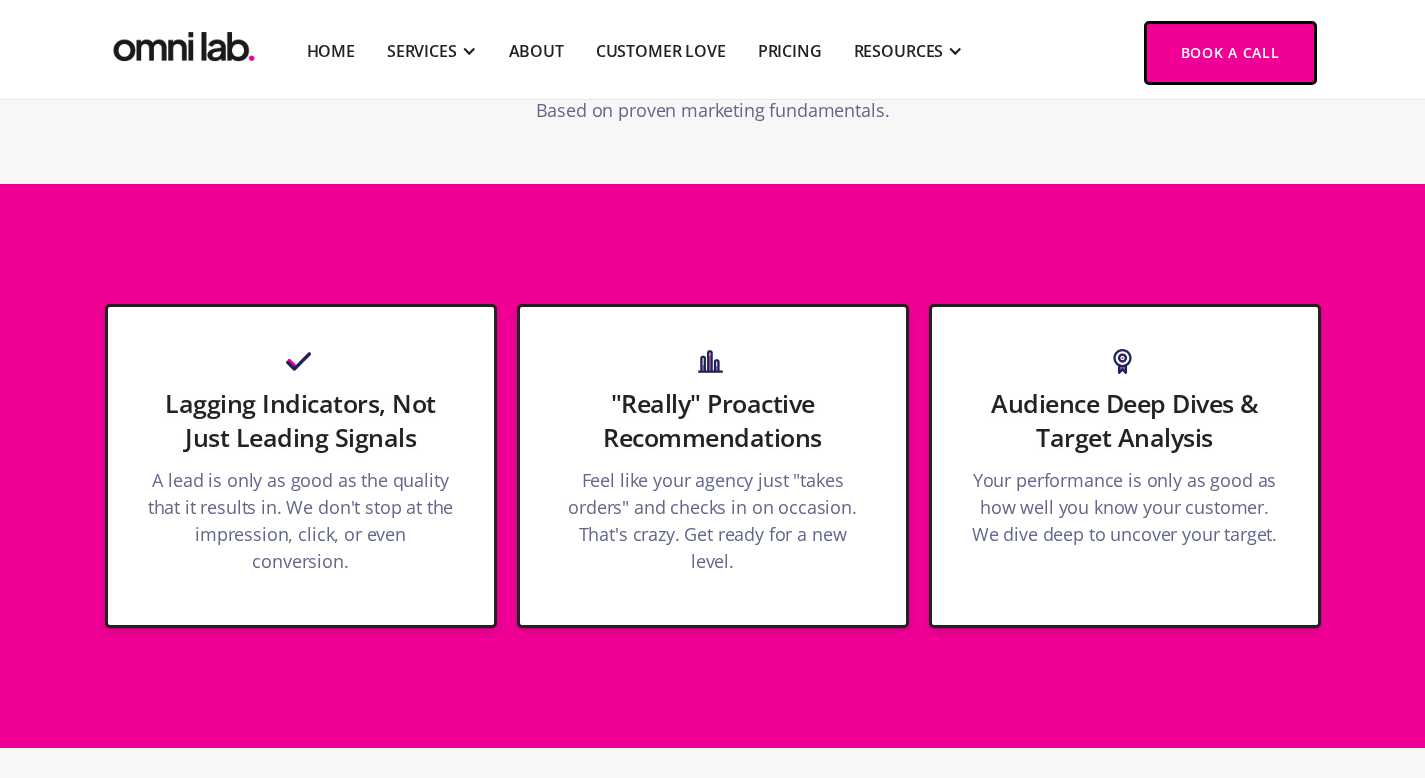 click on ""Really" Proactive Recommendations" at bounding box center (713, 420) 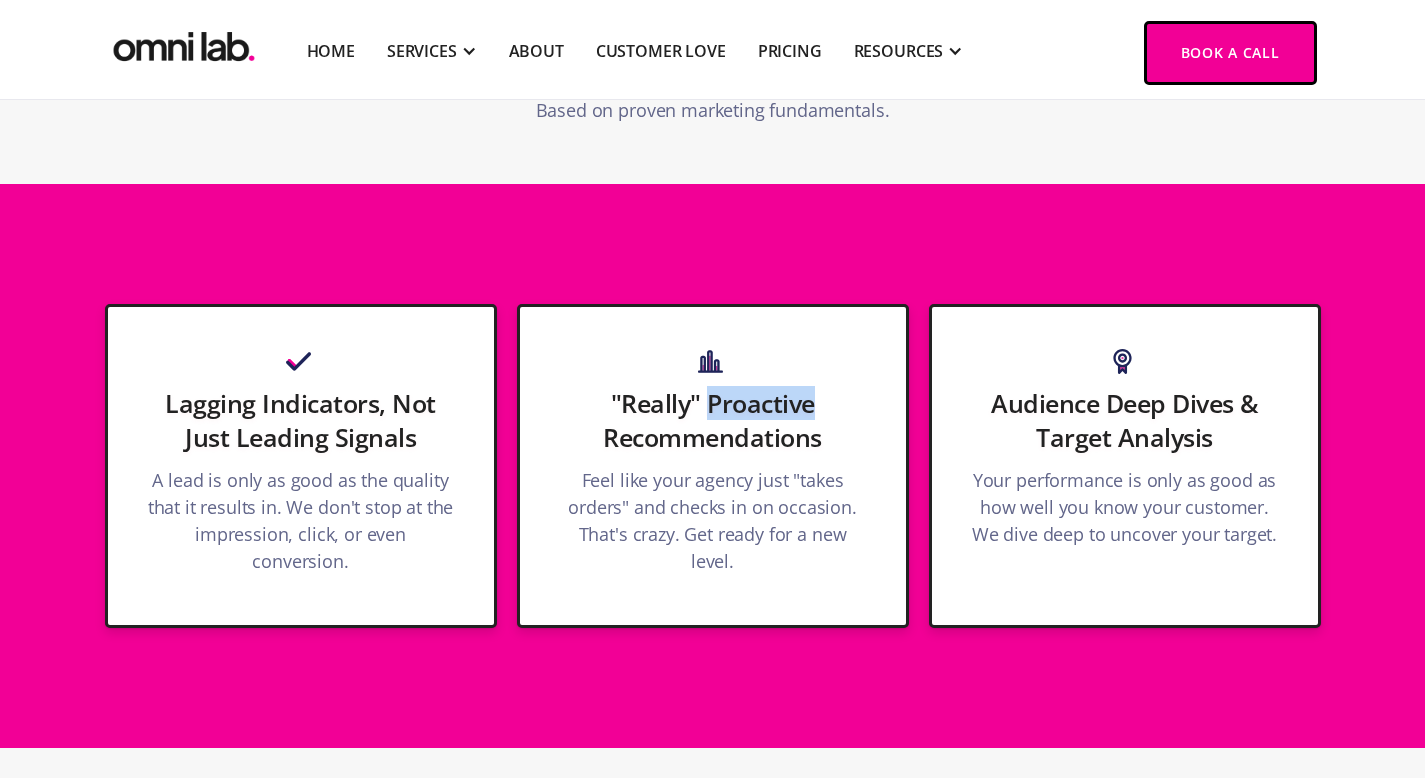 click on ""Really" Proactive Recommendations" at bounding box center (713, 420) 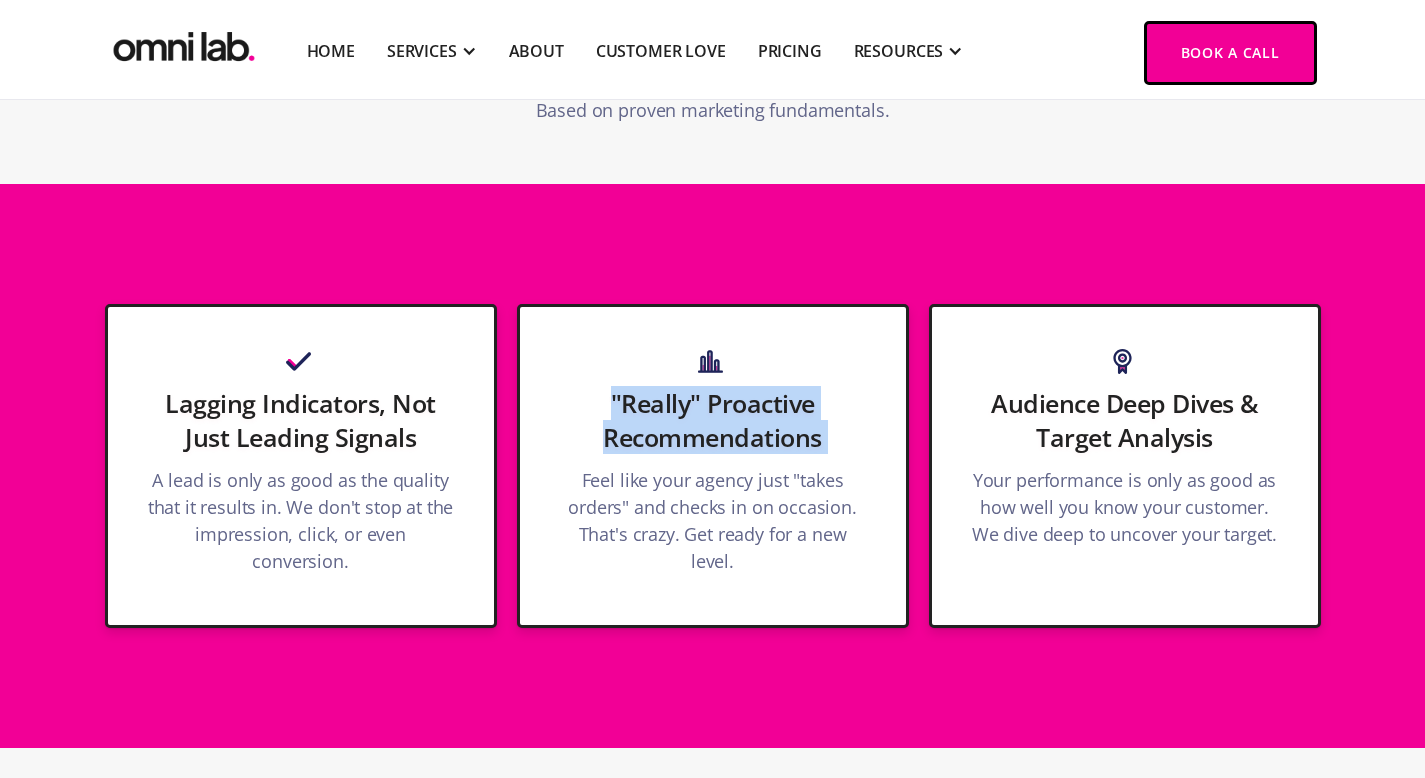 click on ""Really" Proactive Recommendations" at bounding box center [713, 420] 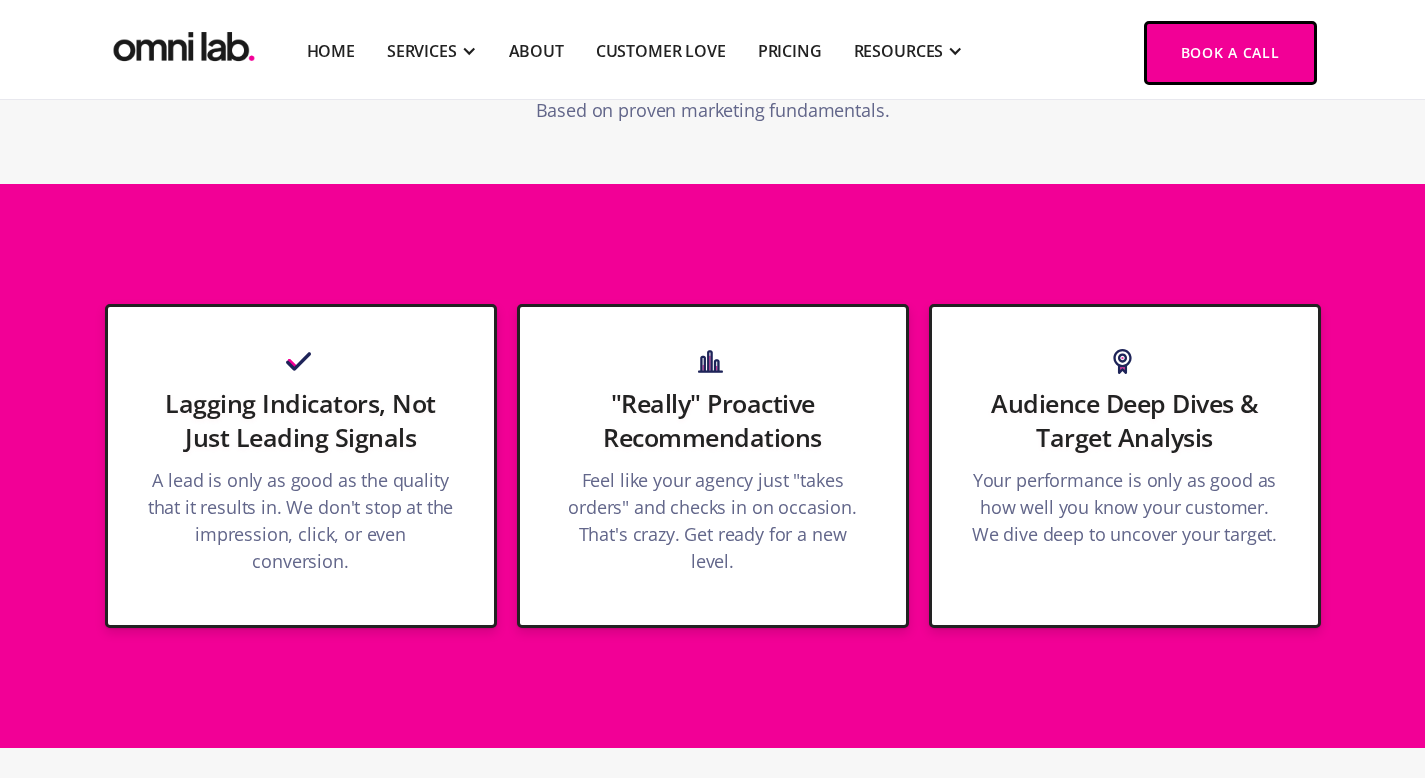 click on ""Really" Proactive Recommendations" at bounding box center (713, 420) 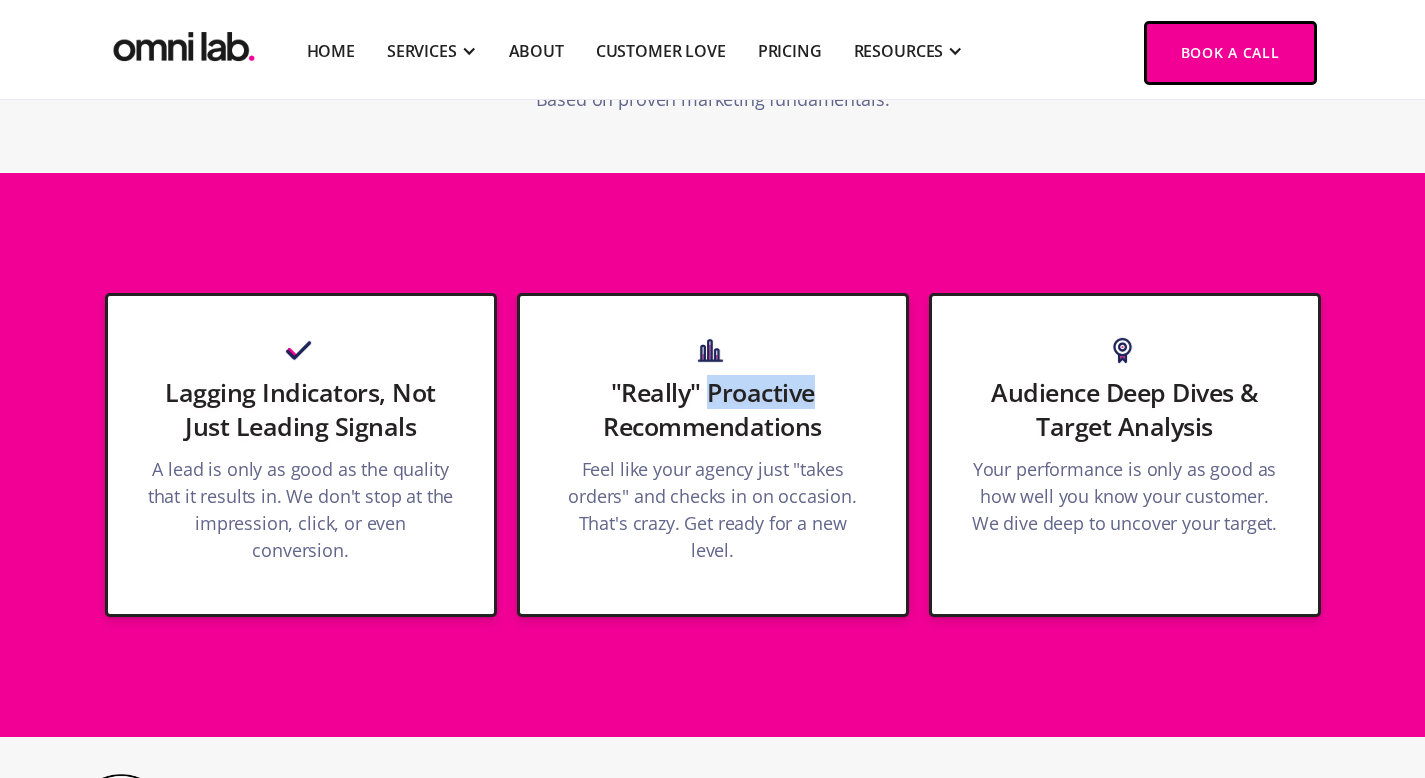 scroll, scrollTop: 2785, scrollLeft: 0, axis: vertical 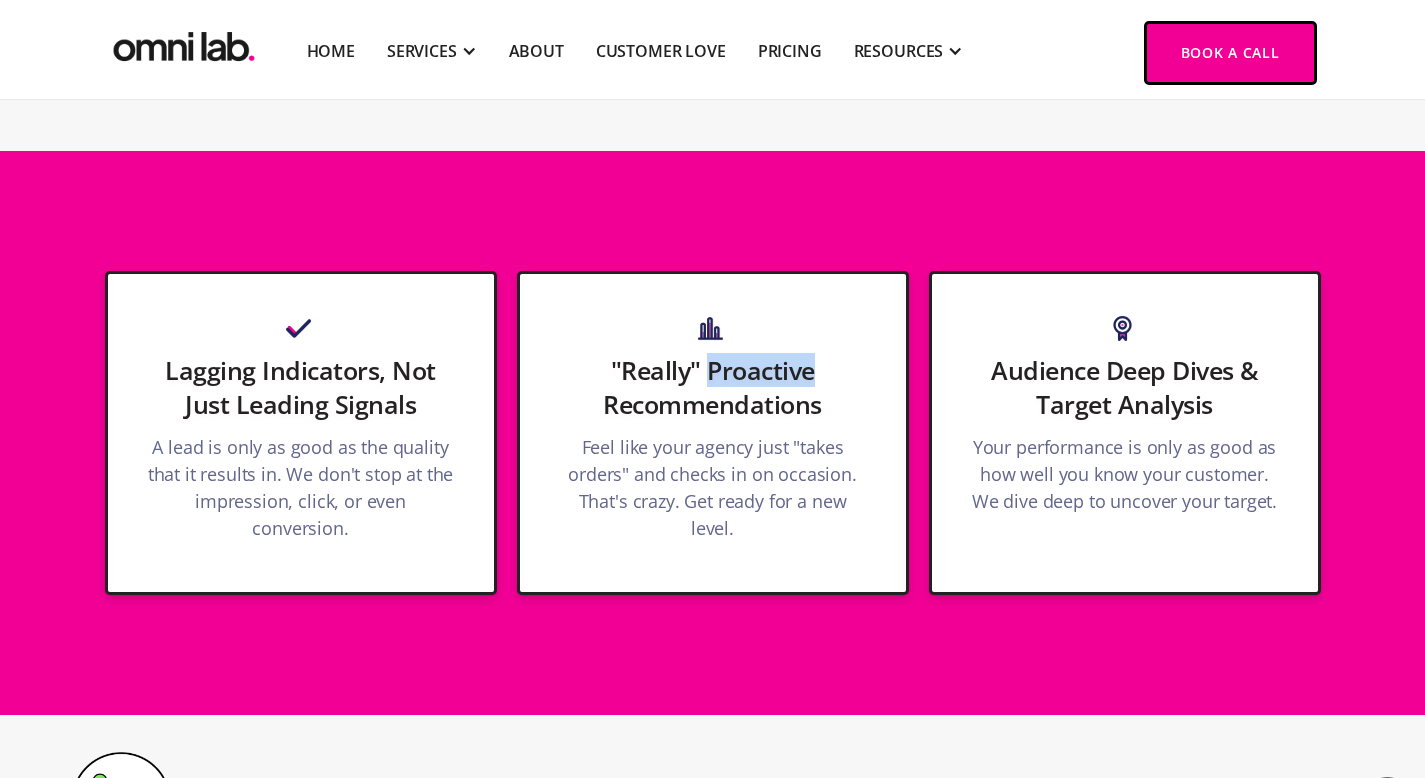 click on "Lagging Indicators, Not Just Leading Signals" at bounding box center [301, 387] 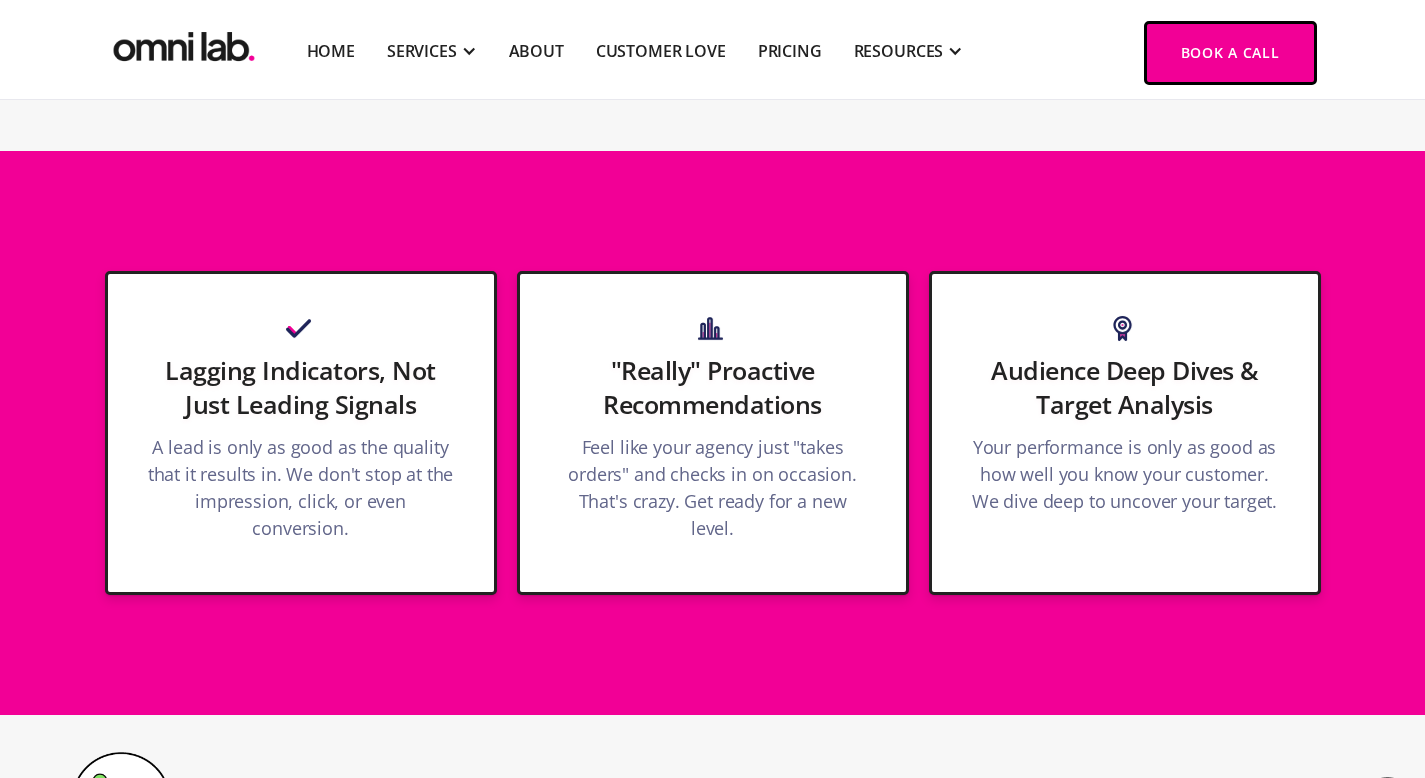 click on "Lagging Indicators, Not Just Leading Signals" at bounding box center (301, 387) 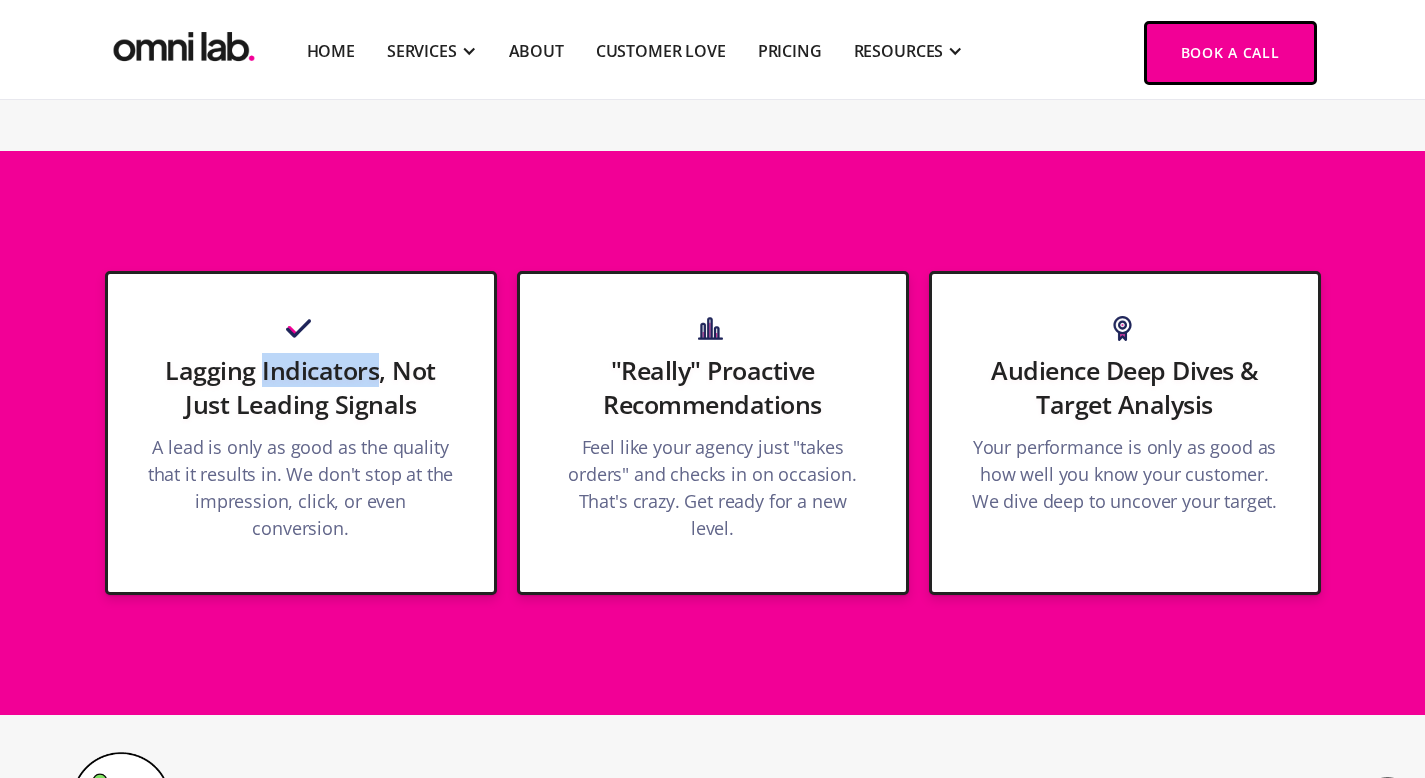 click on "Lagging Indicators, Not Just Leading Signals" at bounding box center [301, 387] 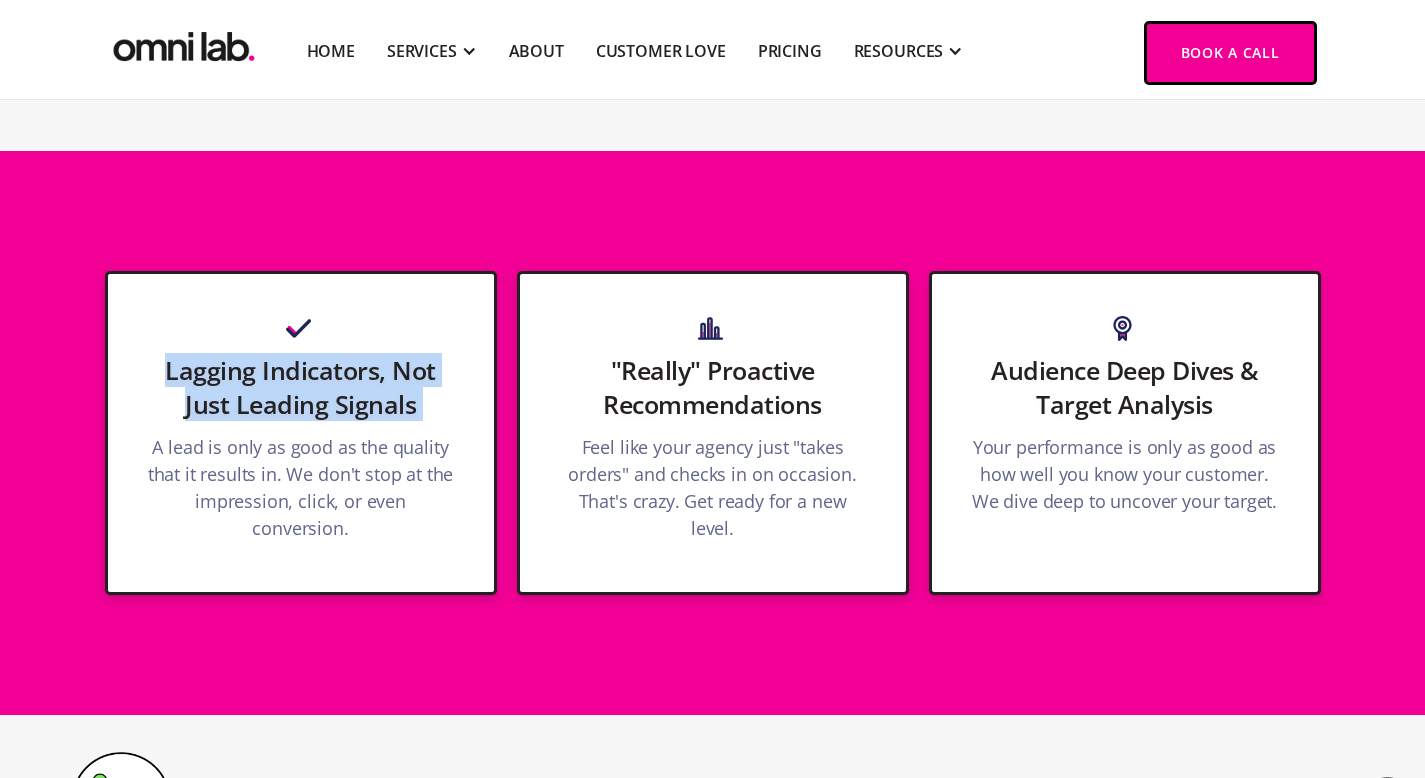 click on "Lagging Indicators, Not Just Leading Signals" at bounding box center [301, 387] 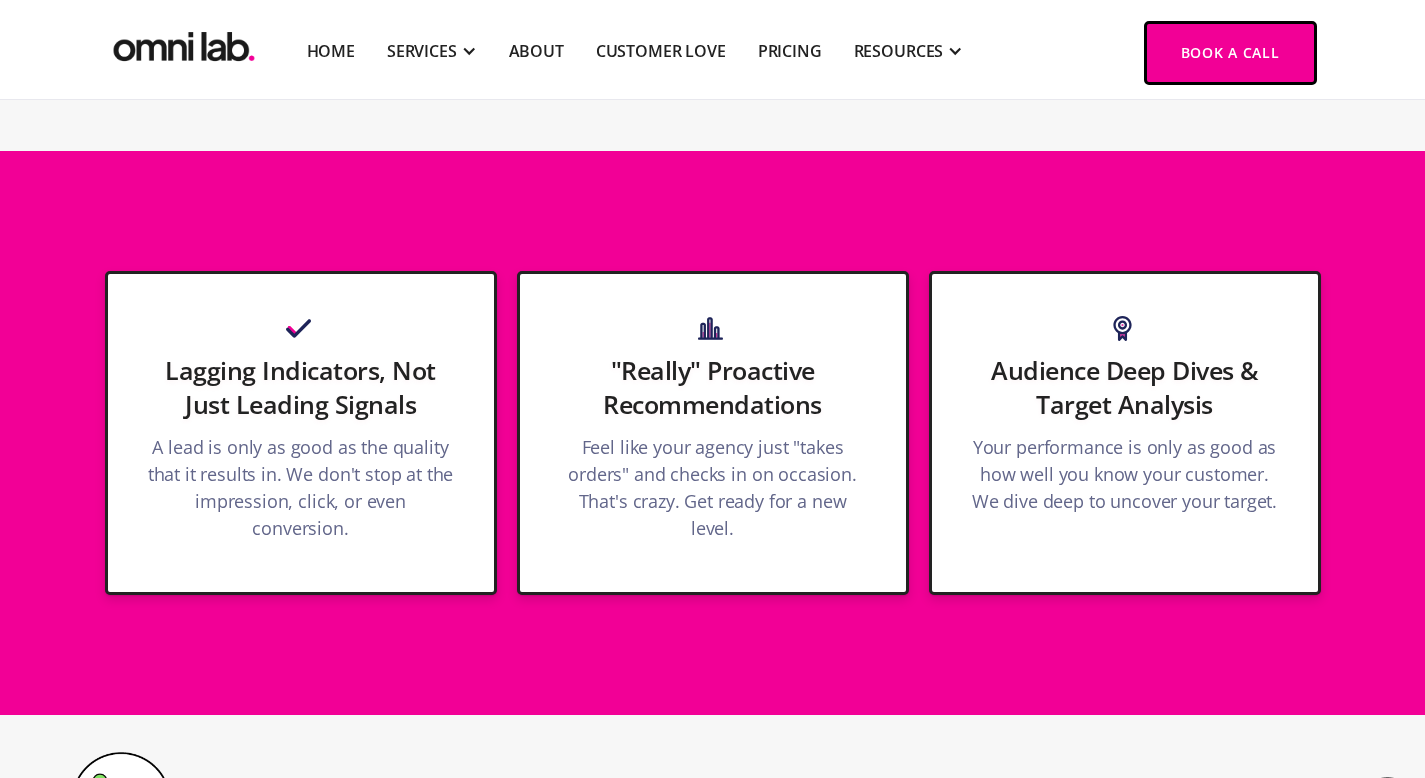 click on "Lagging Indicators, Not Just Leading Signals" at bounding box center (301, 387) 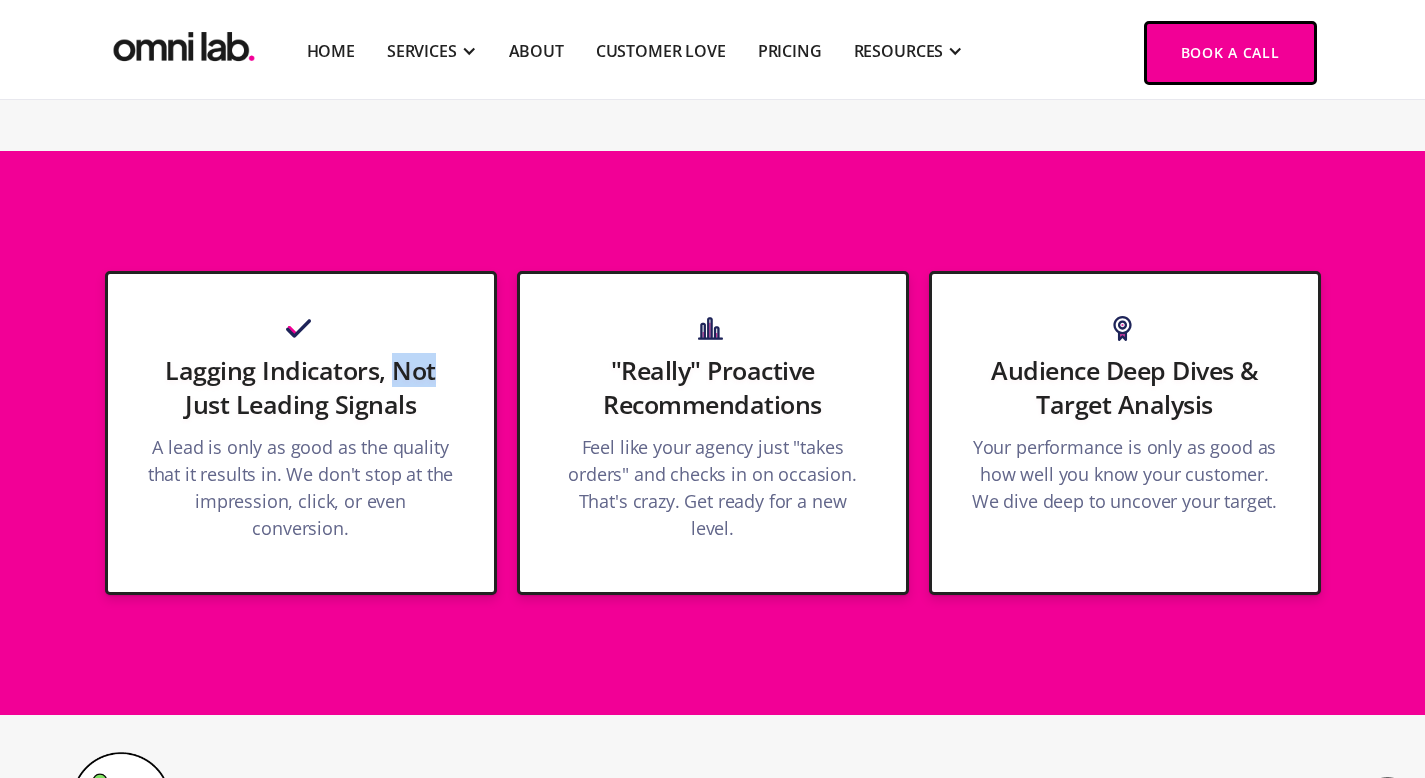 click on "Lagging Indicators, Not Just Leading Signals" at bounding box center (301, 387) 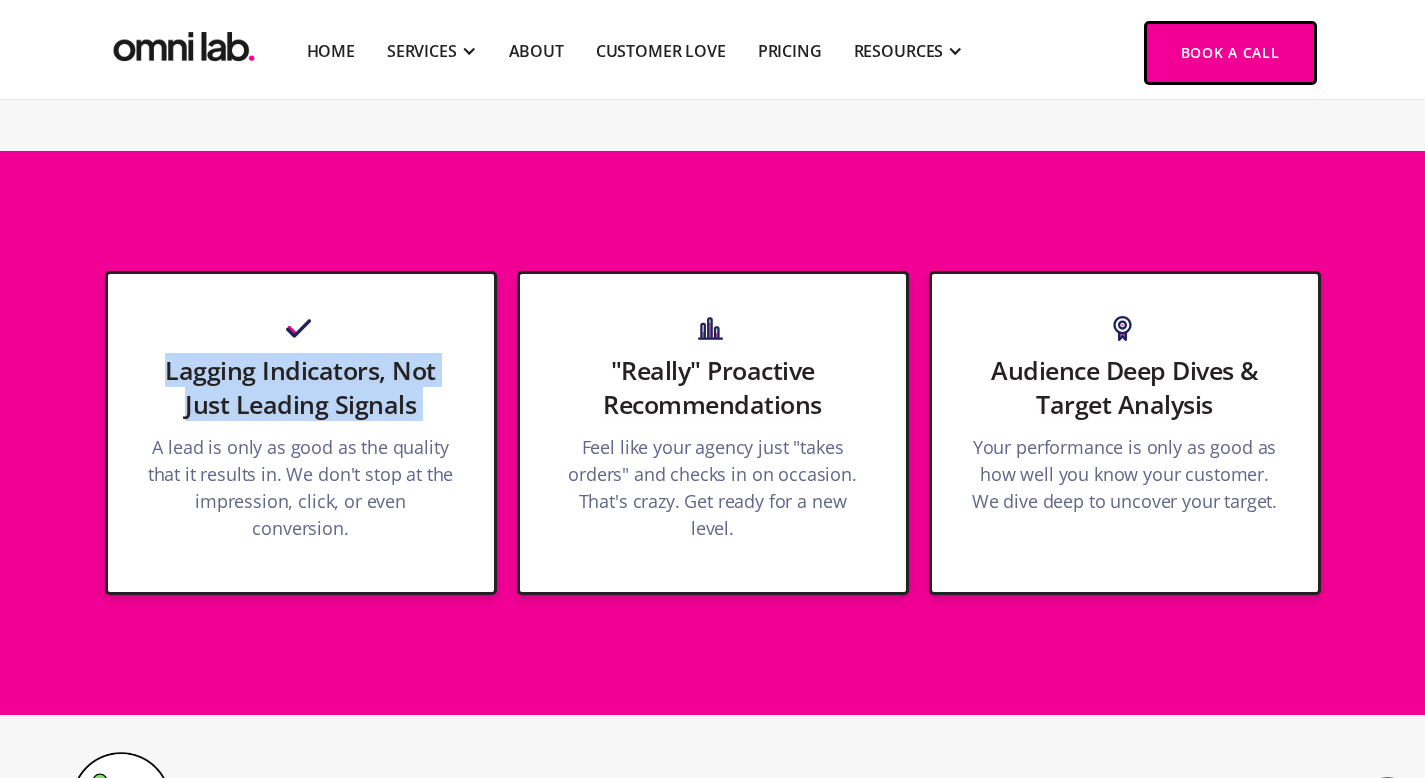 click on "Lagging Indicators, Not Just Leading Signals" at bounding box center (301, 387) 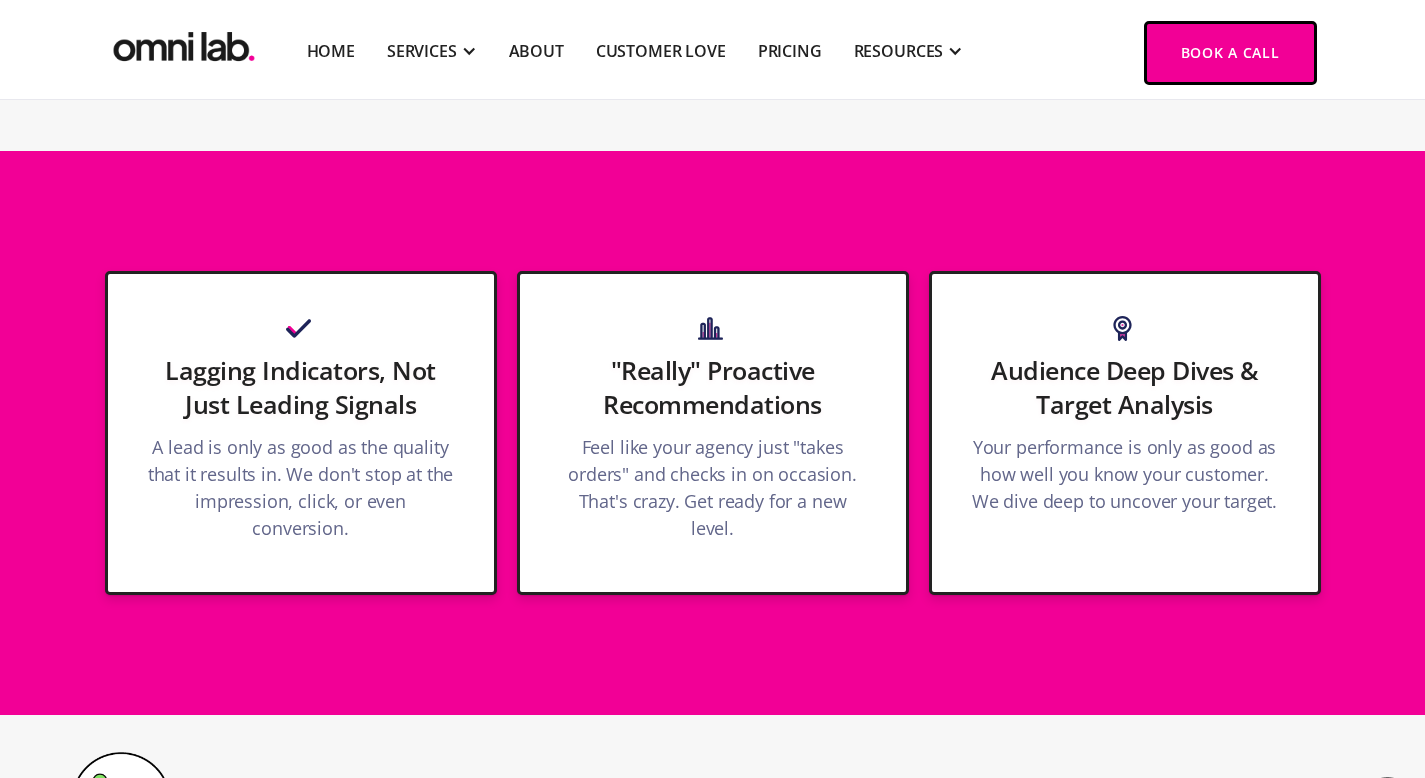 click on "Lagging Indicators, Not Just Leading Signals" at bounding box center [301, 387] 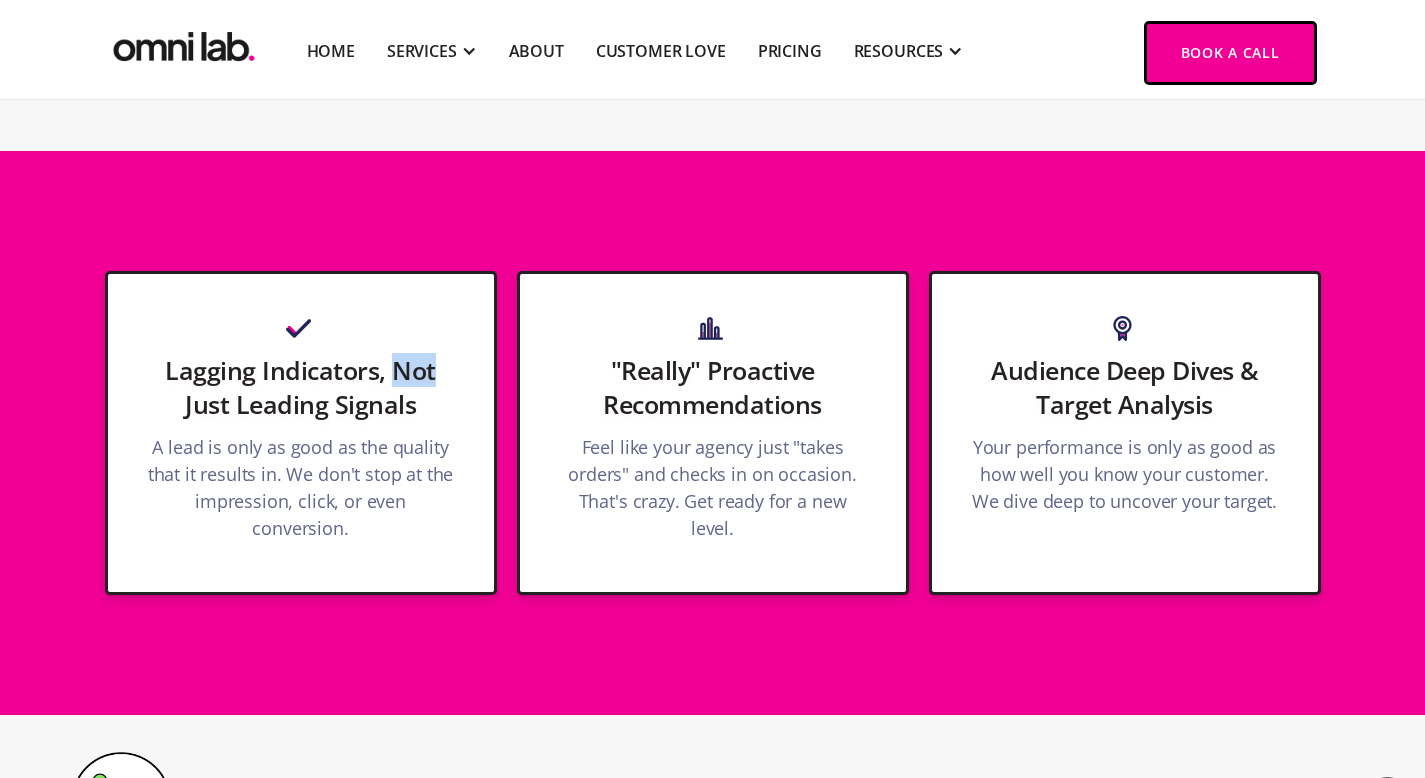 click on "Lagging Indicators, Not Just Leading Signals" at bounding box center (301, 387) 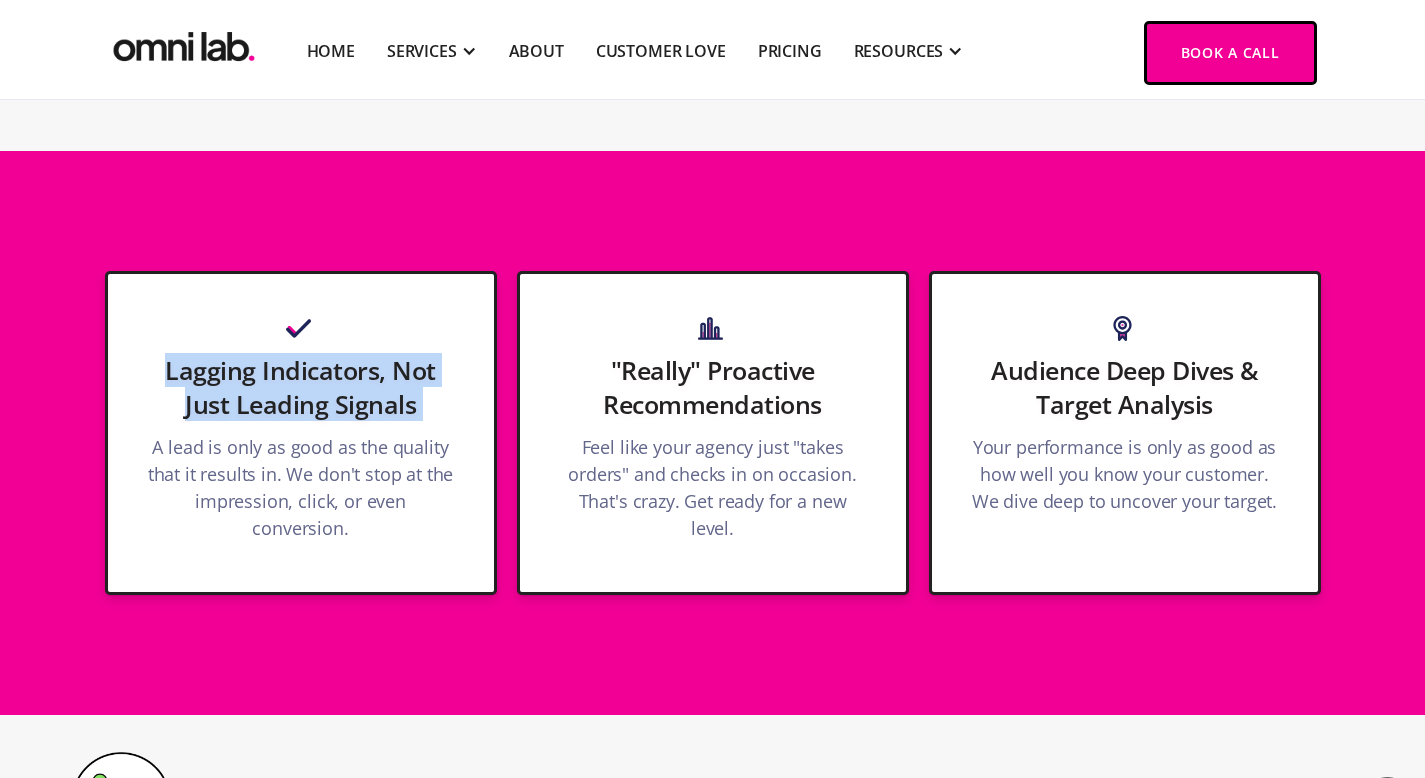 click on "Lagging Indicators, Not Just Leading Signals" at bounding box center [301, 387] 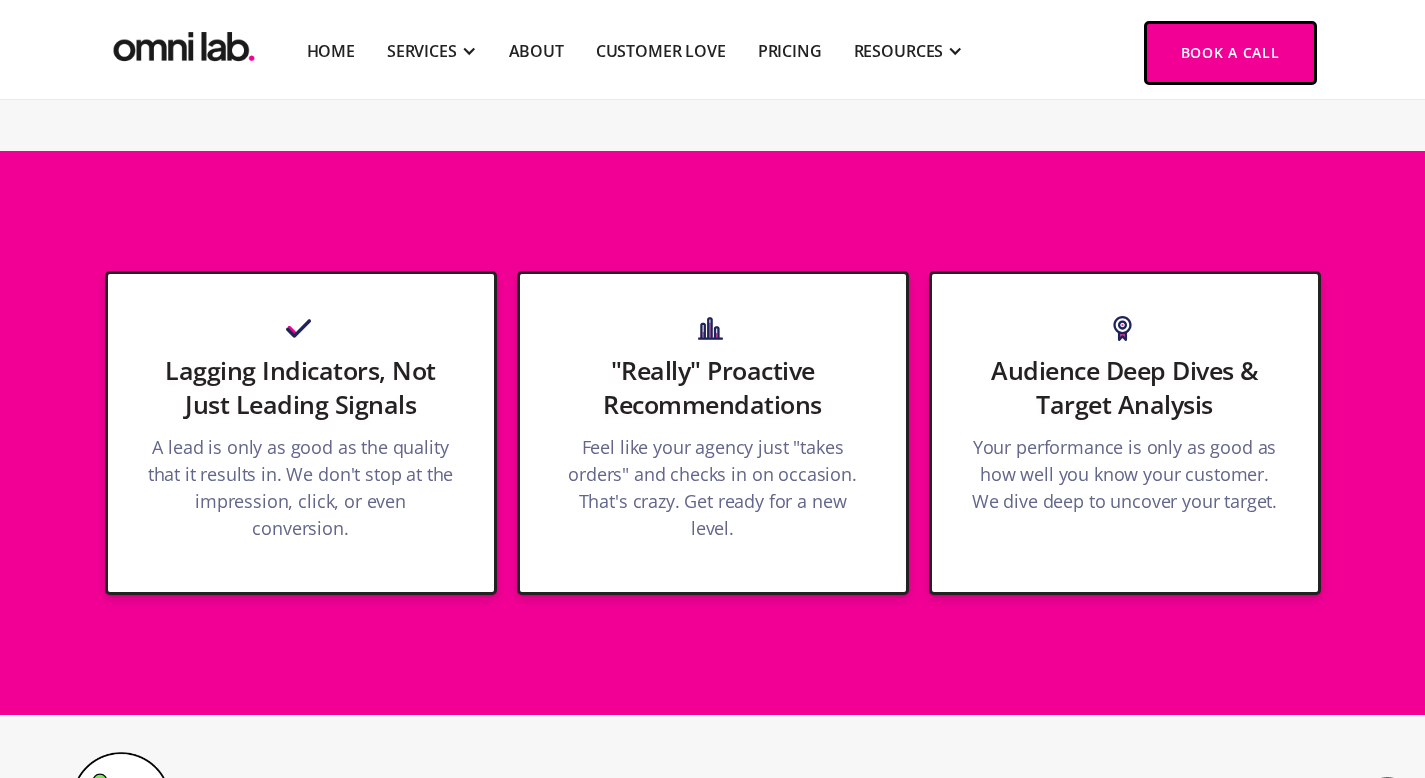 click on "Lagging Indicators, Not Just Leading Signals" at bounding box center (301, 387) 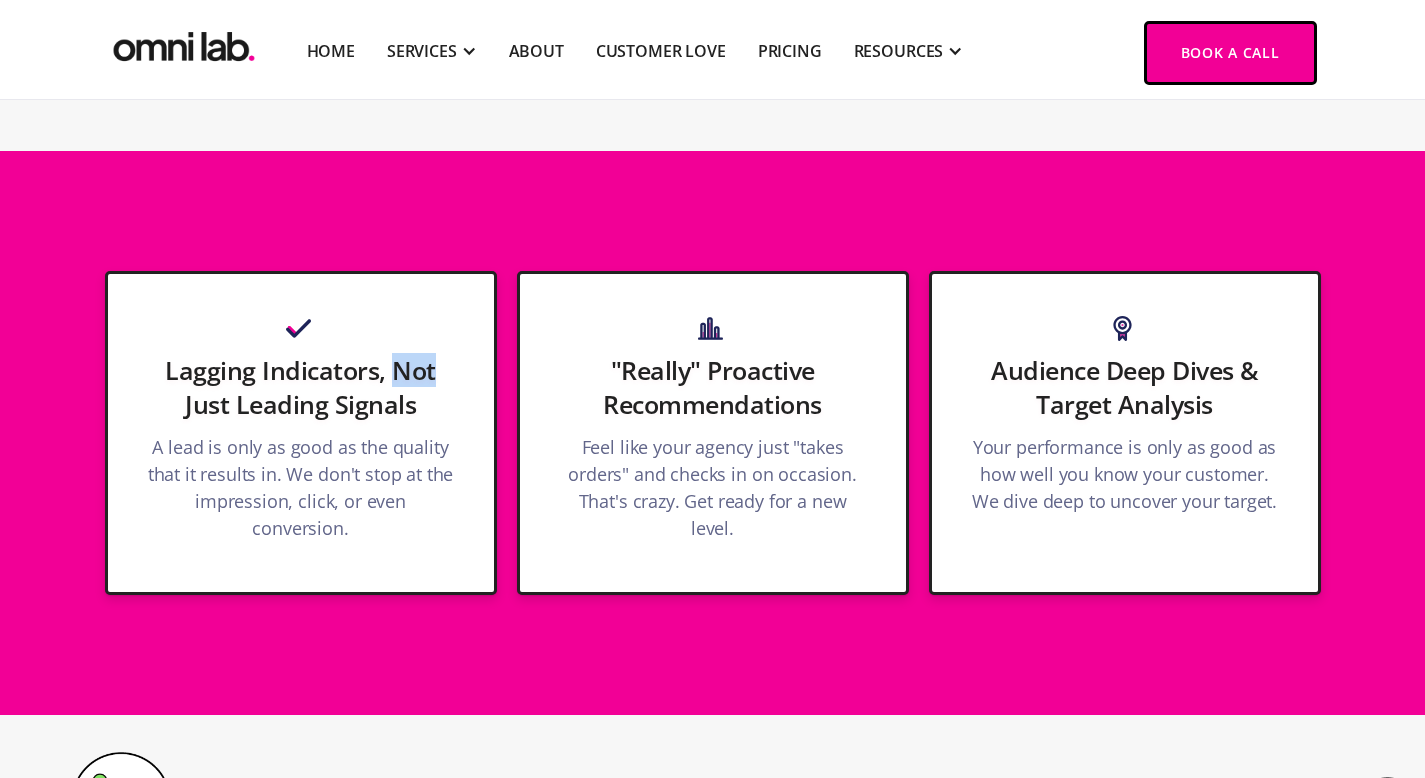 click on "Lagging Indicators, Not Just Leading Signals" at bounding box center (301, 387) 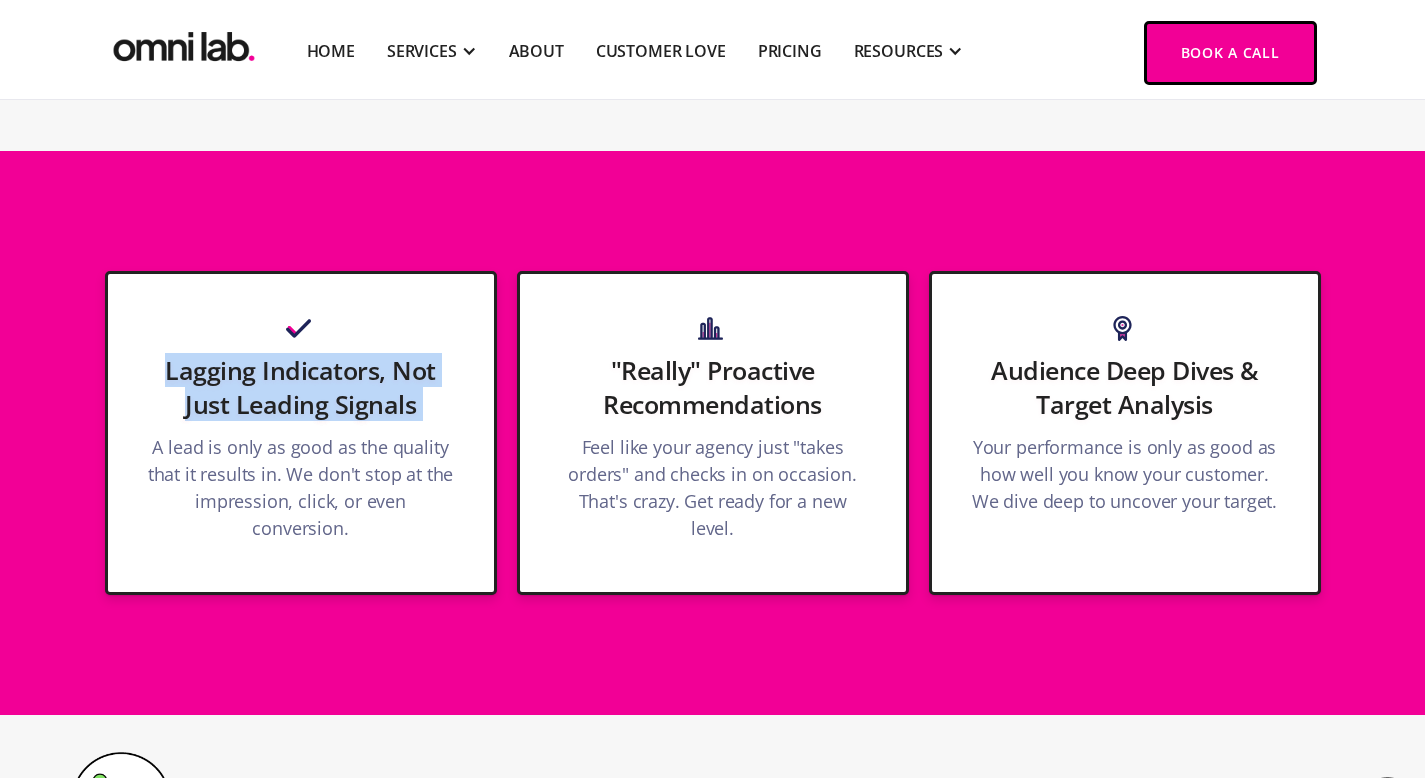 click on "Lagging Indicators, Not Just Leading Signals" at bounding box center [301, 387] 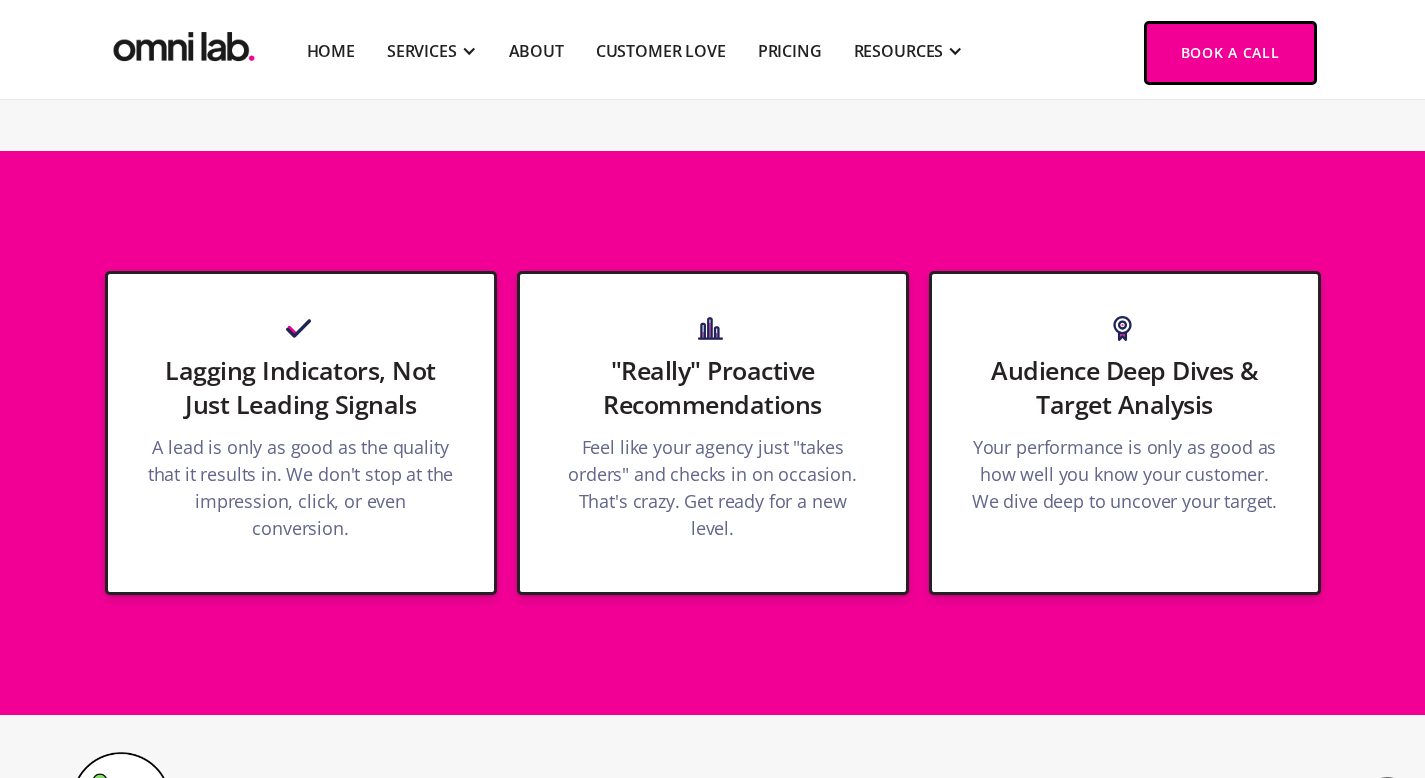 click on "A lead is only as good as the quality that it results in. We don't stop at the impression, click, or even conversion." at bounding box center (301, 493) 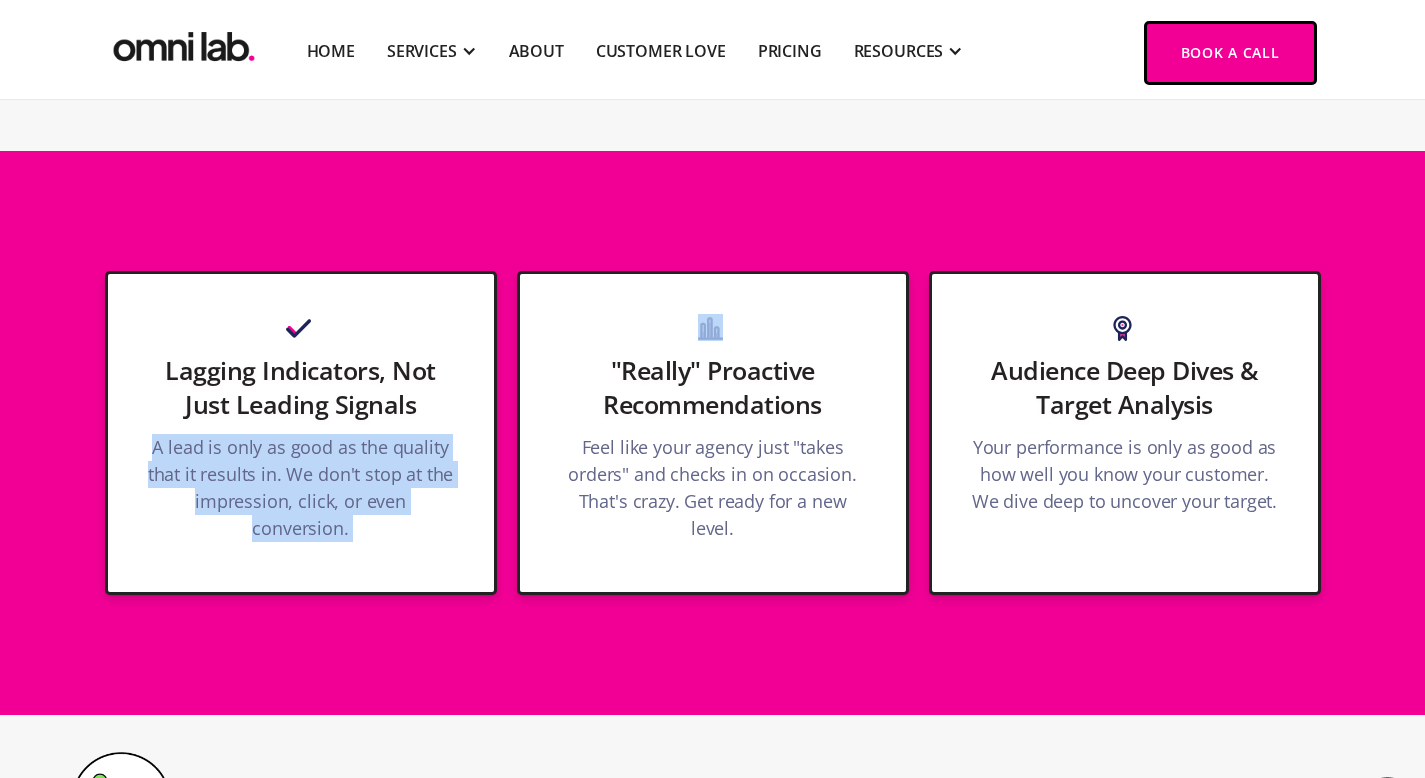 click on "A lead is only as good as the quality that it results in. We don't stop at the impression, click, or even conversion." at bounding box center (301, 493) 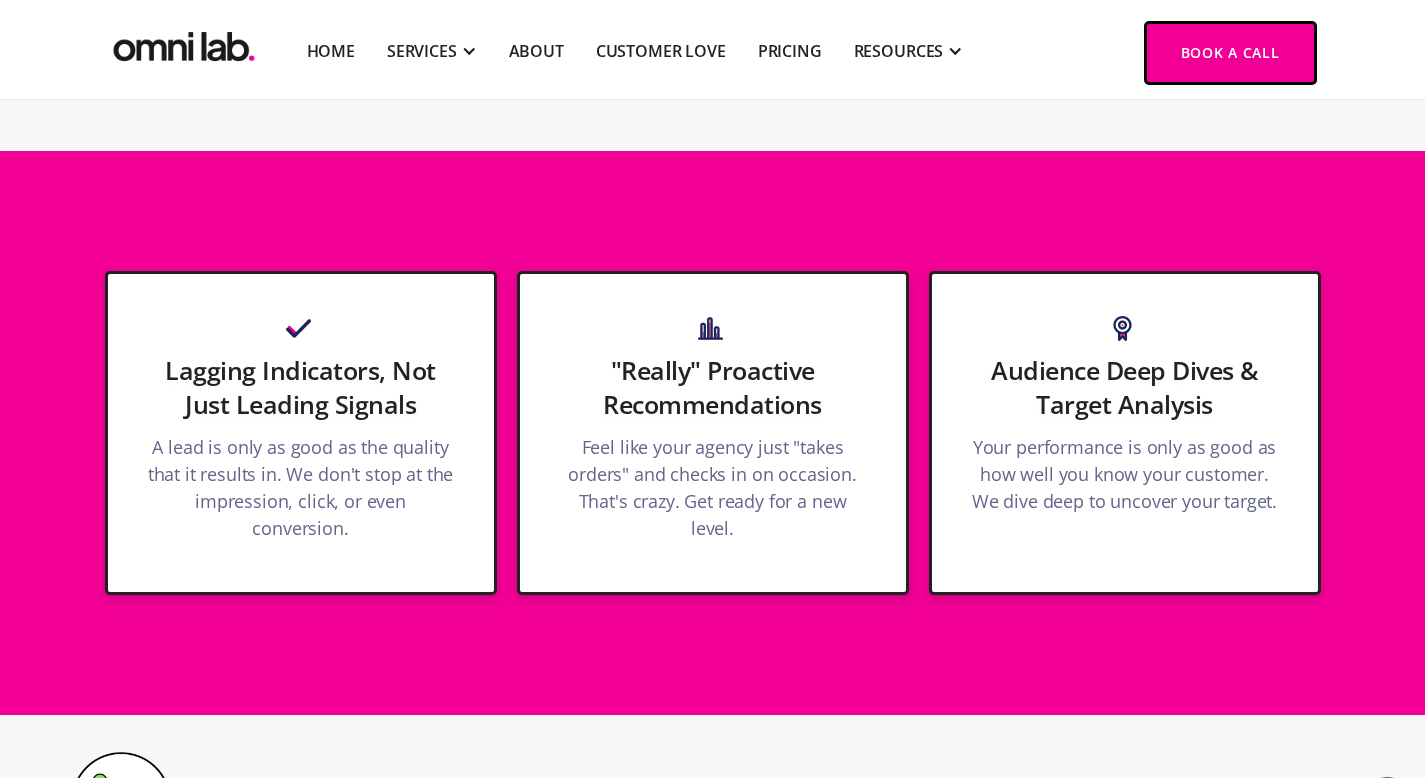 click on "Lagging Indicators, Not Just Leading Signals" at bounding box center (301, 387) 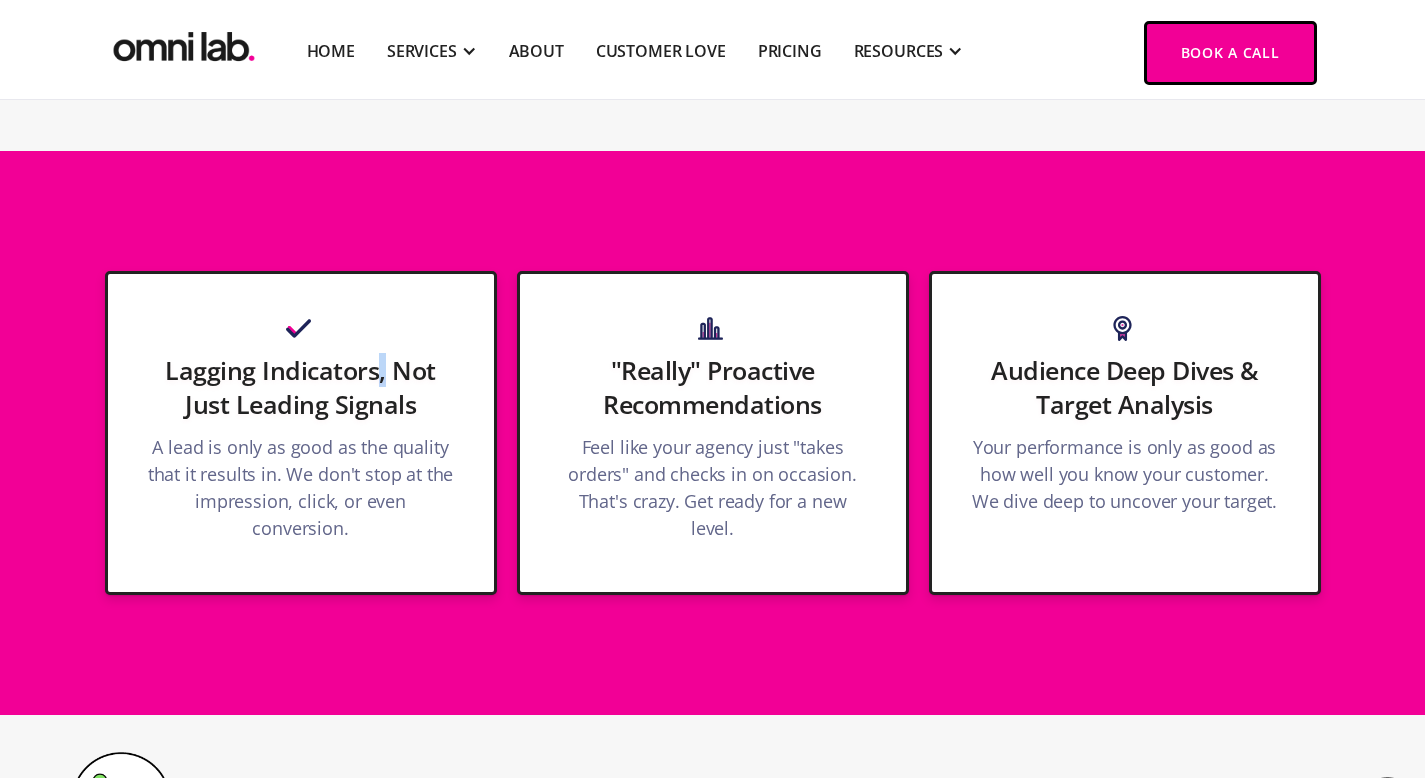 click on "Lagging Indicators, Not Just Leading Signals" at bounding box center (301, 387) 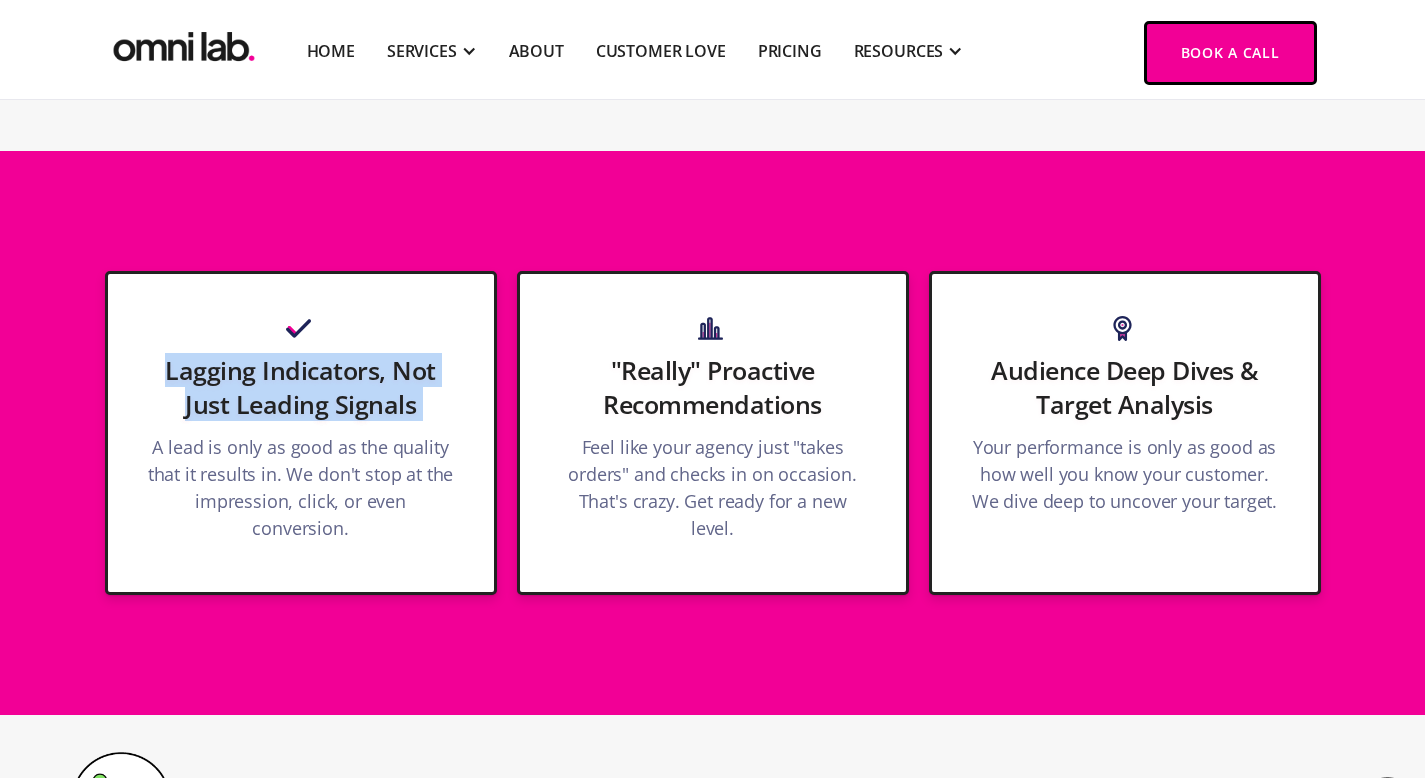 click on "Lagging Indicators, Not Just Leading Signals" at bounding box center (301, 387) 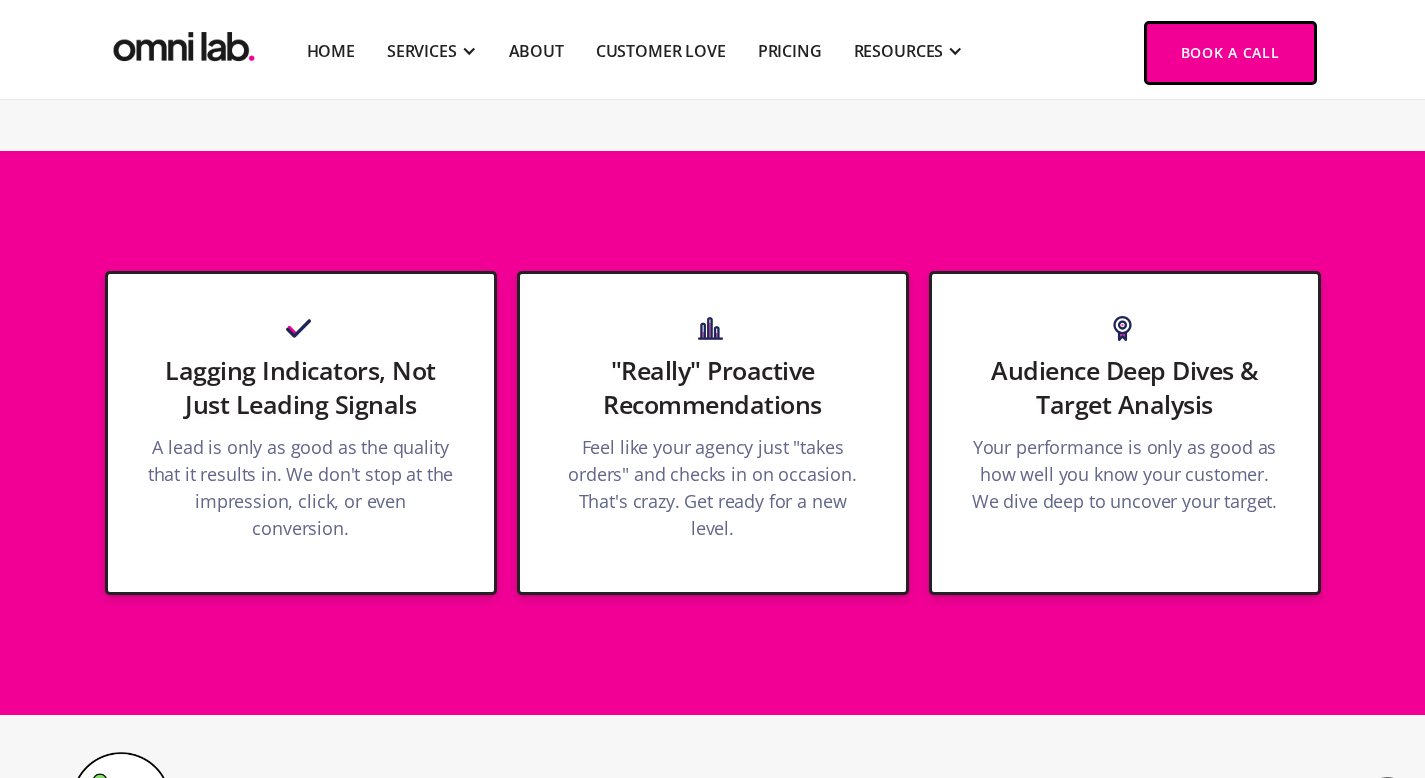 click on "Lagging Indicators, Not Just Leading Signals" at bounding box center (301, 387) 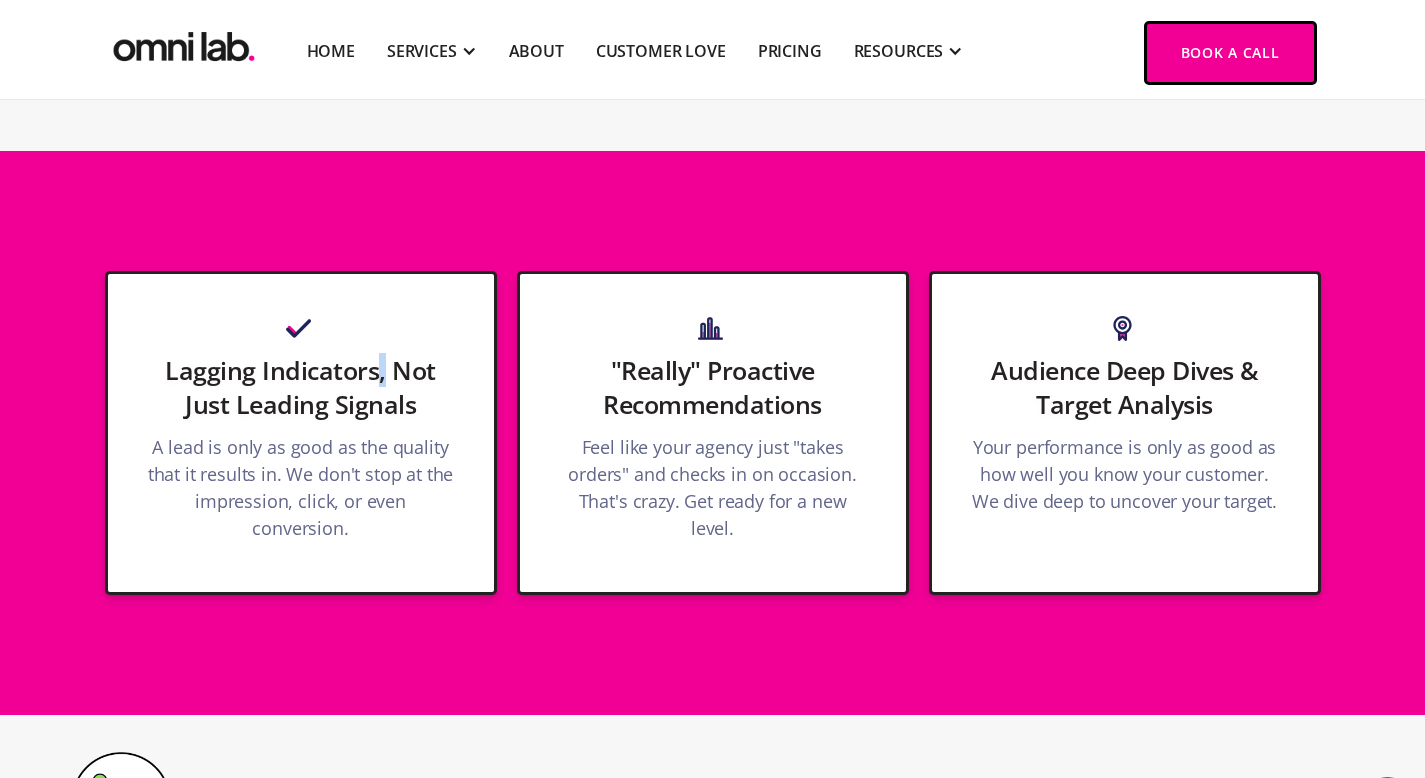 click on "Lagging Indicators, Not Just Leading Signals" at bounding box center [301, 387] 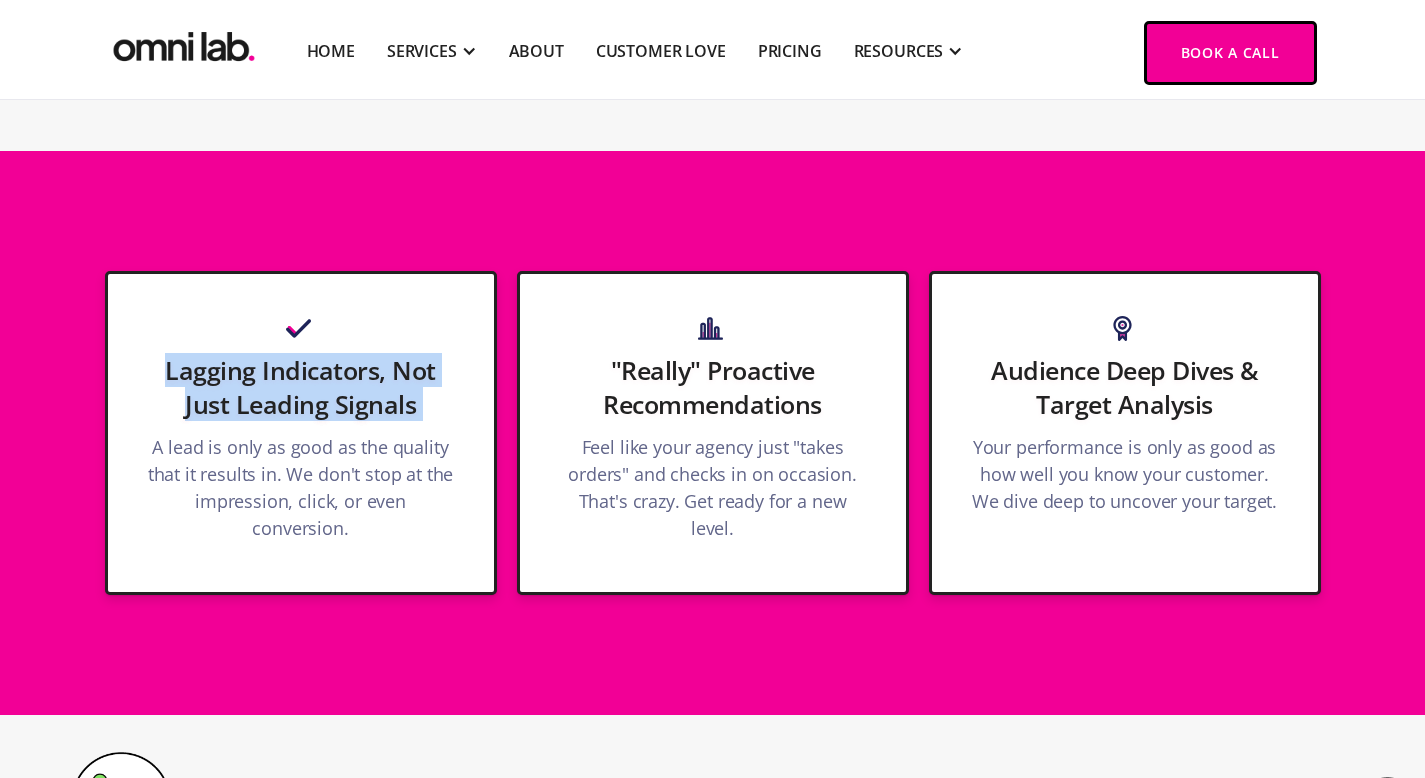 click on "Lagging Indicators, Not Just Leading Signals" at bounding box center (301, 387) 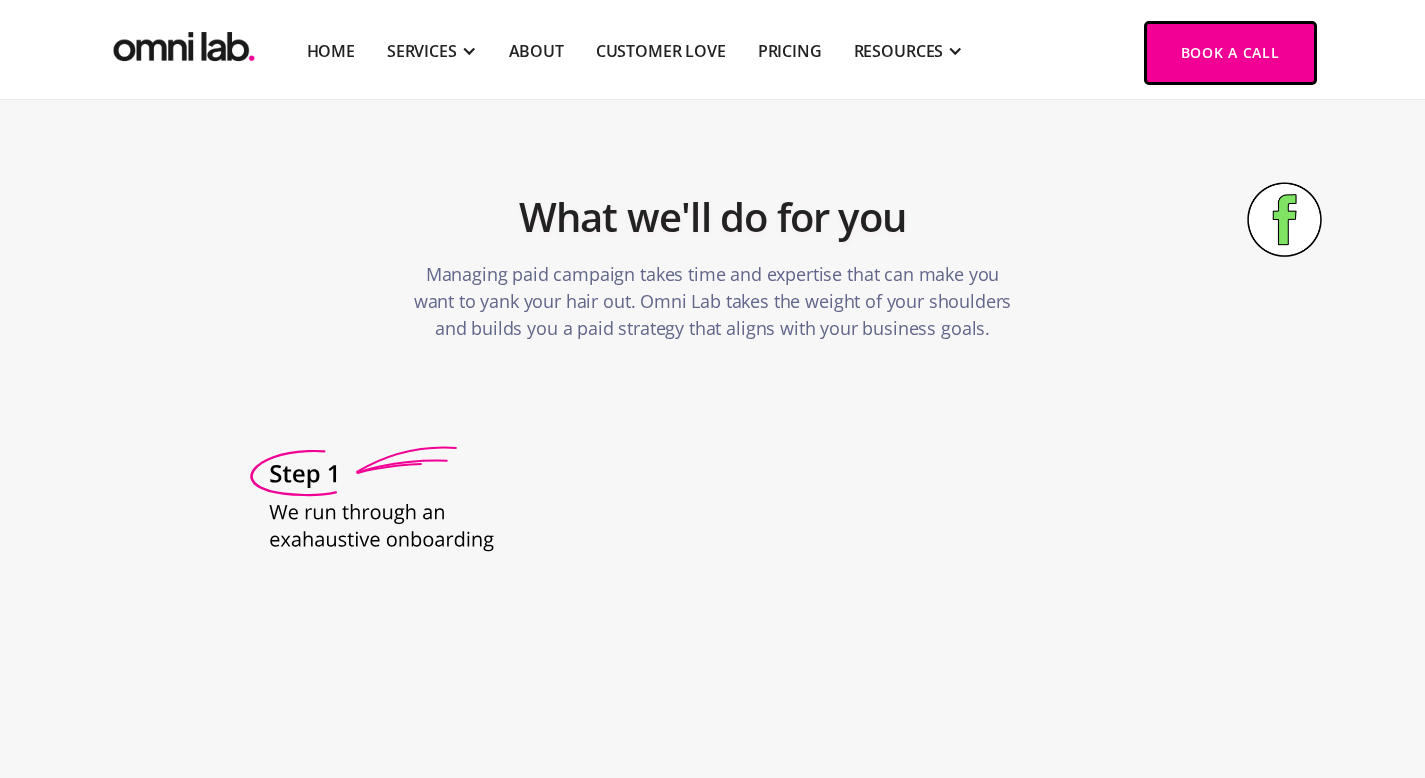 scroll, scrollTop: 3492, scrollLeft: 0, axis: vertical 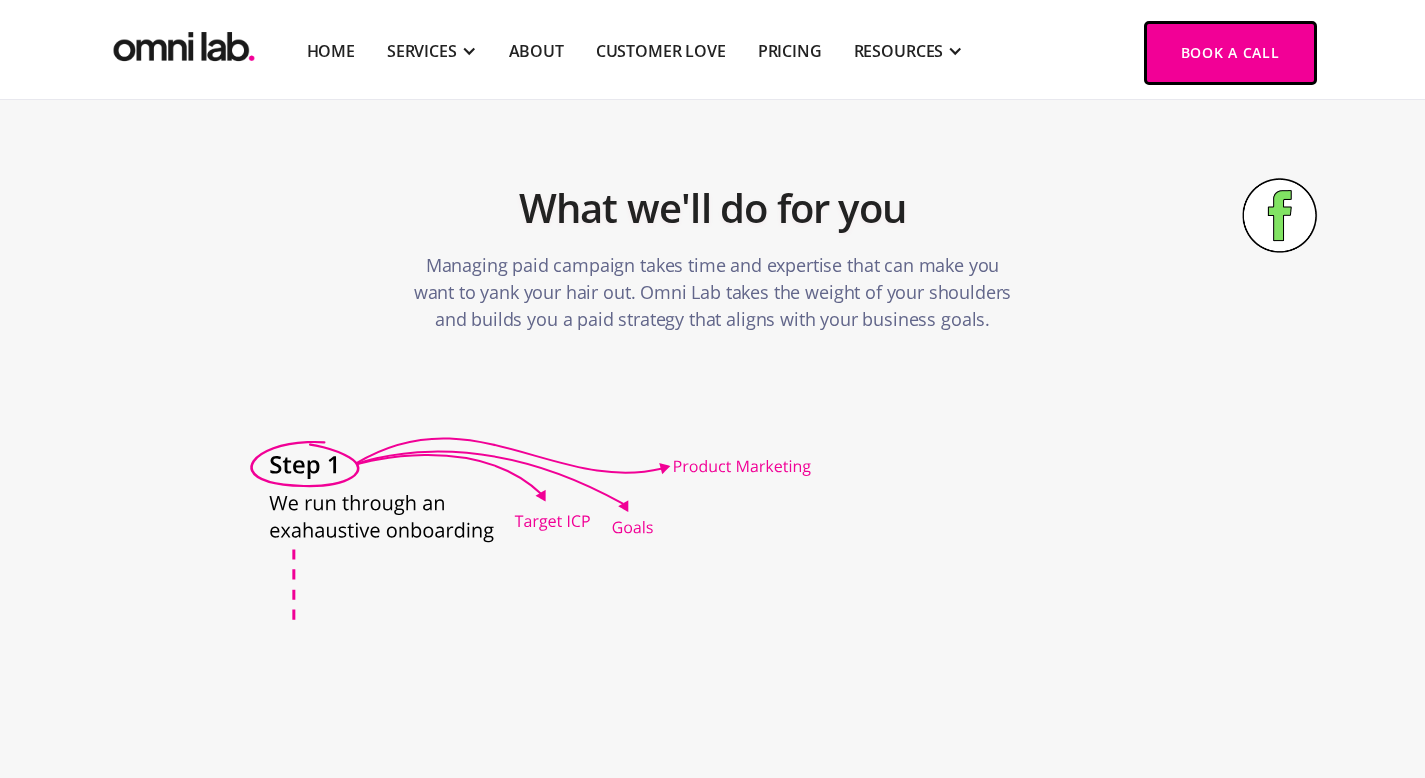 click on "Managing paid campaign takes time and expertise that can make you want to yank your hair out. Omni Lab takes the weight of your shoulders and builds you a paid strategy that aligns with your business goals." at bounding box center [713, 292] 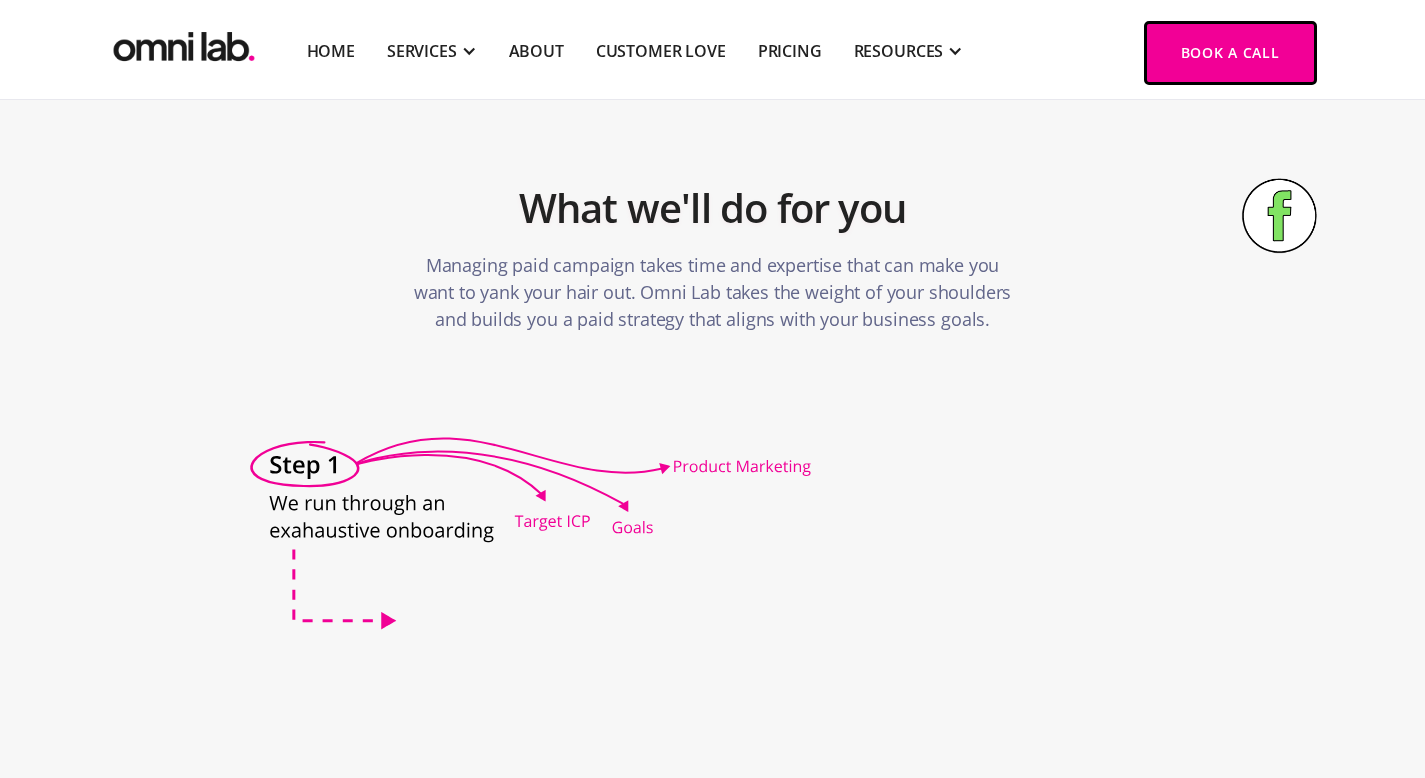 click on "Managing paid campaign takes time and expertise that can make you want to yank your hair out. Omni Lab takes the weight of your shoulders and builds you a paid strategy that aligns with your business goals." at bounding box center (713, 292) 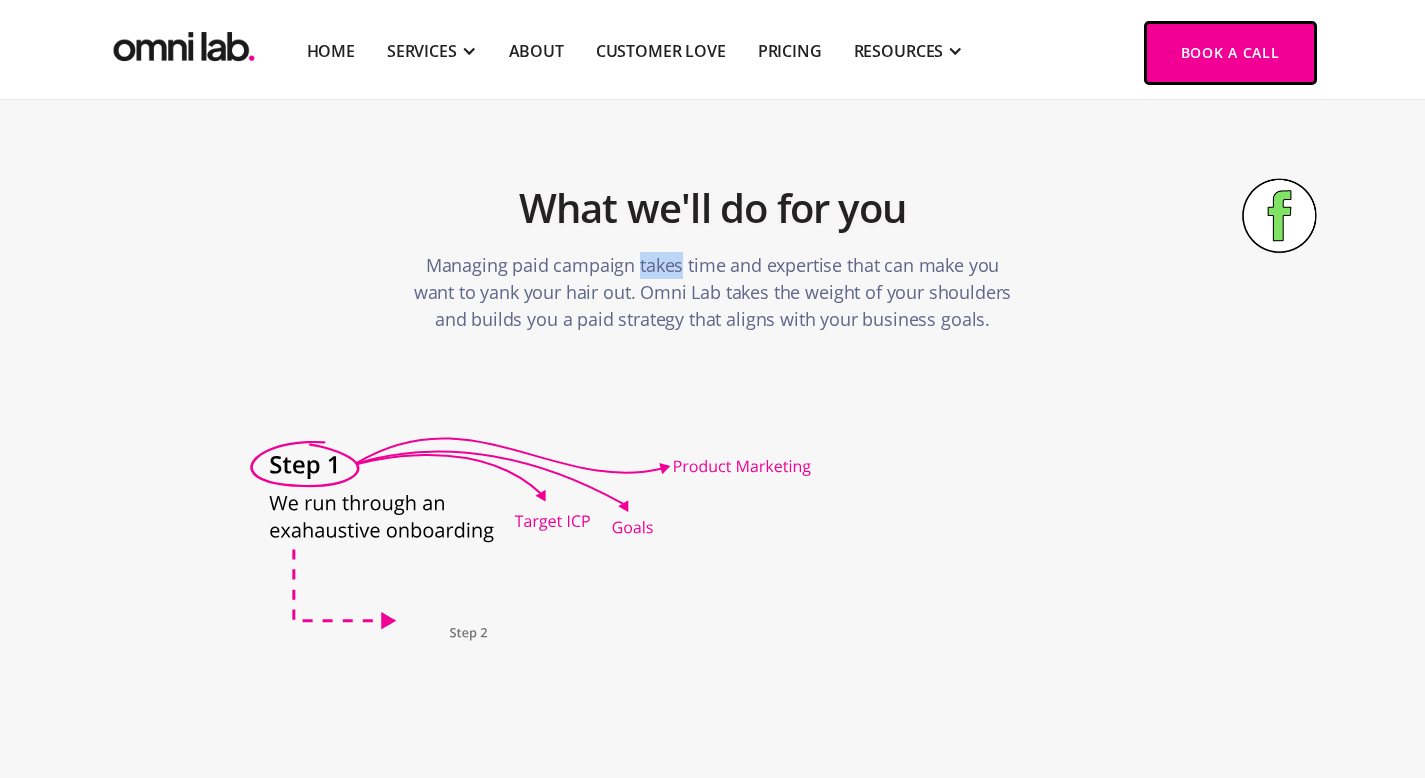 click on "Managing paid campaign takes time and expertise that can make you want to yank your hair out. Omni Lab takes the weight of your shoulders and builds you a paid strategy that aligns with your business goals." at bounding box center (713, 292) 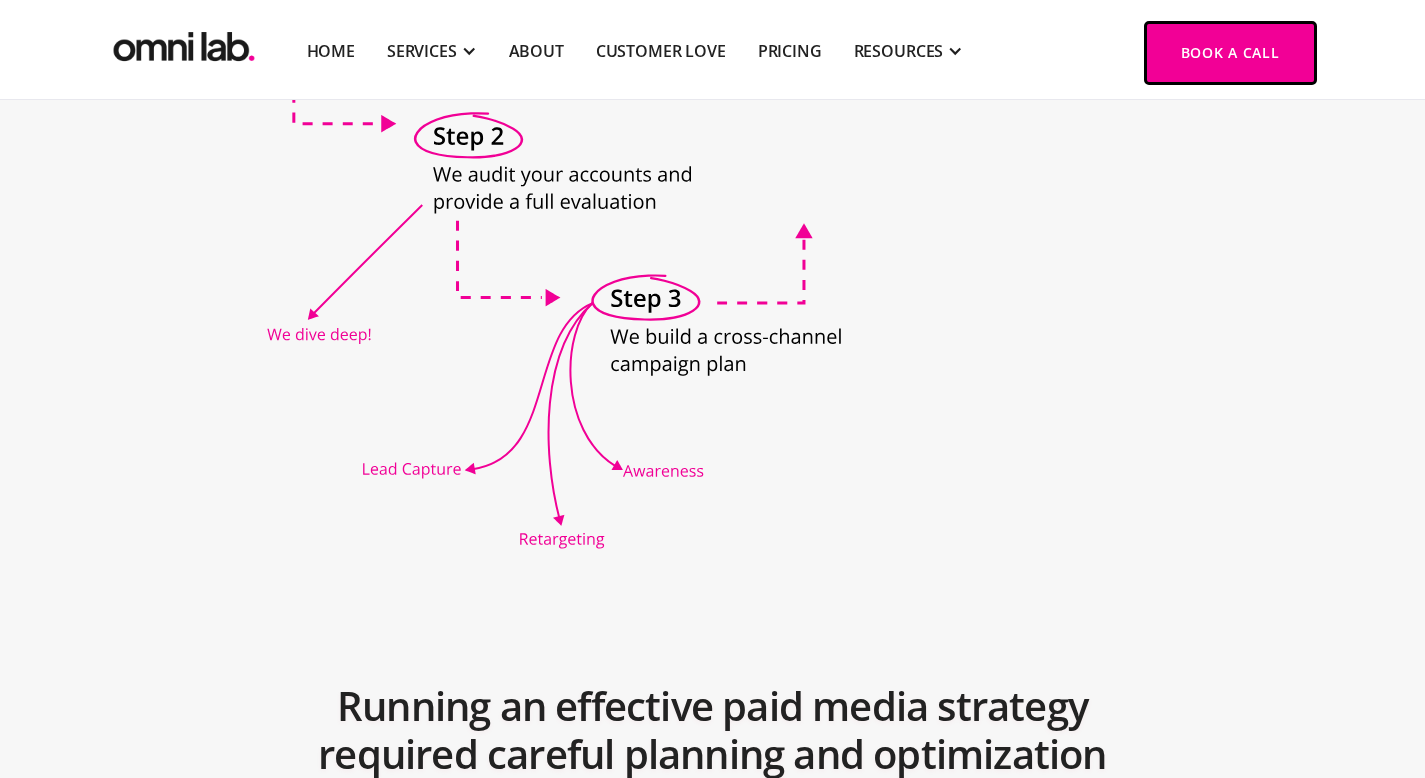 scroll, scrollTop: 3766, scrollLeft: 0, axis: vertical 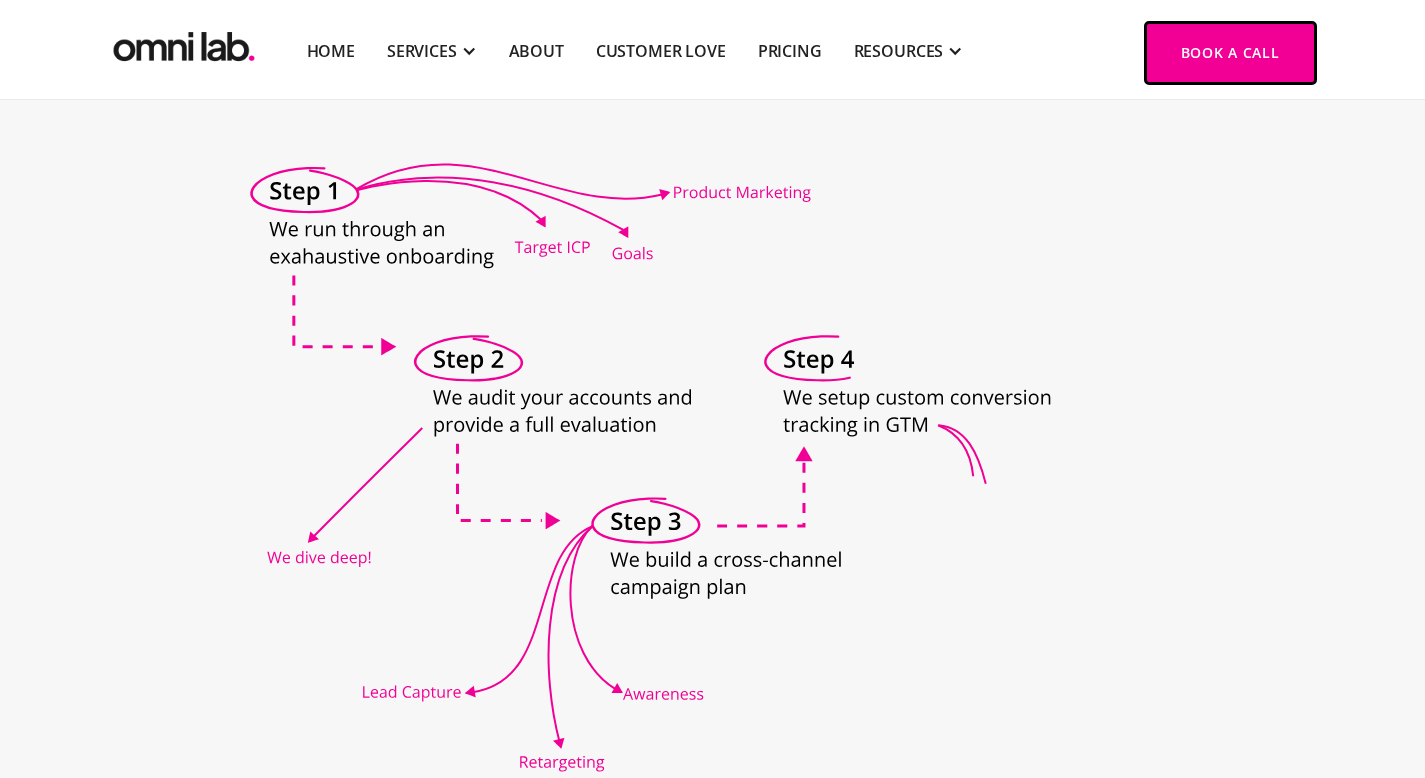 click 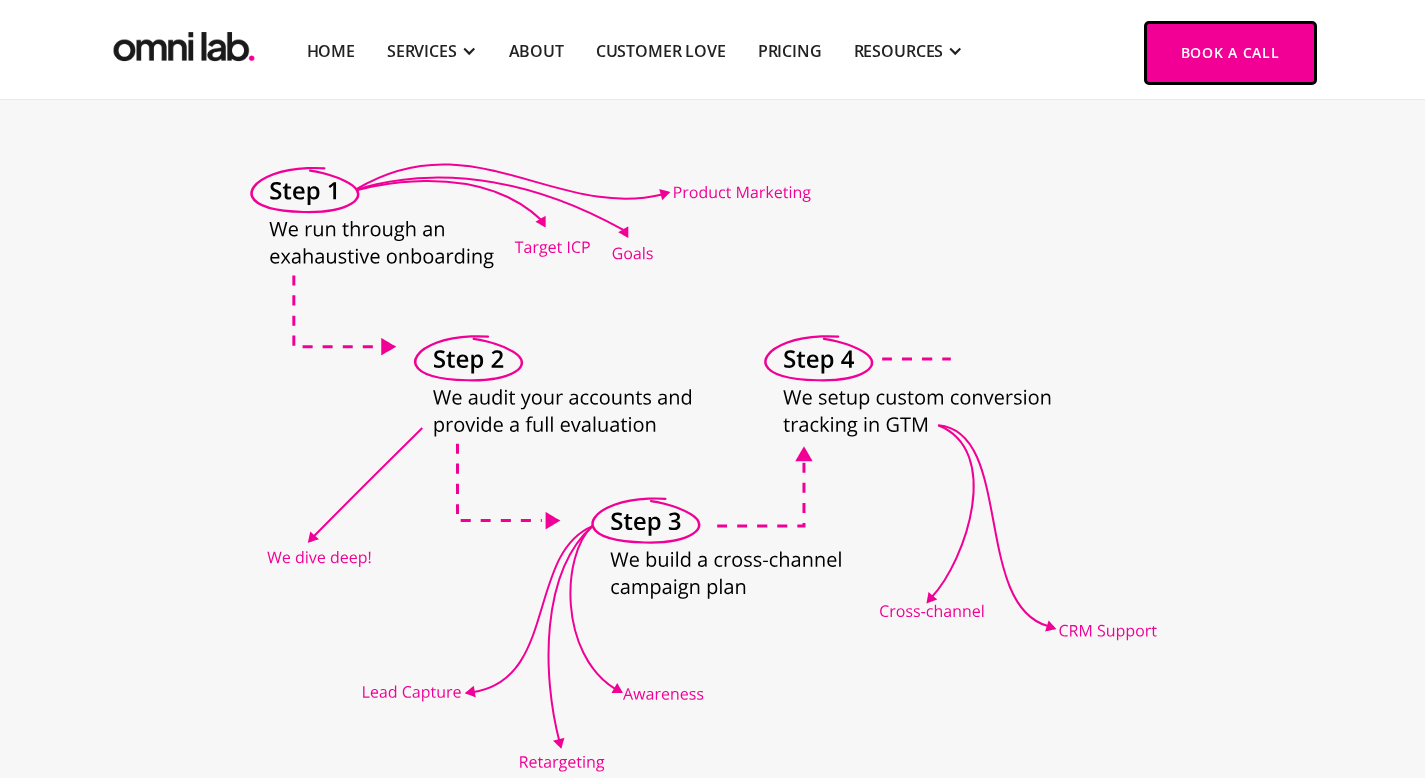 click 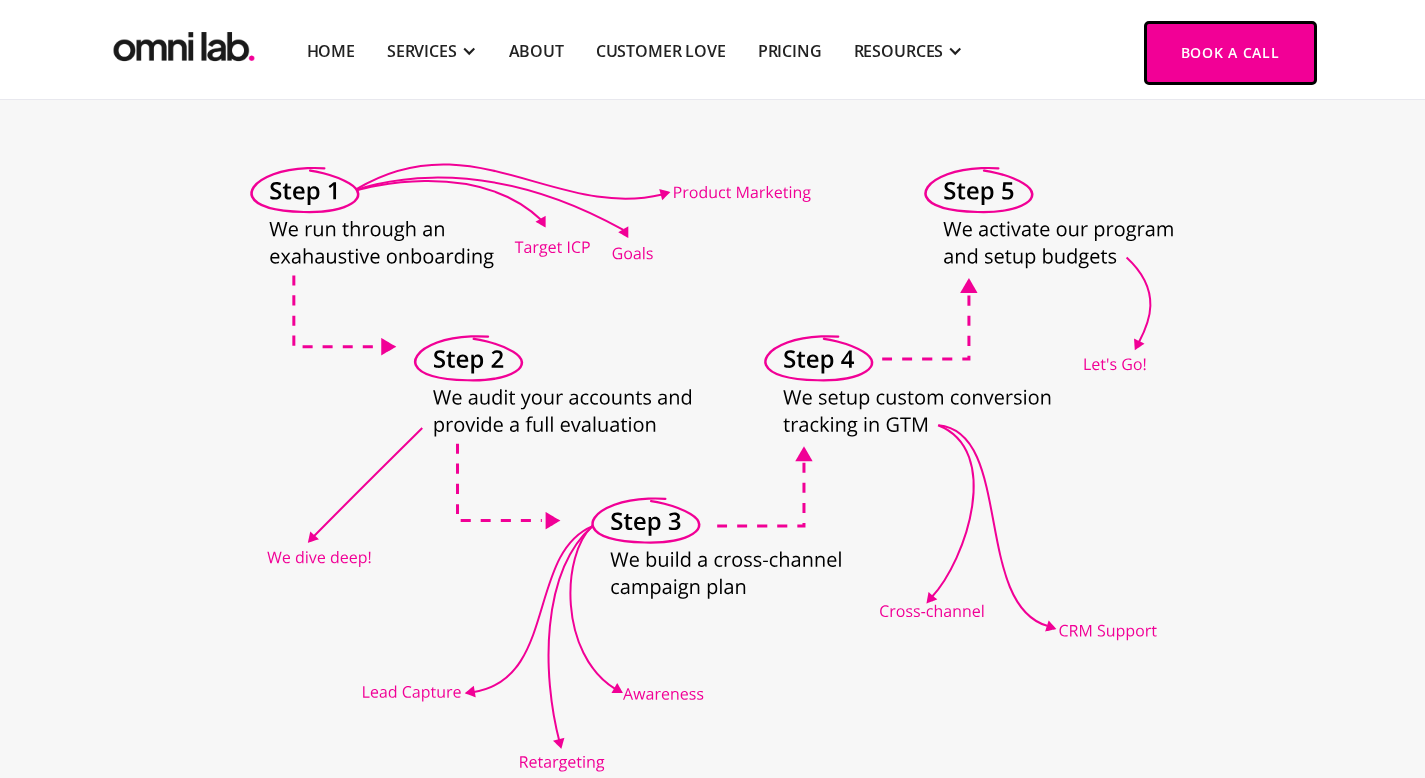 click 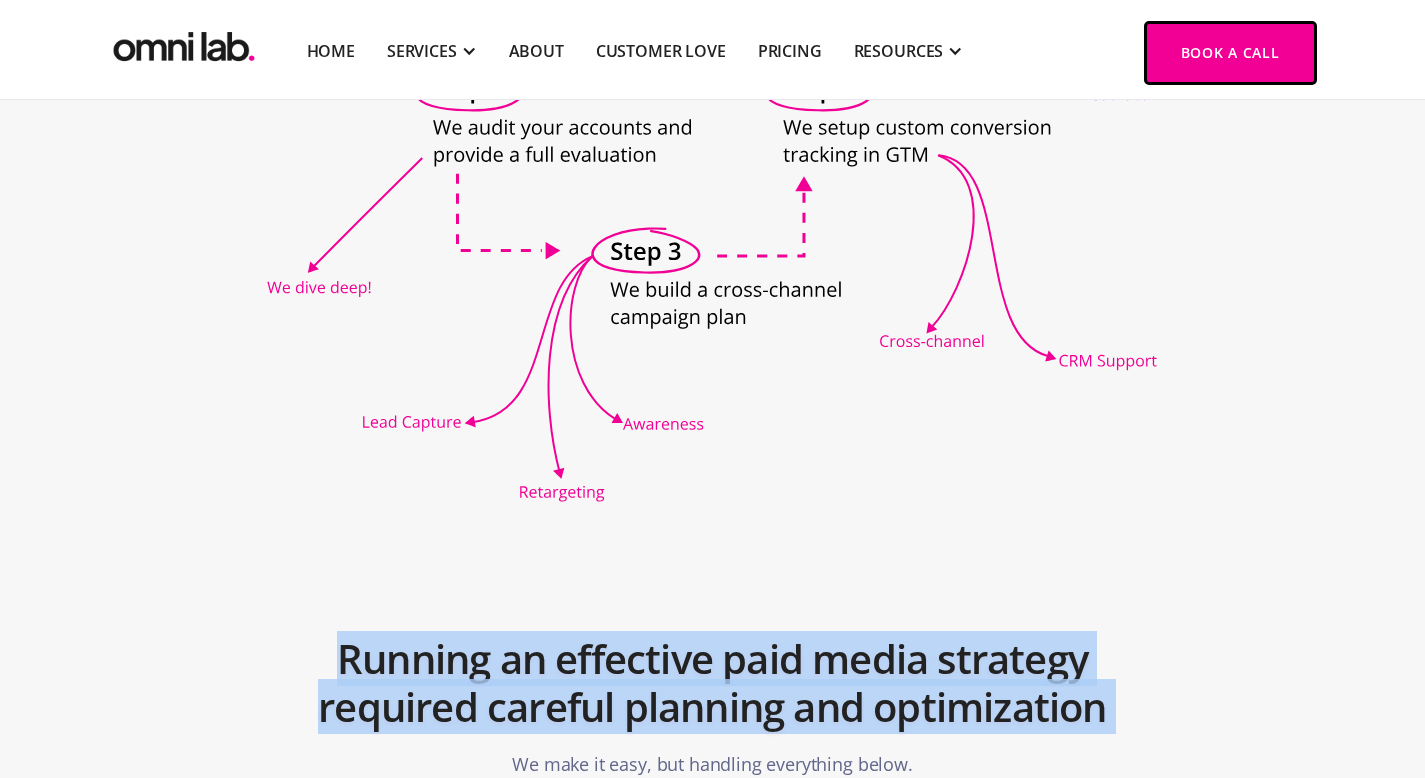 click 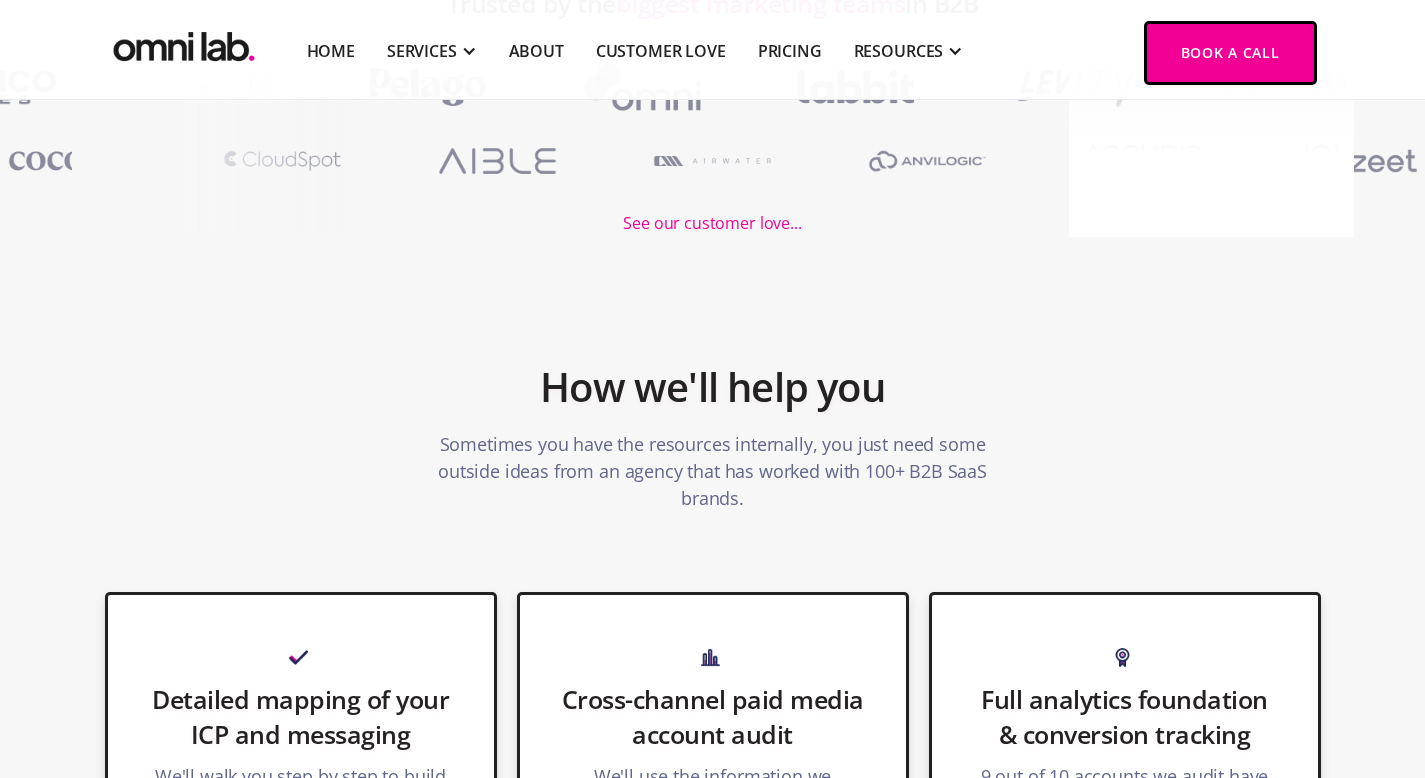 scroll, scrollTop: 0, scrollLeft: 0, axis: both 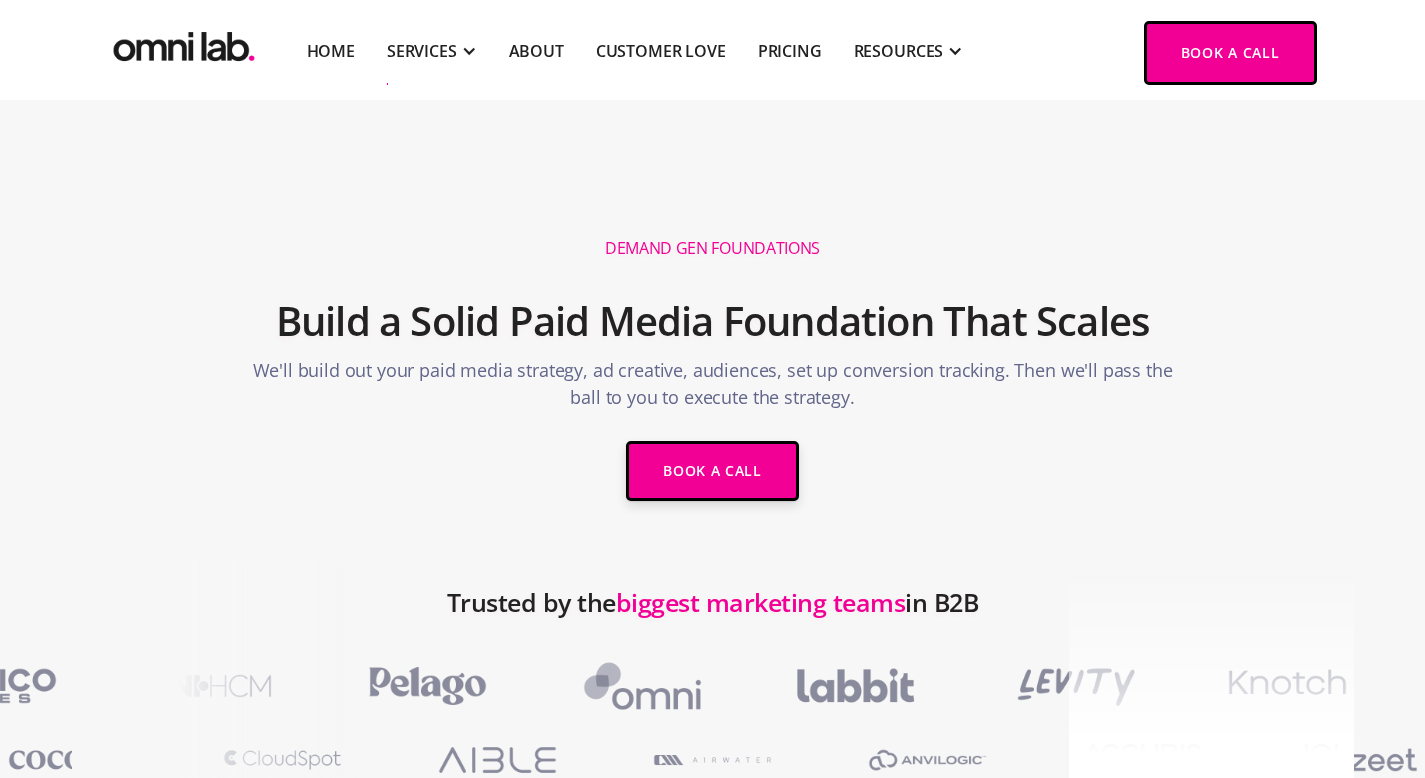 click at bounding box center [184, 42] 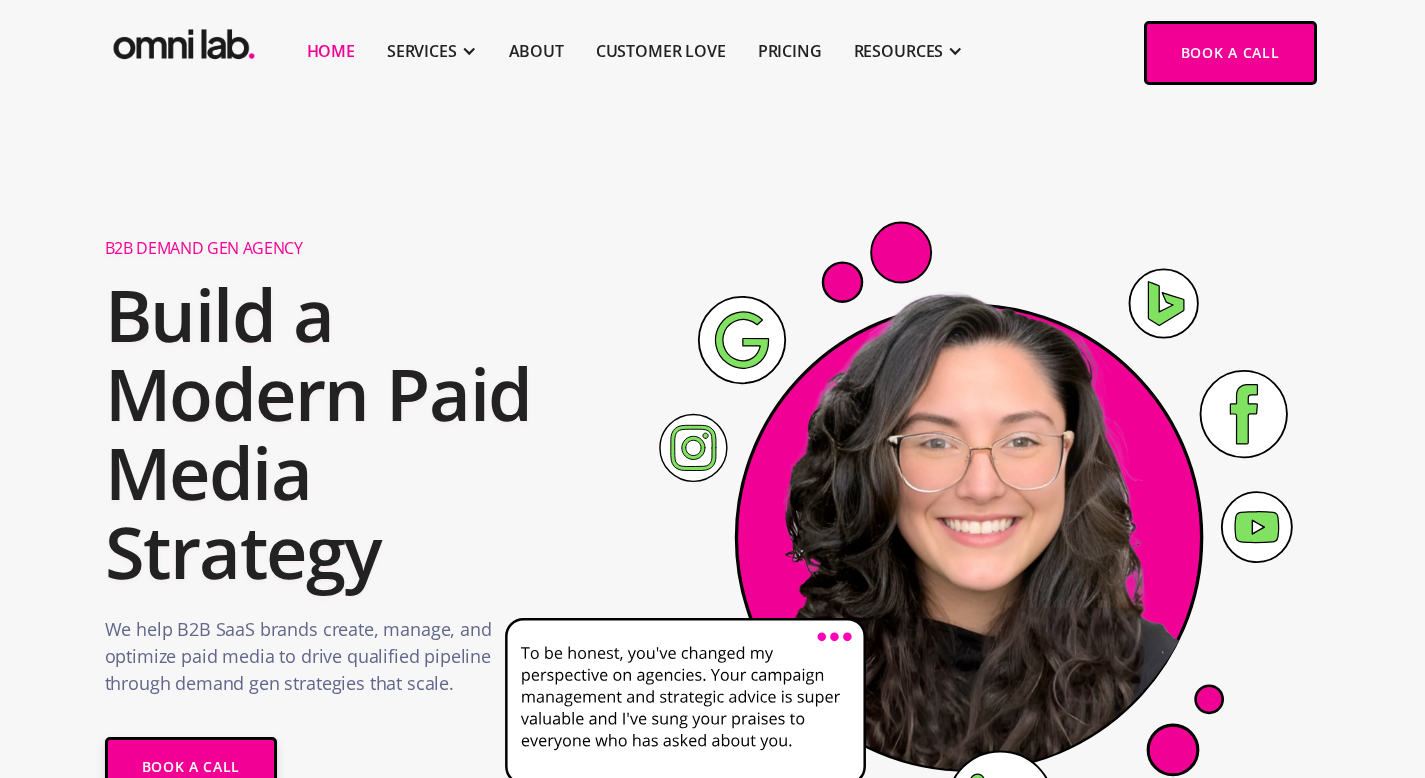scroll, scrollTop: 0, scrollLeft: 0, axis: both 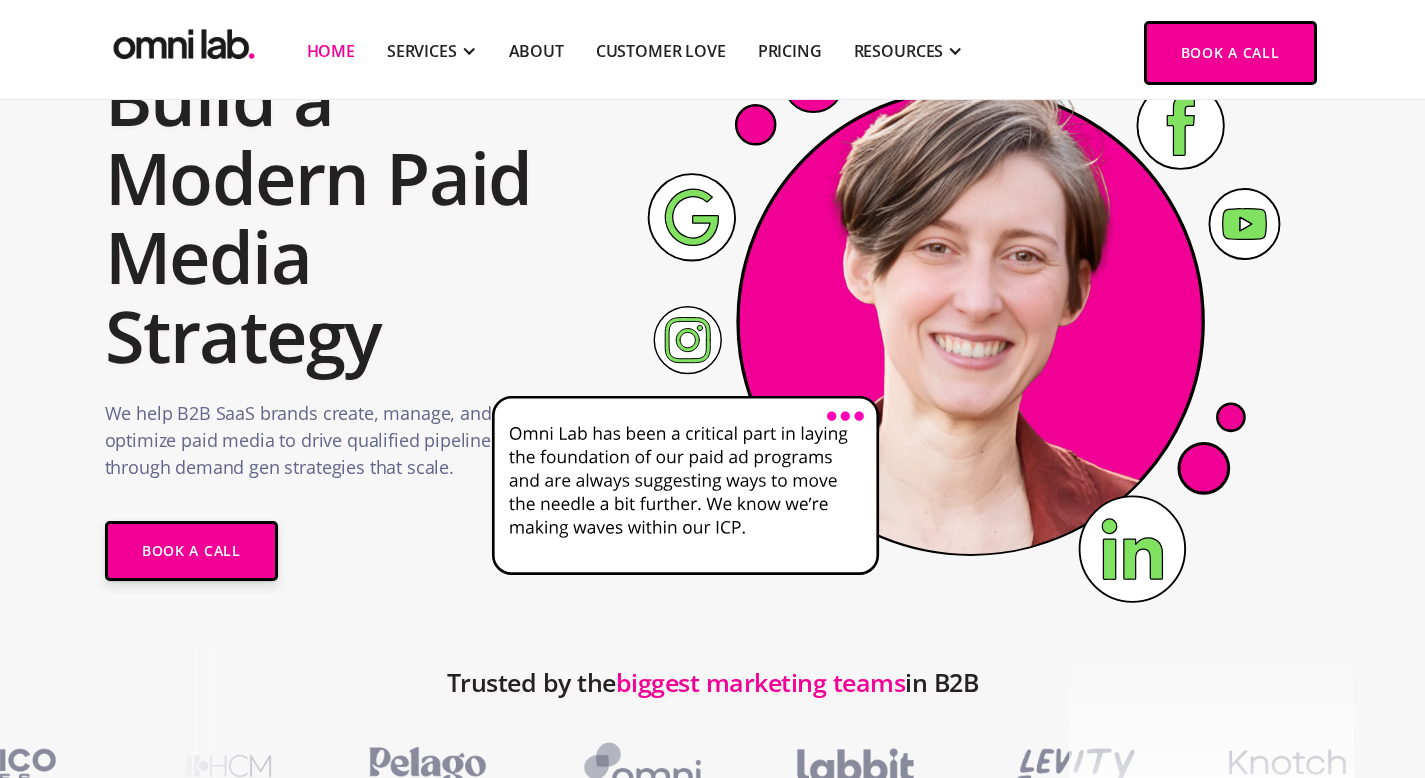 click on "We help B2B SaaS brands create, manage, and optimize paid media to drive qualified pipeline through demand gen strategies that scale." at bounding box center [329, 445] 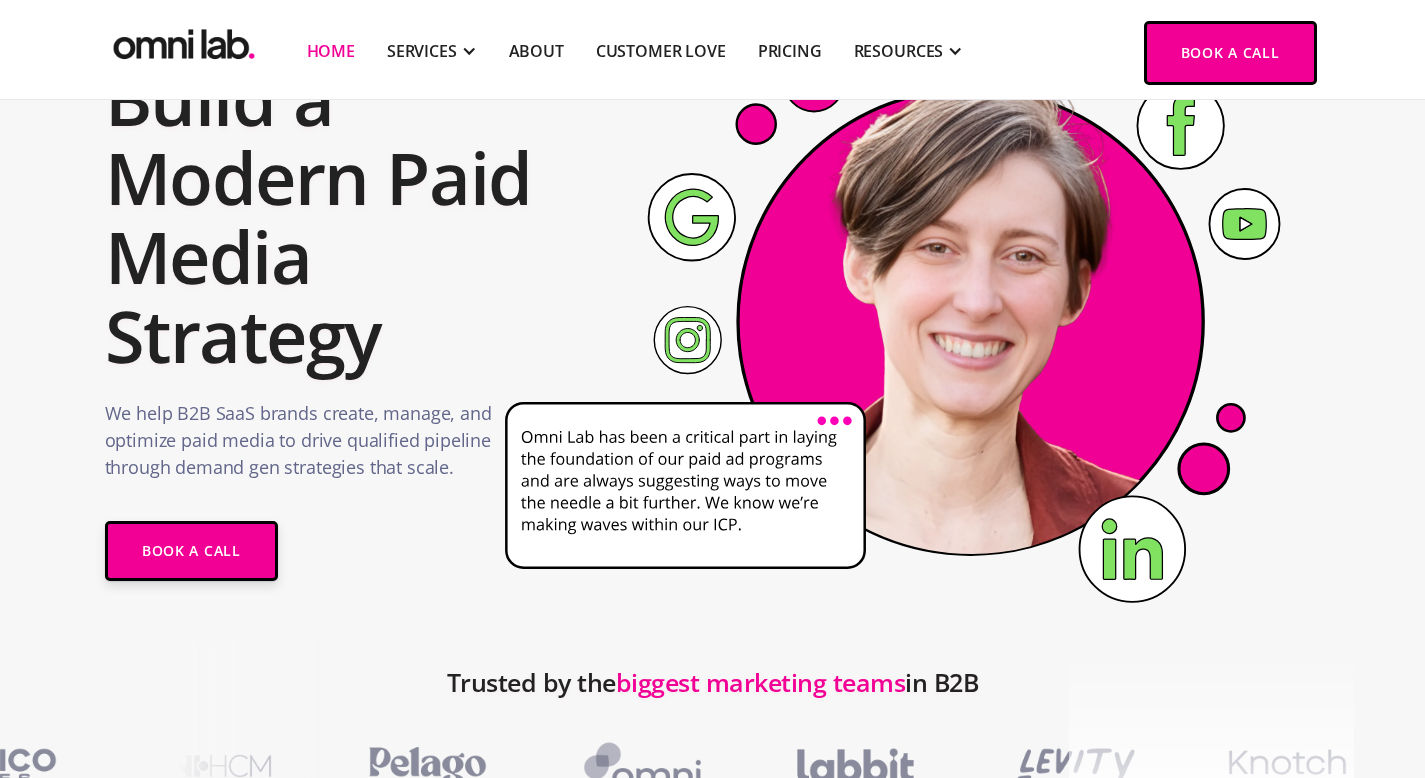 click on "We help B2B SaaS brands create, manage, and optimize paid media to drive qualified pipeline through demand gen strategies that scale." at bounding box center (329, 445) 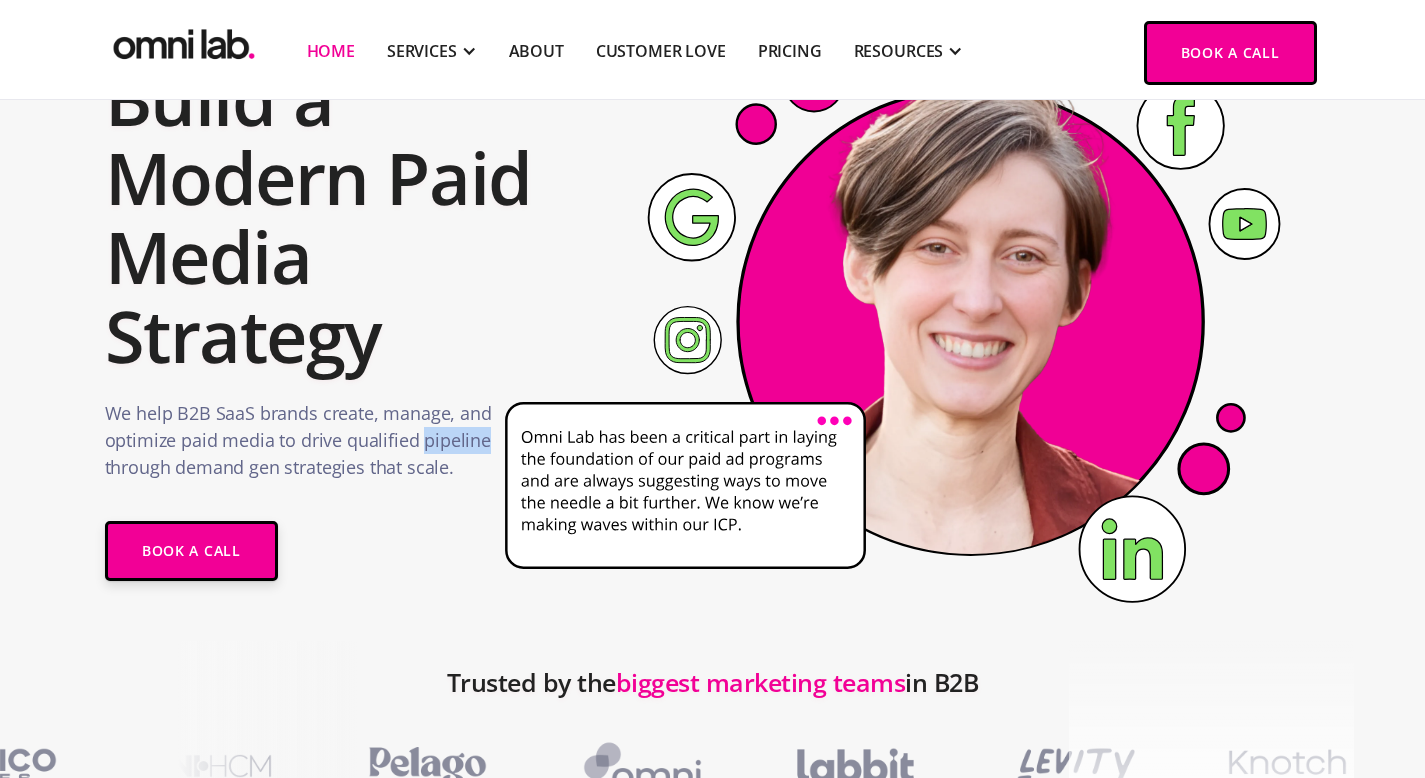 click on "We help B2B SaaS brands create, manage, and optimize paid media to drive qualified pipeline through demand gen strategies that scale." at bounding box center (329, 445) 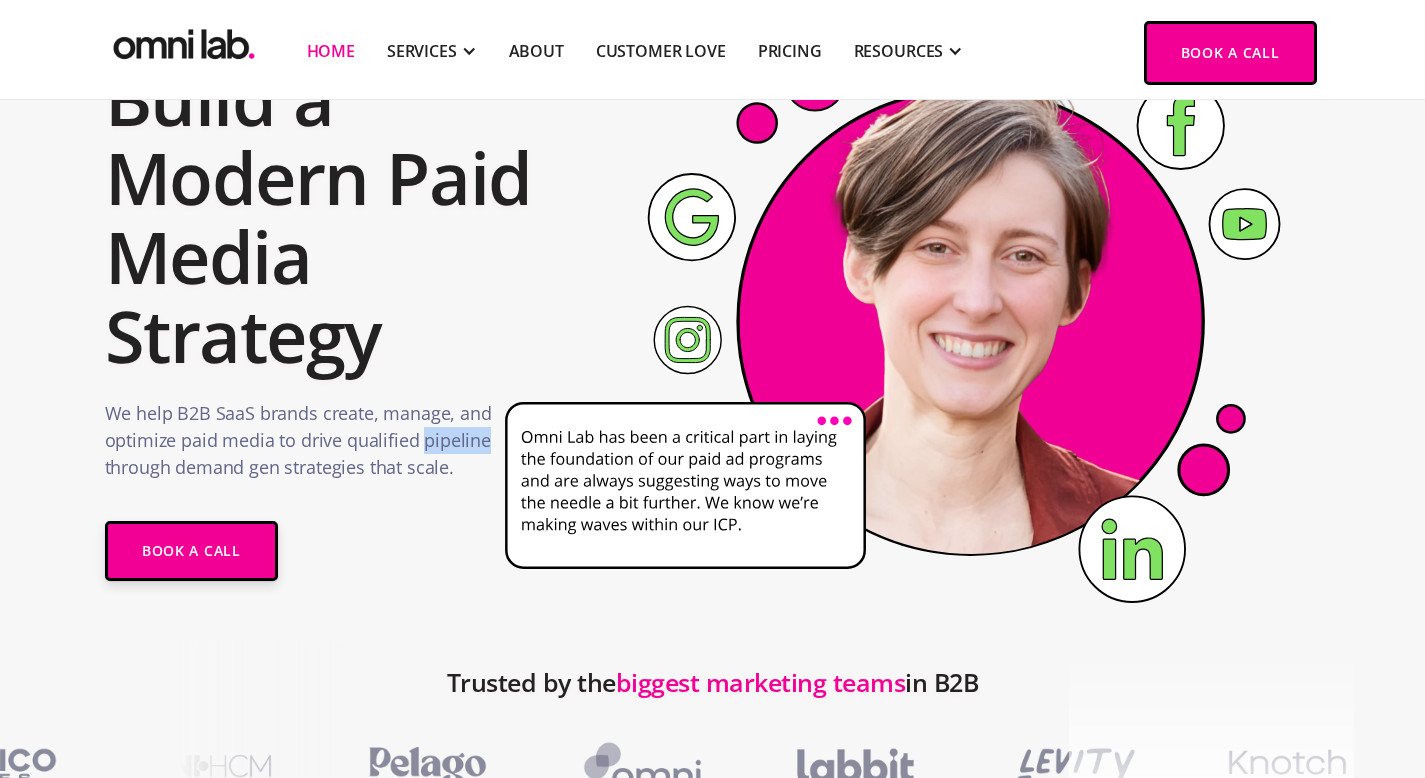 click on "B2B Demand Gen Agency Build a Modern Paid Media Strategy We help B2B SaaS brands create, manage, and optimize paid media to drive qualified pipeline through demand gen strategies that scale. Book a Call" at bounding box center [385, 302] 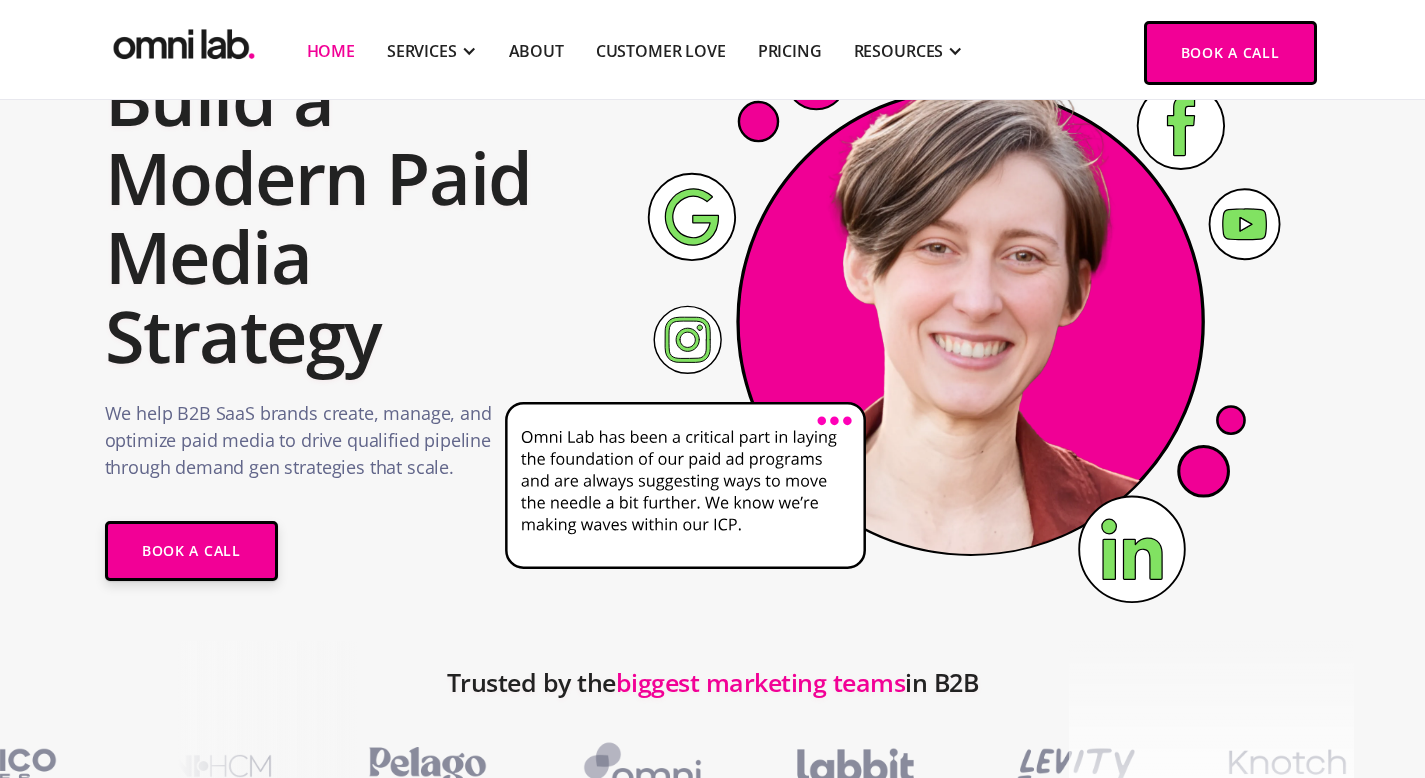 click on "B2B Demand Gen Agency Build a Modern Paid Media Strategy We help B2B SaaS brands create, manage, and optimize paid media to drive qualified pipeline through demand gen strategies that scale. Book a Call" at bounding box center (385, 302) 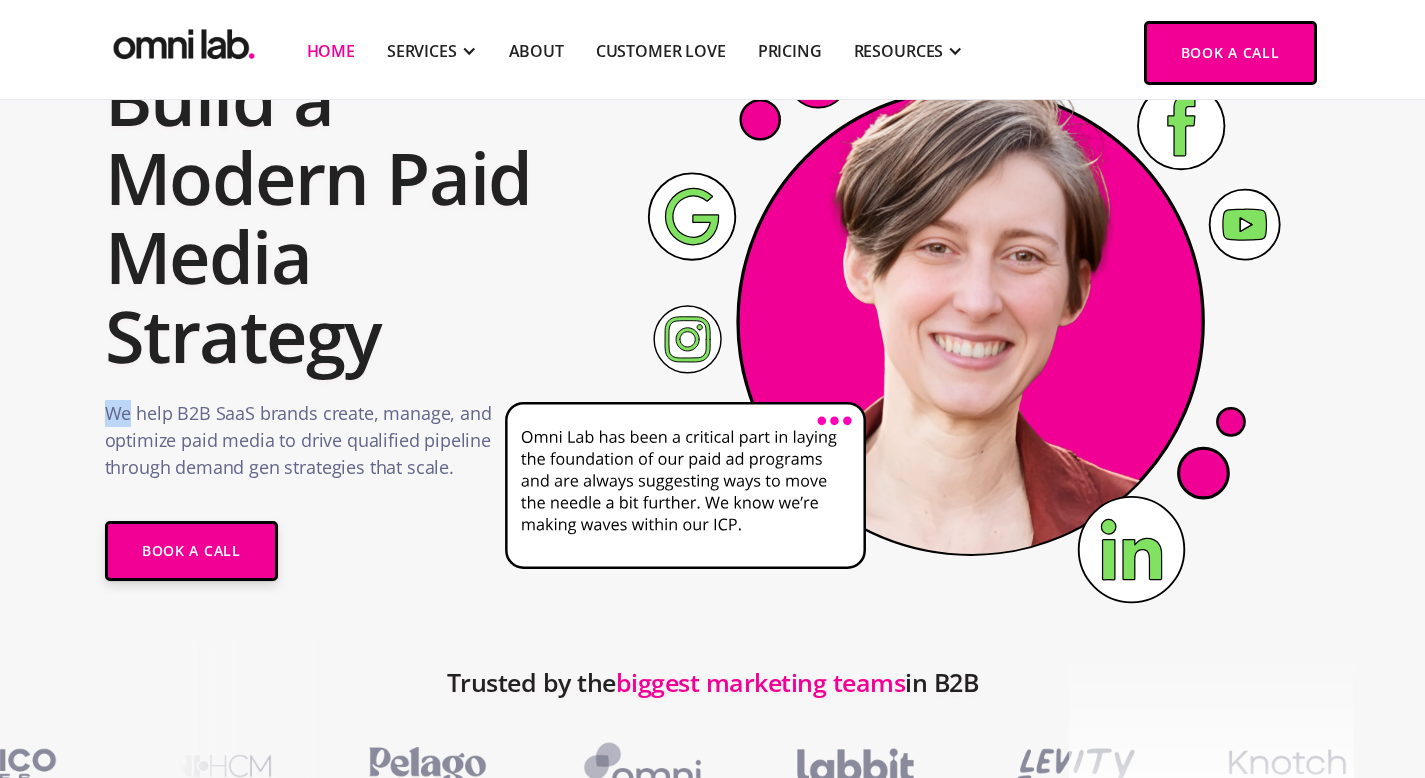 click on "We help B2B SaaS brands create, manage, and optimize paid media to drive qualified pipeline through demand gen strategies that scale." at bounding box center (329, 445) 